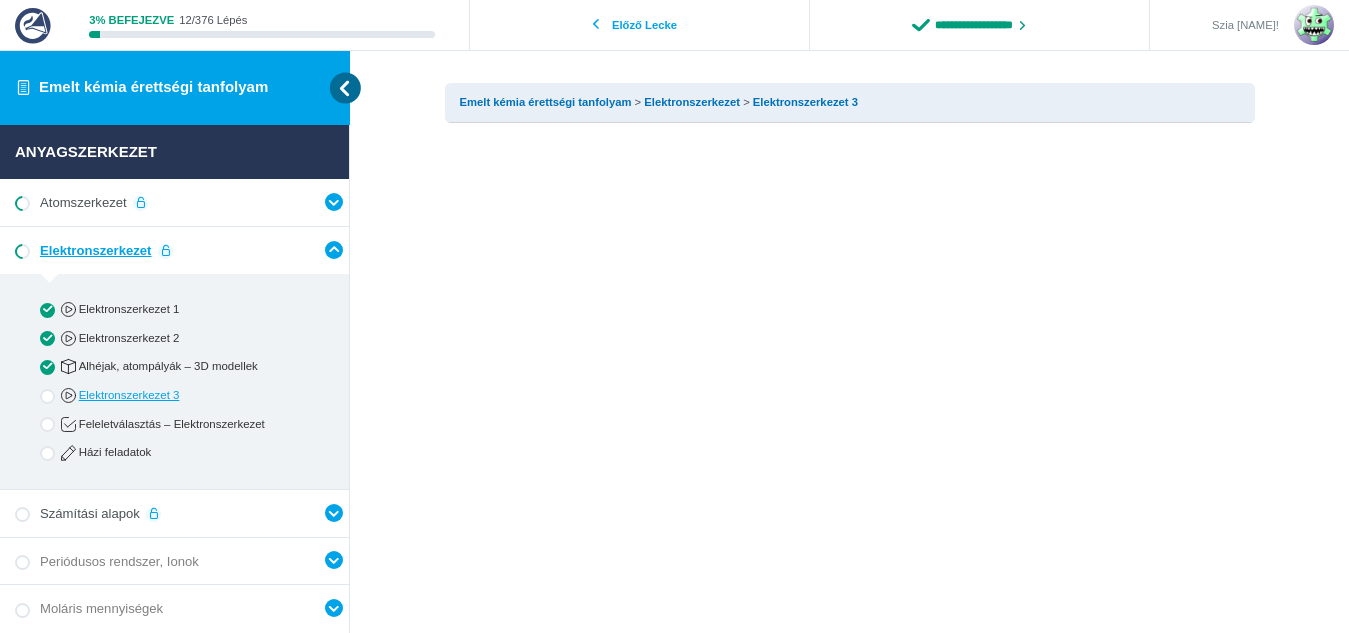 scroll, scrollTop: 0, scrollLeft: 0, axis: both 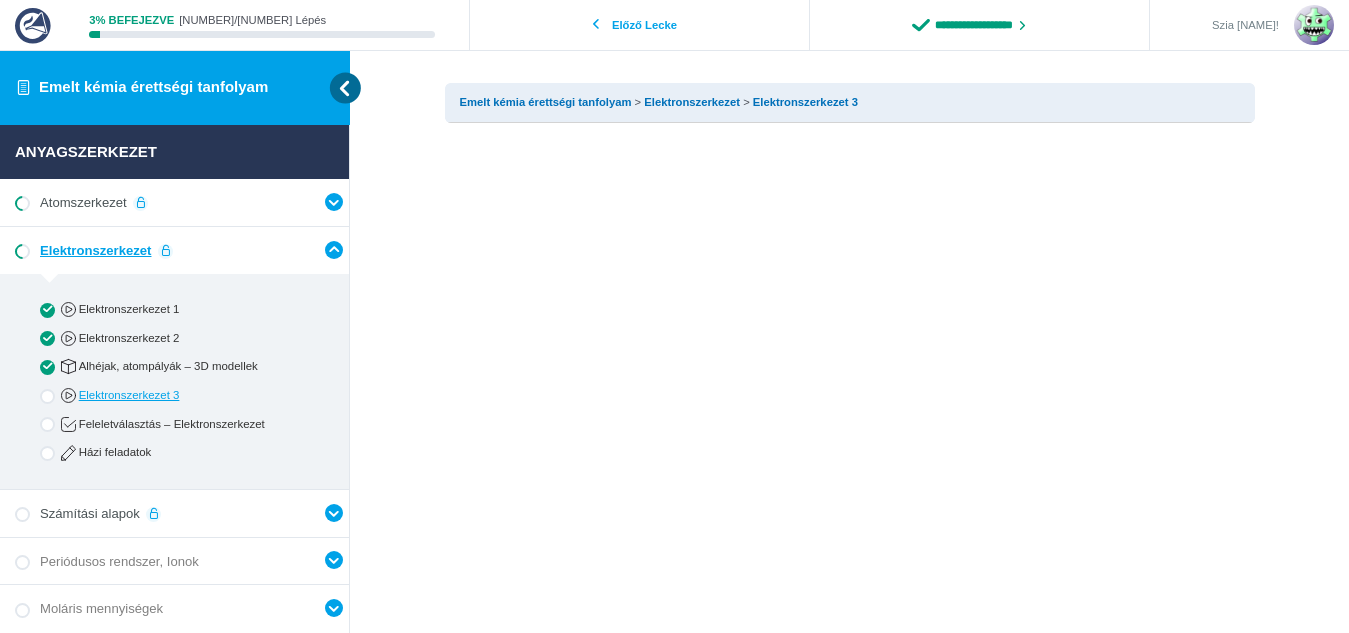 click on "Elektronszerkezet 3" at bounding box center (191, 395) 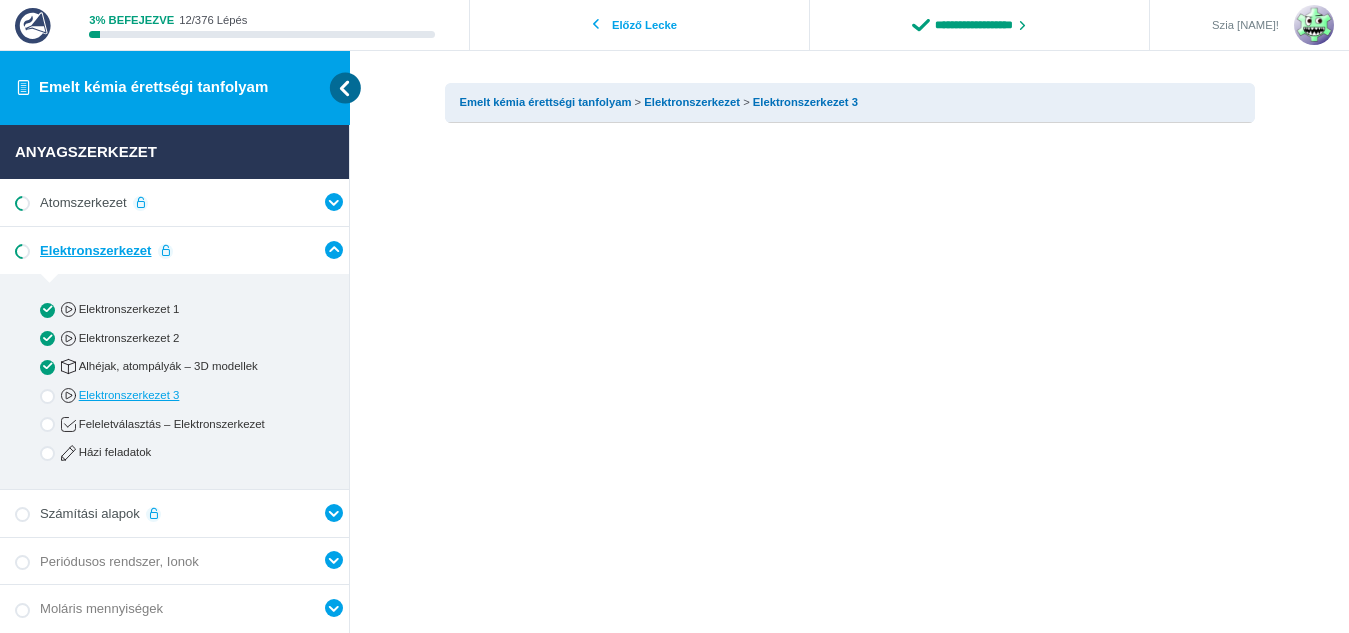 scroll, scrollTop: 0, scrollLeft: 0, axis: both 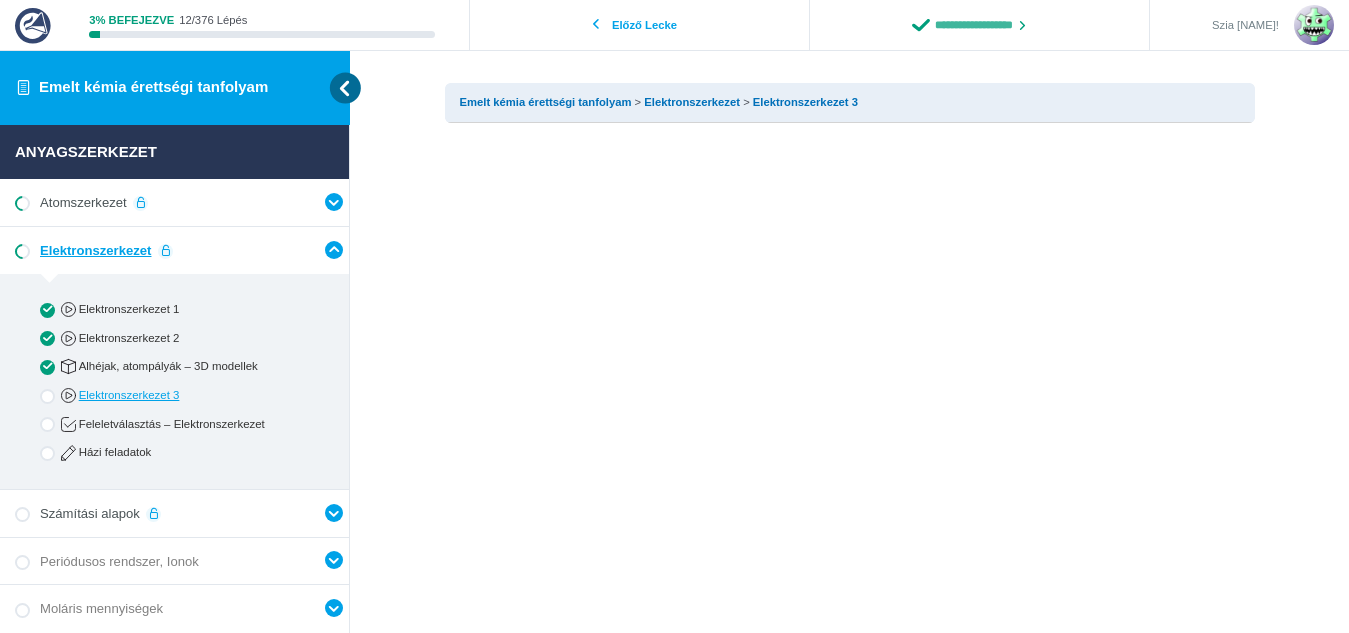 click on "**********" at bounding box center (979, 25) 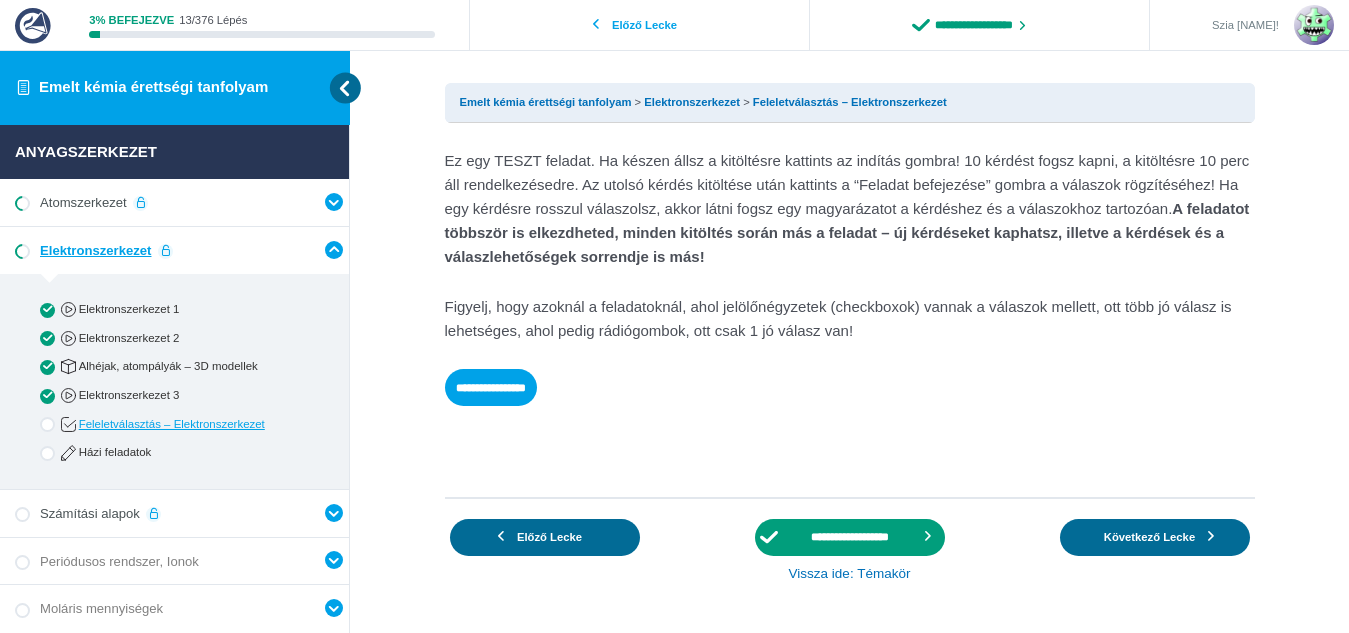 scroll, scrollTop: 0, scrollLeft: 0, axis: both 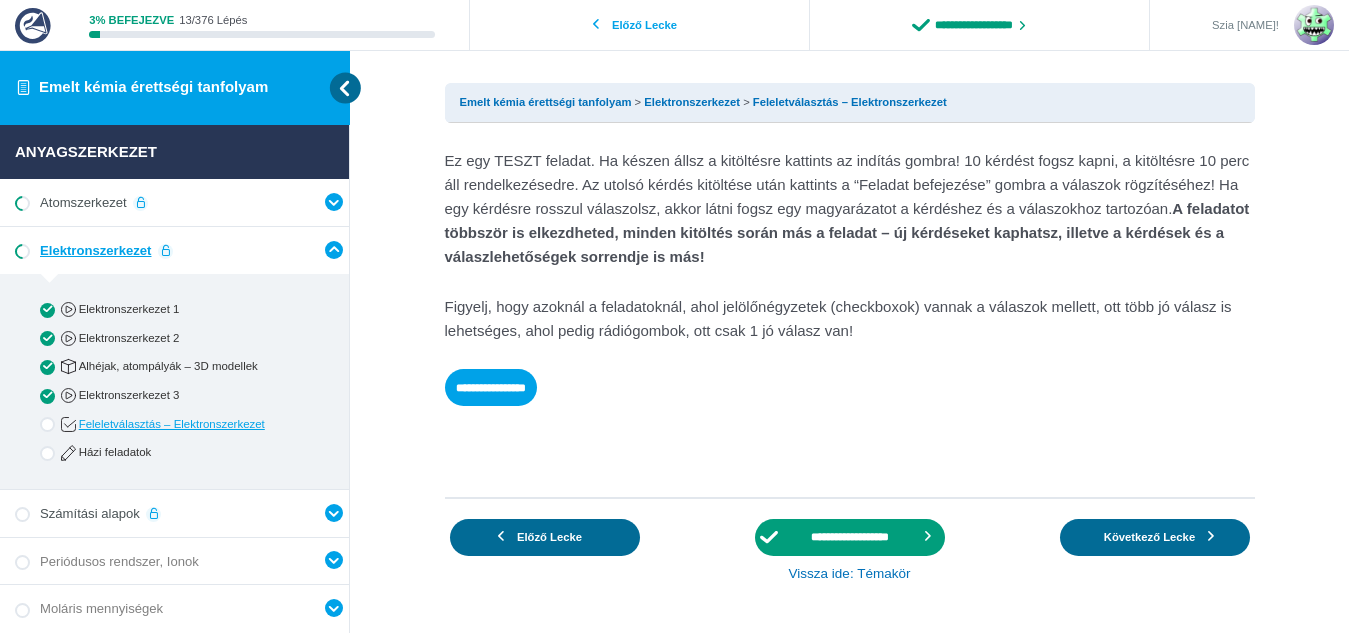drag, startPoint x: 0, startPoint y: 0, endPoint x: 905, endPoint y: 141, distance: 915.9181 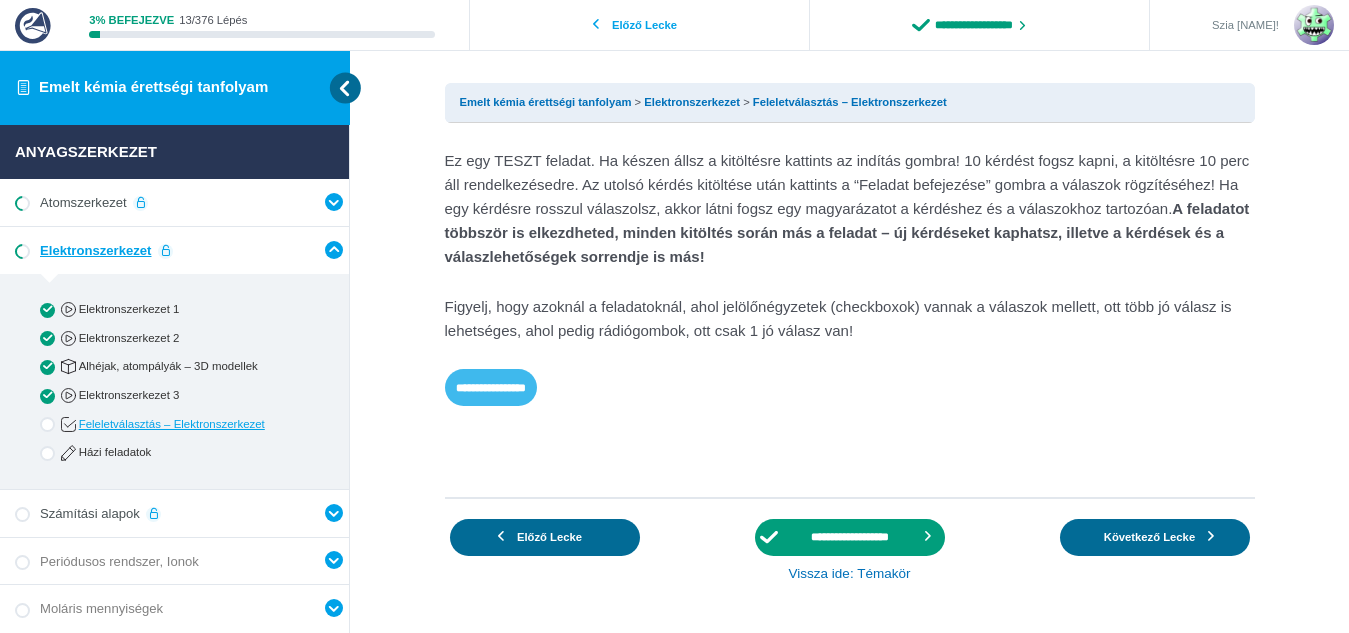 click on "**********" at bounding box center [491, 387] 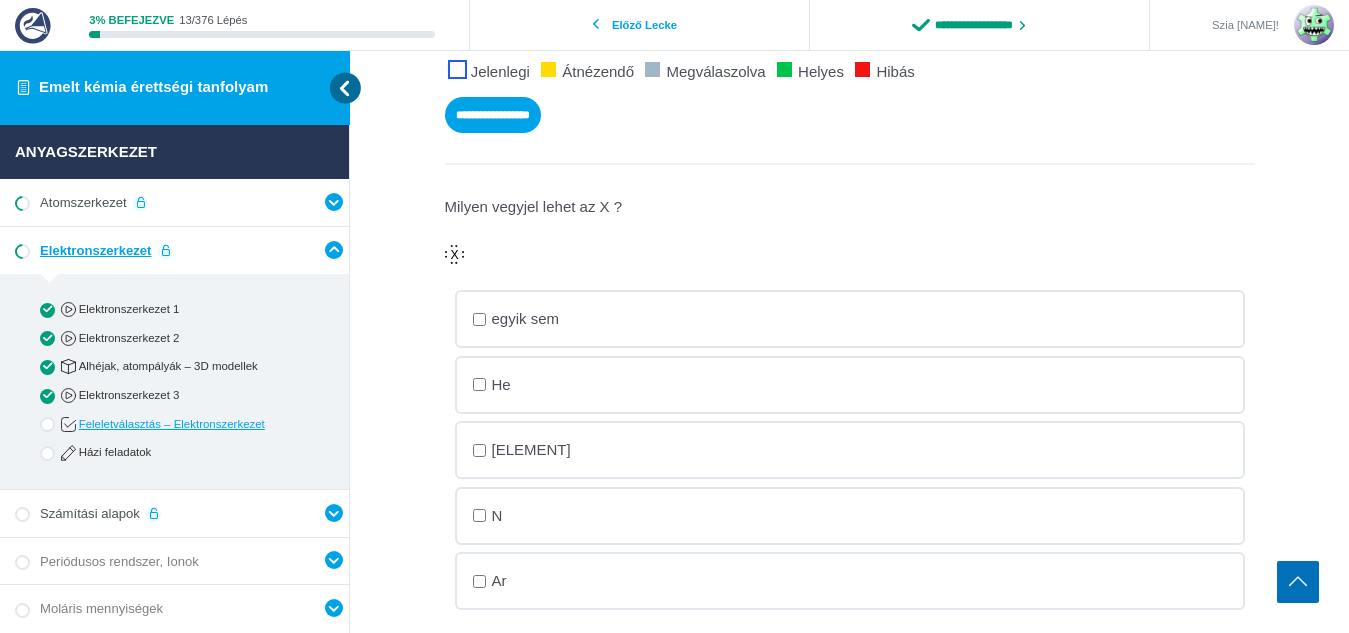 scroll, scrollTop: 326, scrollLeft: 0, axis: vertical 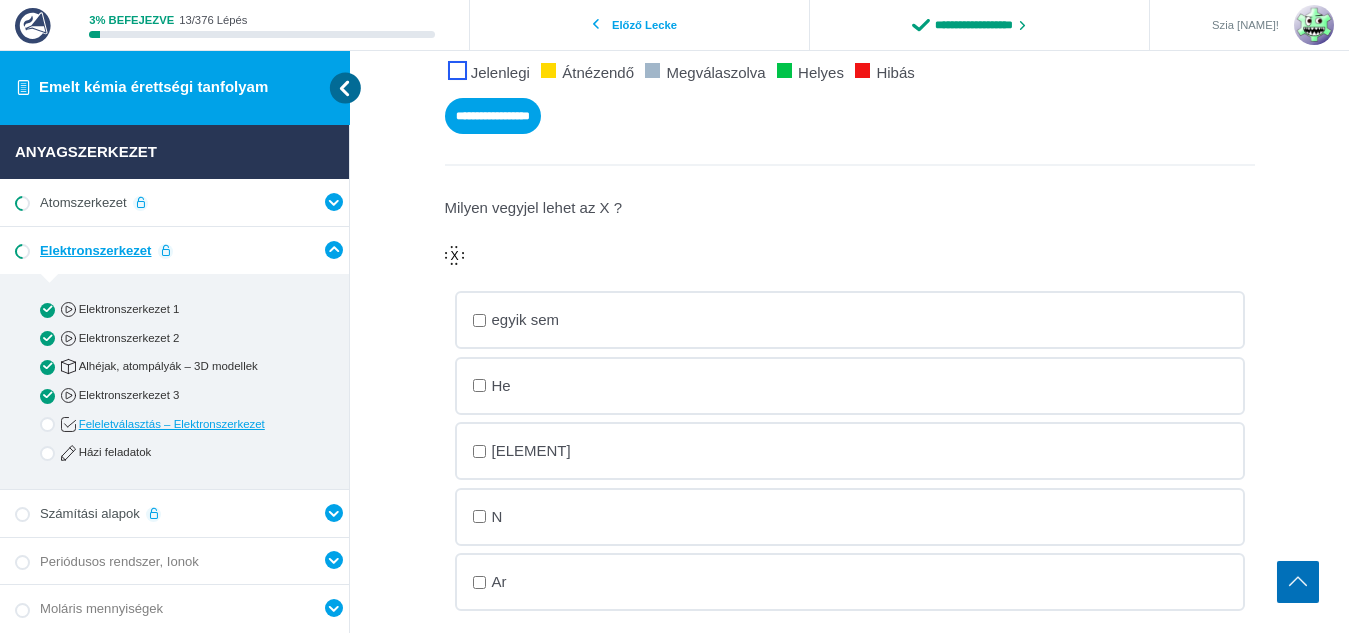 drag, startPoint x: 652, startPoint y: 454, endPoint x: 799, endPoint y: 230, distance: 267.92722 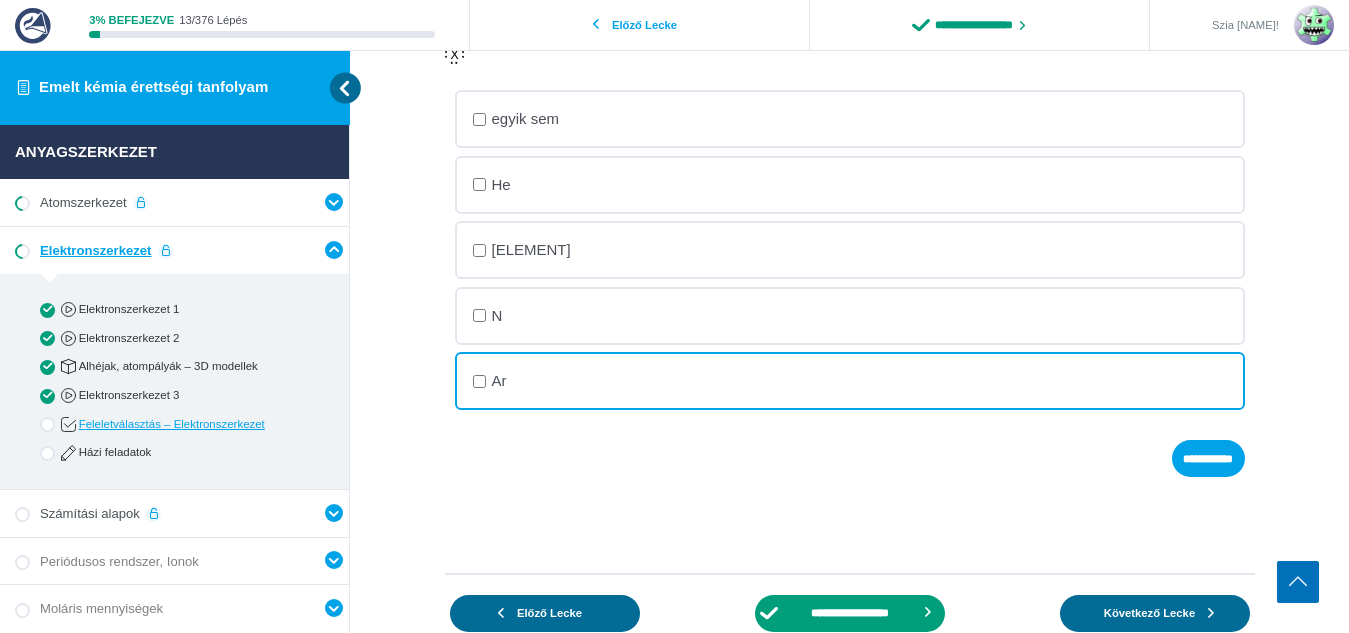 scroll, scrollTop: 529, scrollLeft: 0, axis: vertical 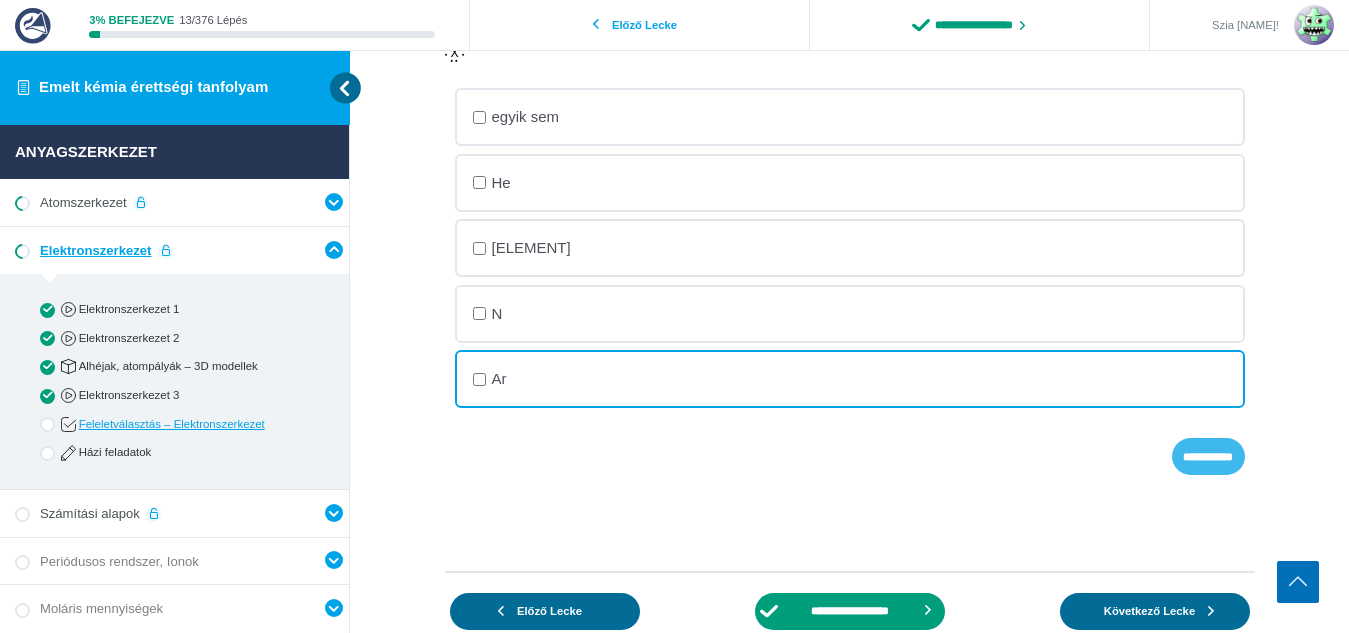 click on "**********" at bounding box center [1208, 456] 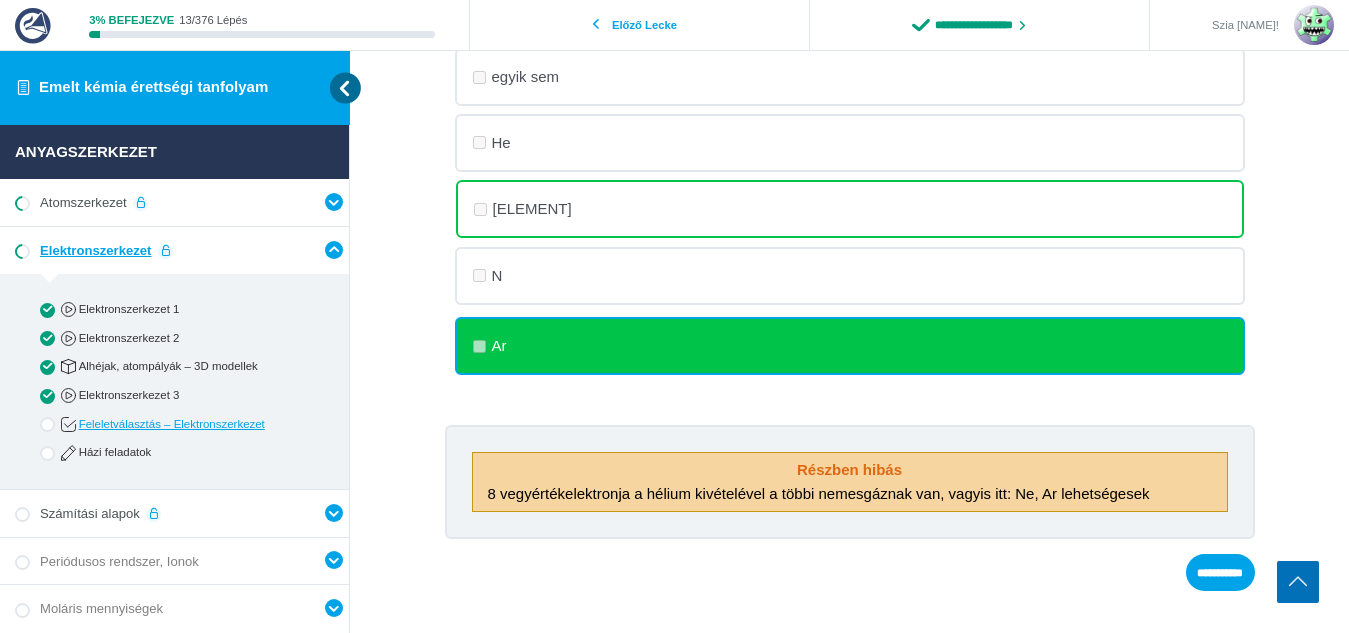 scroll, scrollTop: 573, scrollLeft: 0, axis: vertical 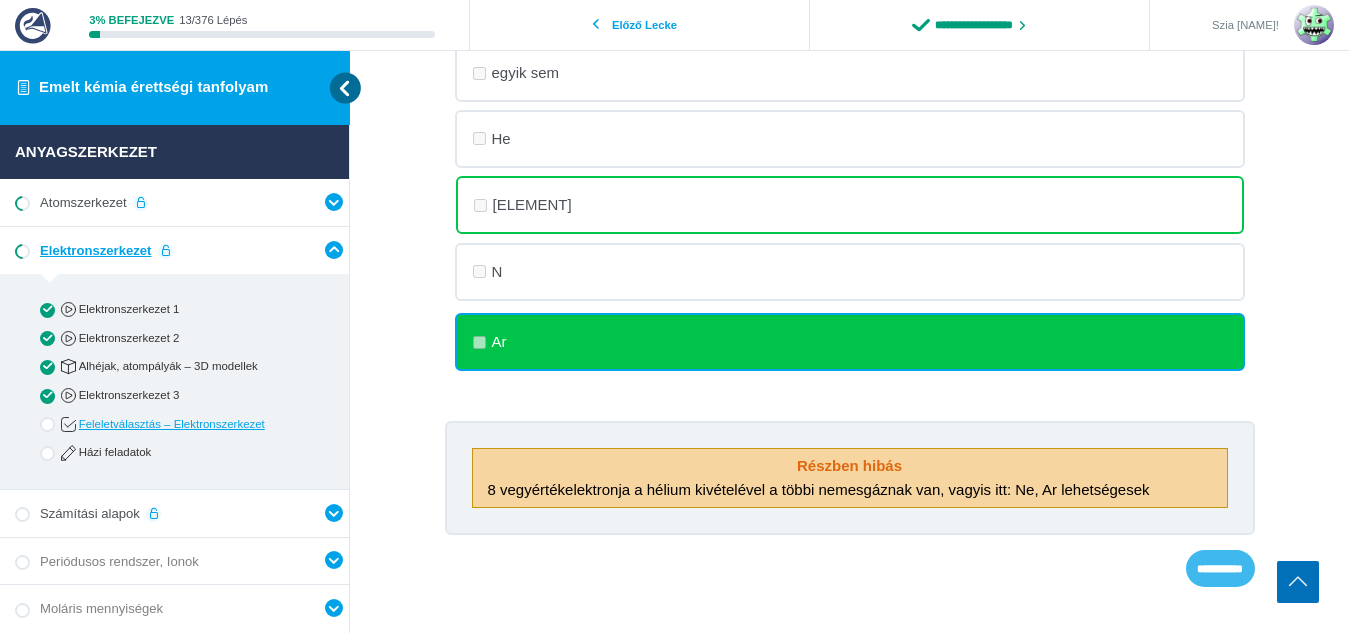 click on "**********" at bounding box center [1220, 568] 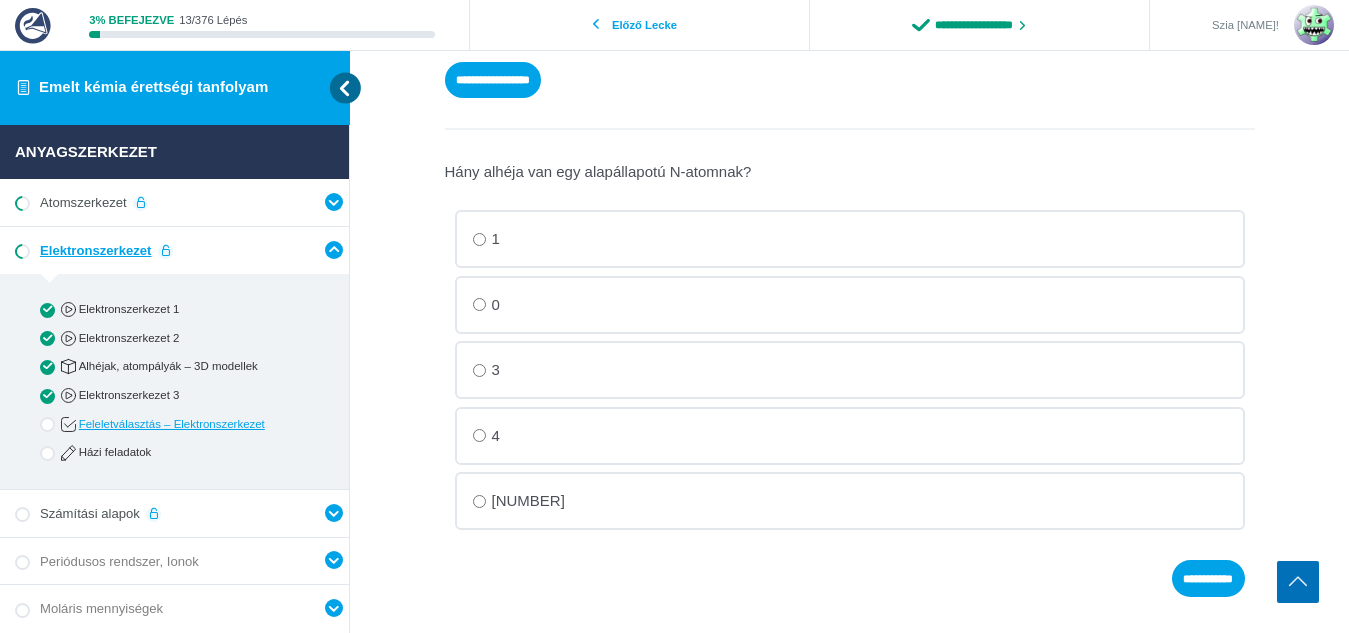 scroll, scrollTop: 363, scrollLeft: 0, axis: vertical 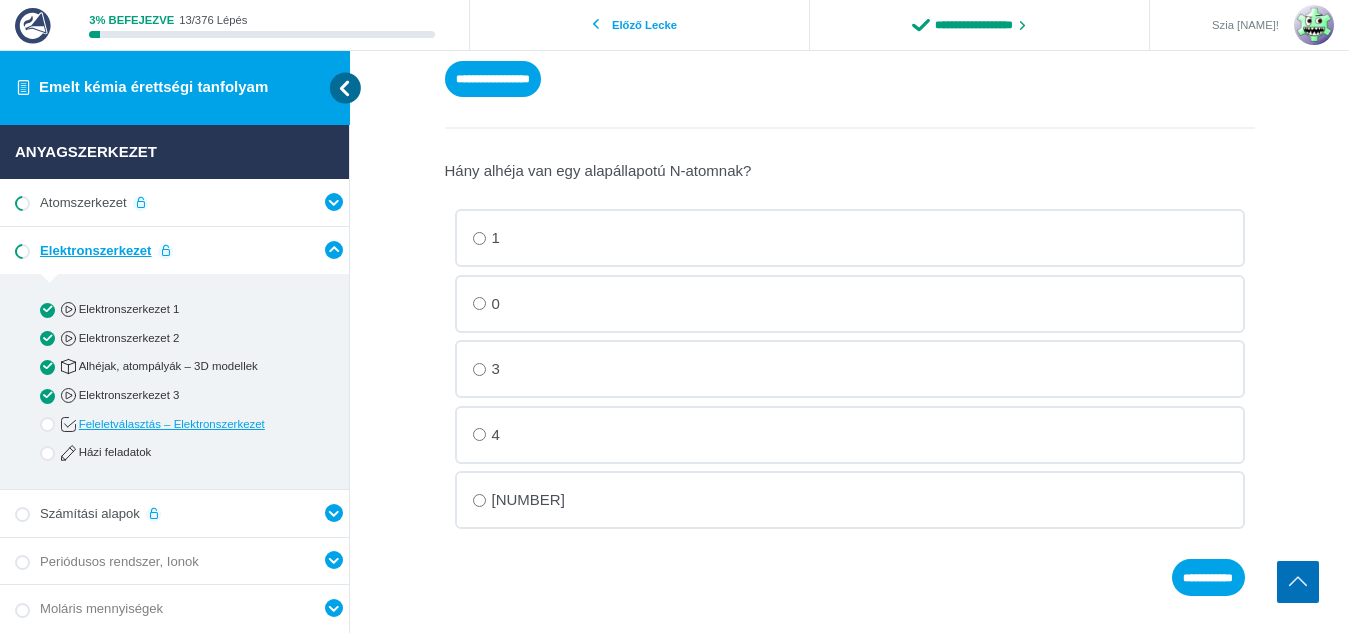 click on "0" at bounding box center [0, 0] 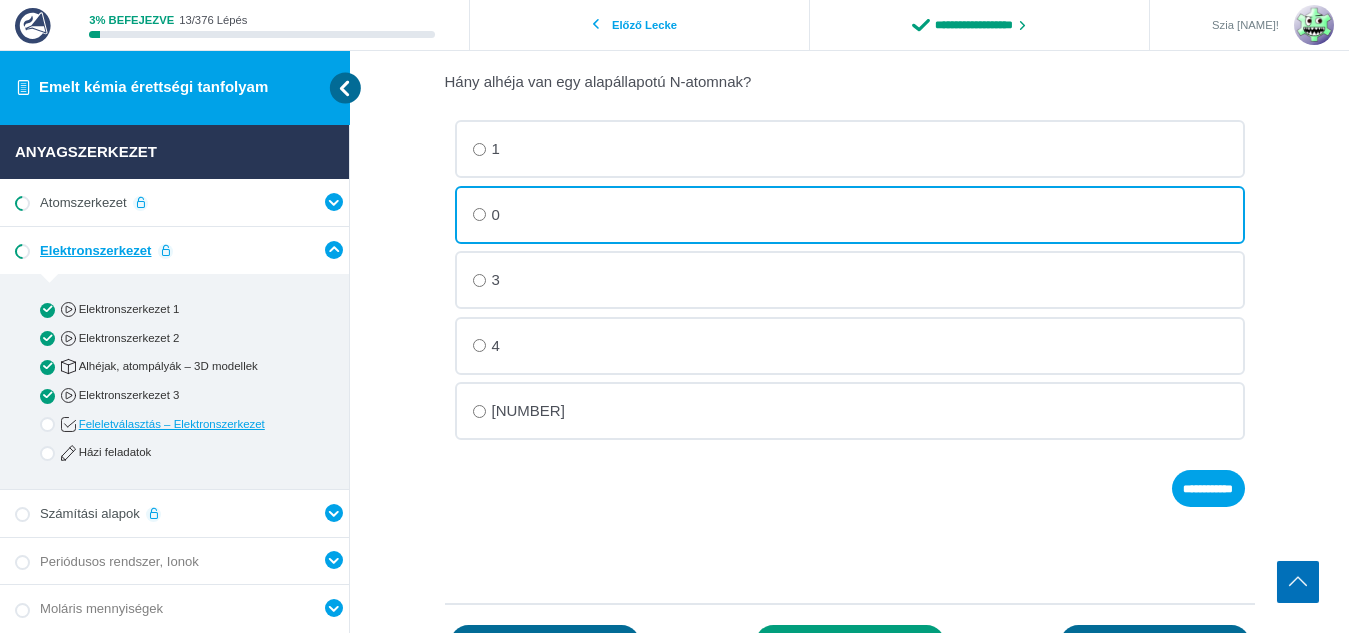 scroll, scrollTop: 454, scrollLeft: 0, axis: vertical 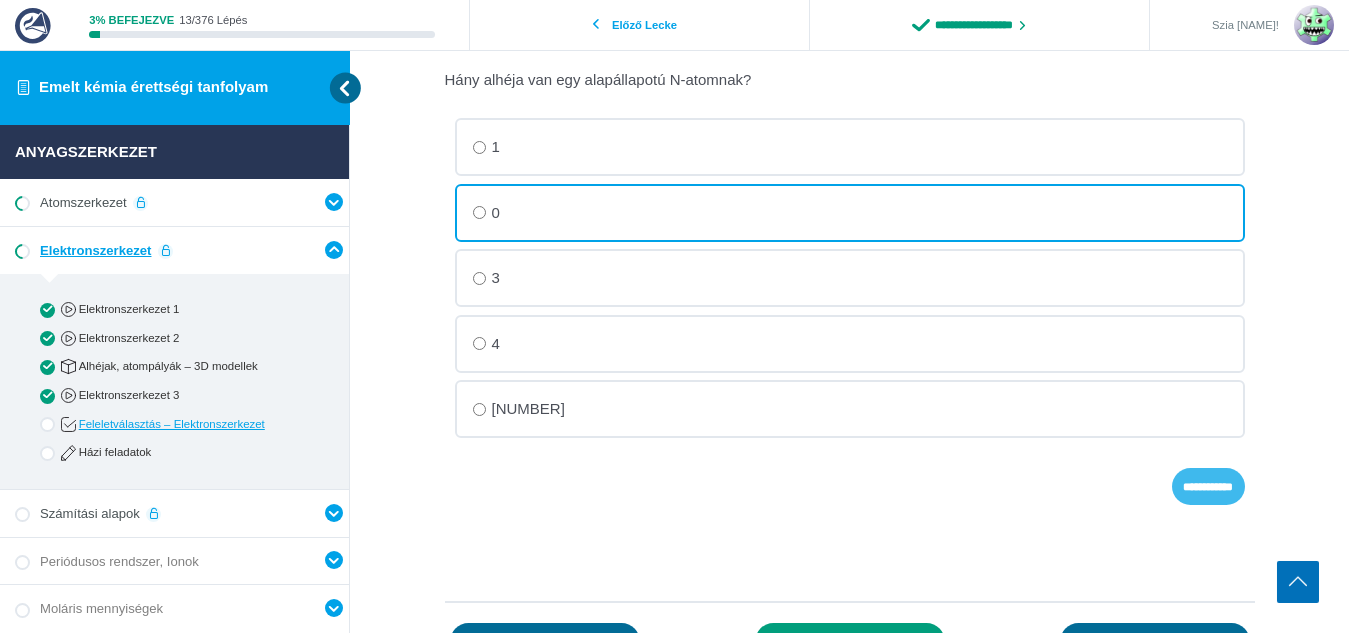 click on "**********" at bounding box center [0, 0] 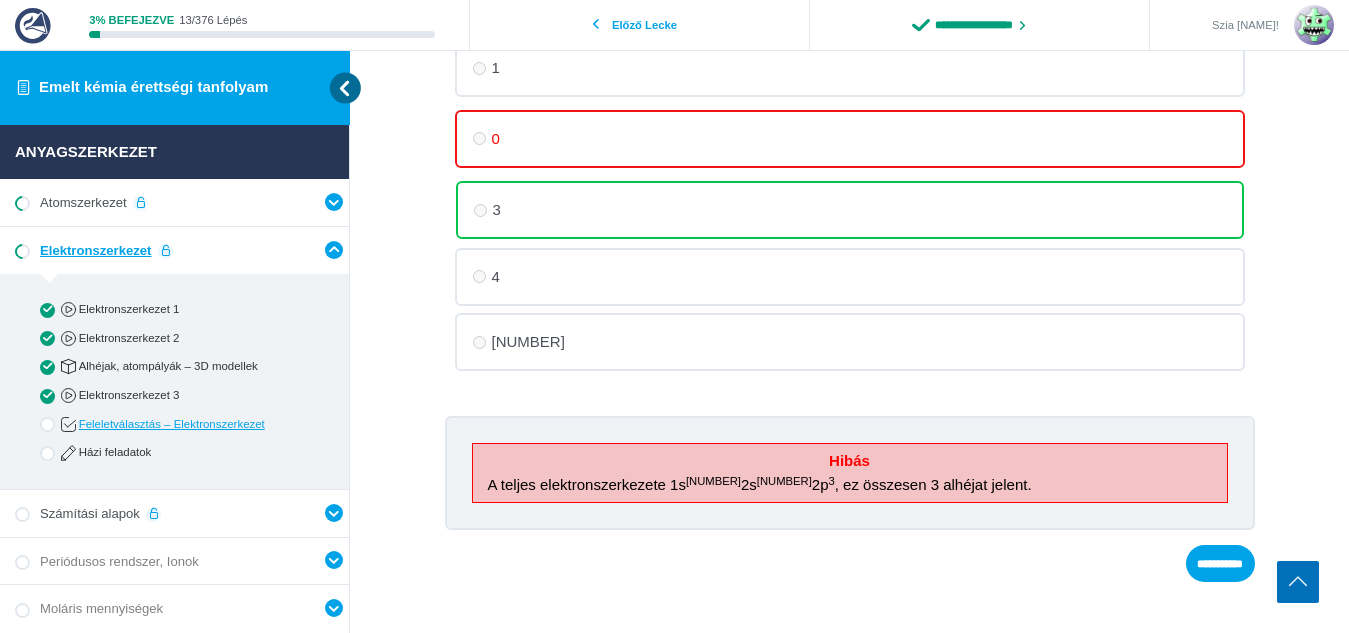 scroll, scrollTop: 537, scrollLeft: 0, axis: vertical 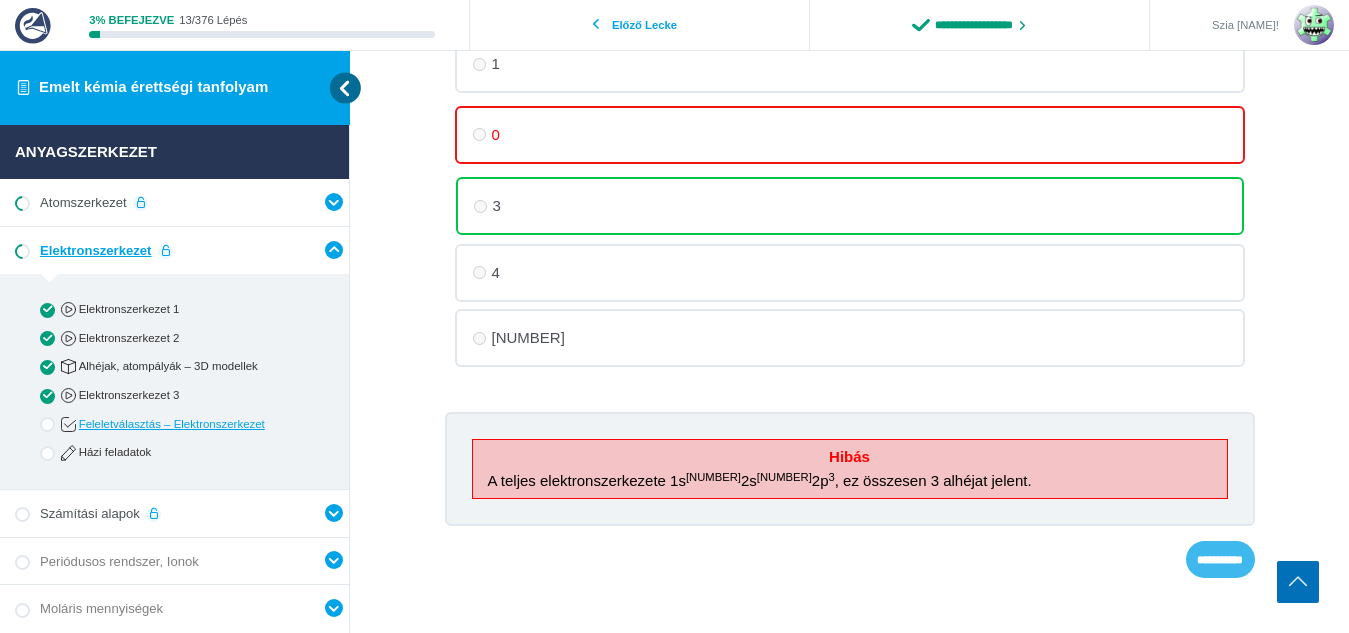click on "**********" at bounding box center (0, 0) 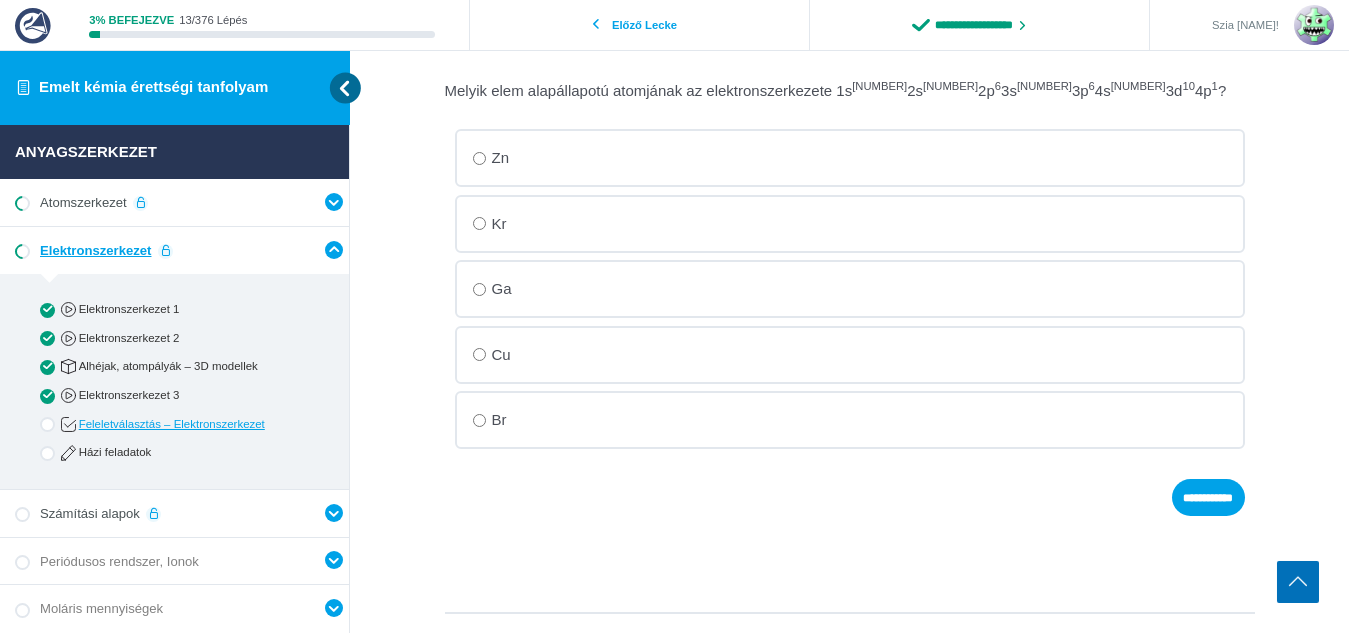 scroll, scrollTop: 422, scrollLeft: 0, axis: vertical 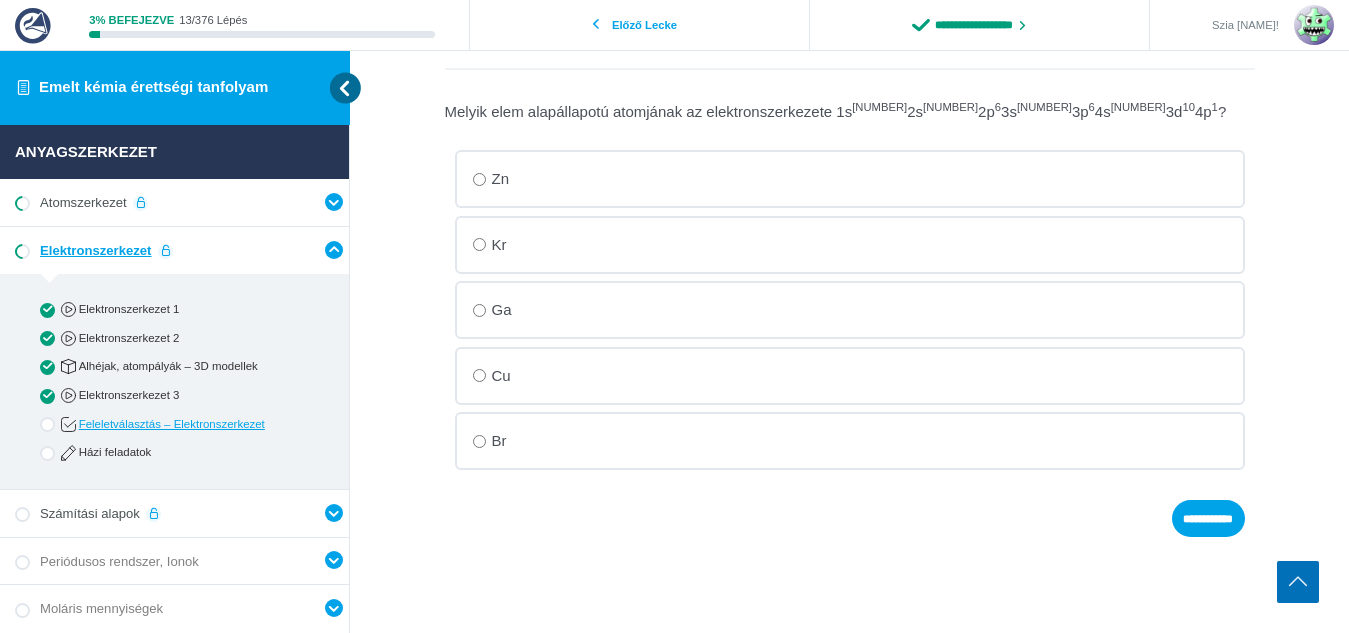 click on "Ga" at bounding box center [0, 0] 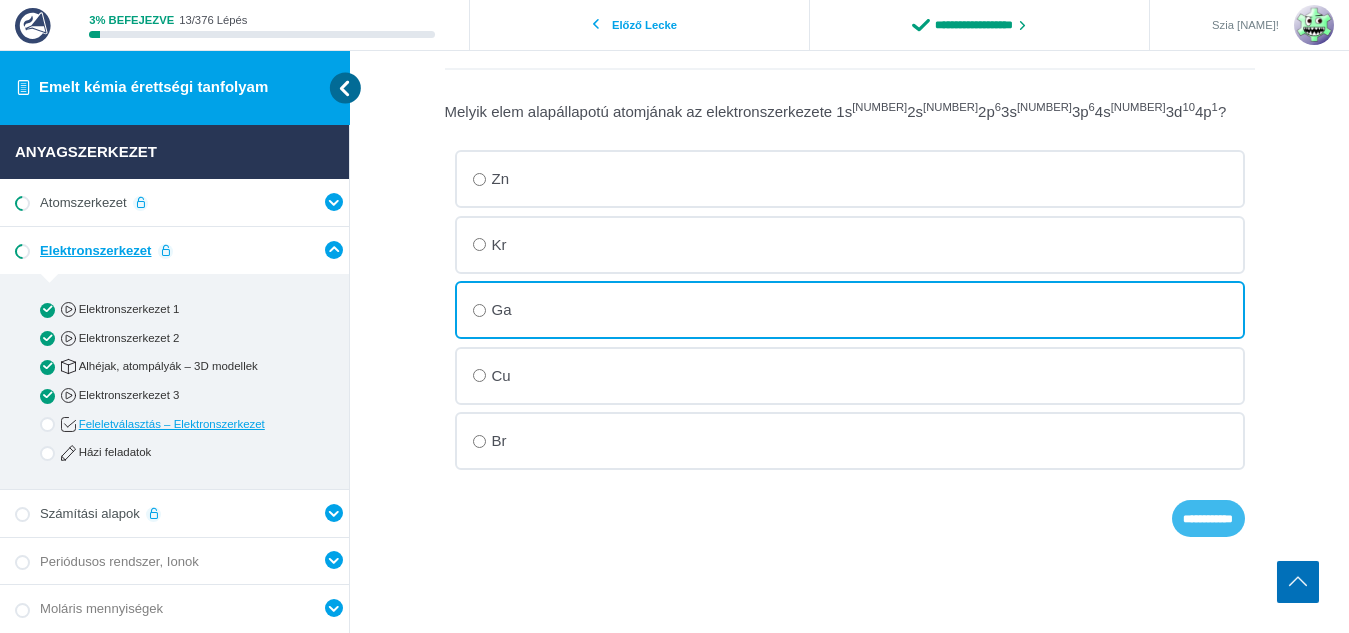 click on "**********" at bounding box center [0, 0] 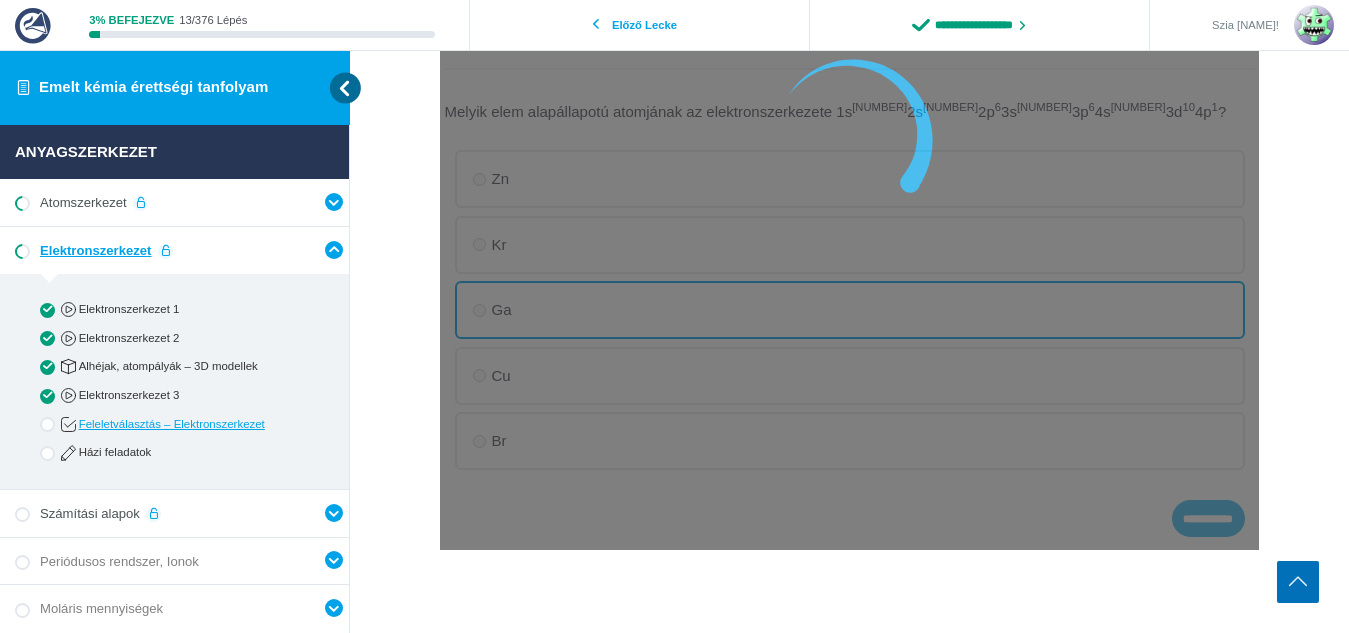 scroll, scrollTop: 426, scrollLeft: 0, axis: vertical 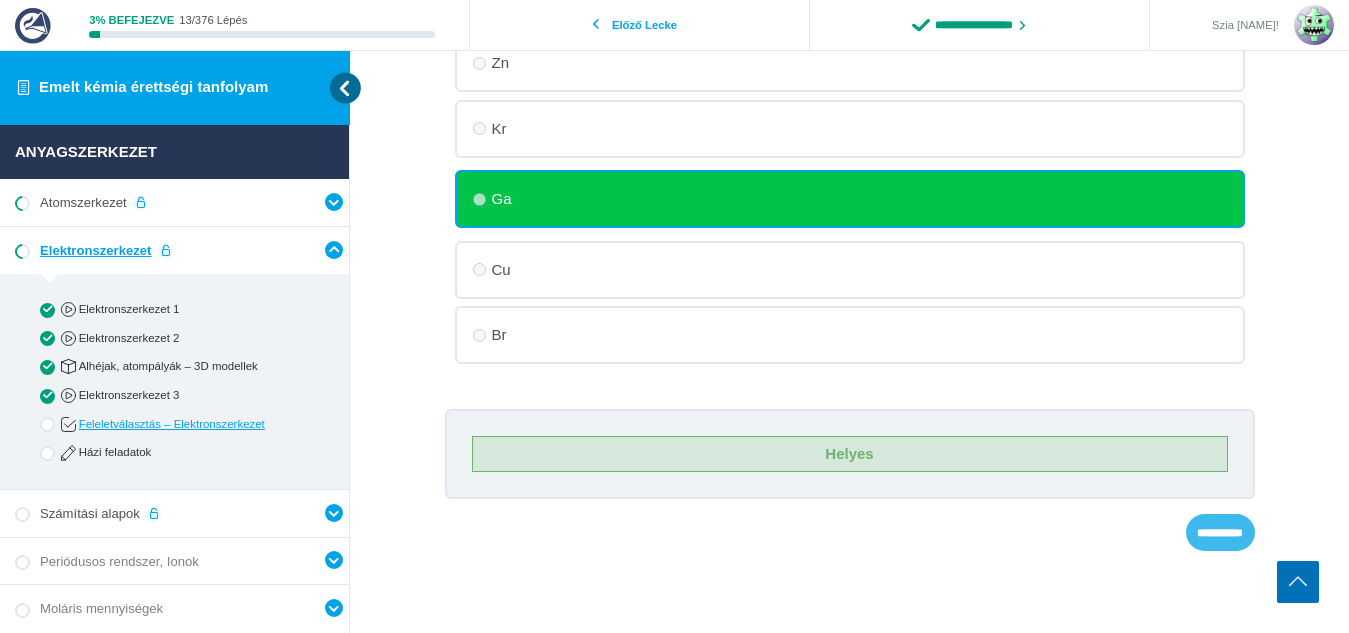 click on "**********" at bounding box center (0, 0) 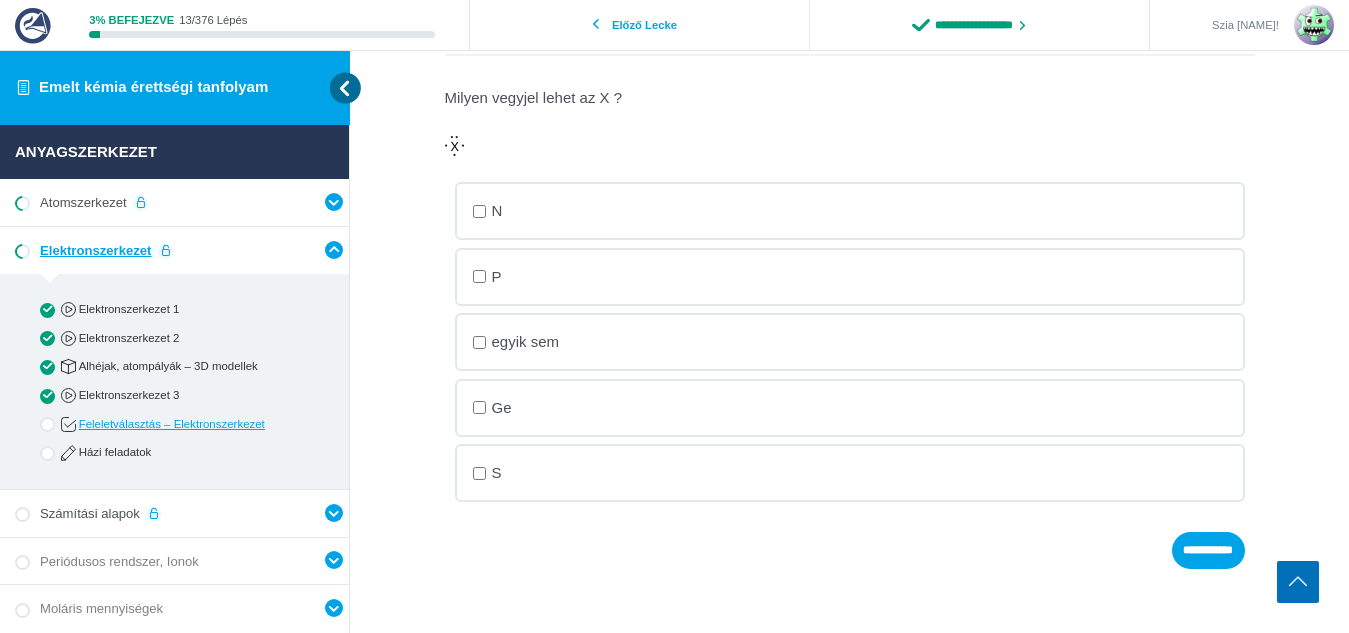 scroll, scrollTop: 422, scrollLeft: 0, axis: vertical 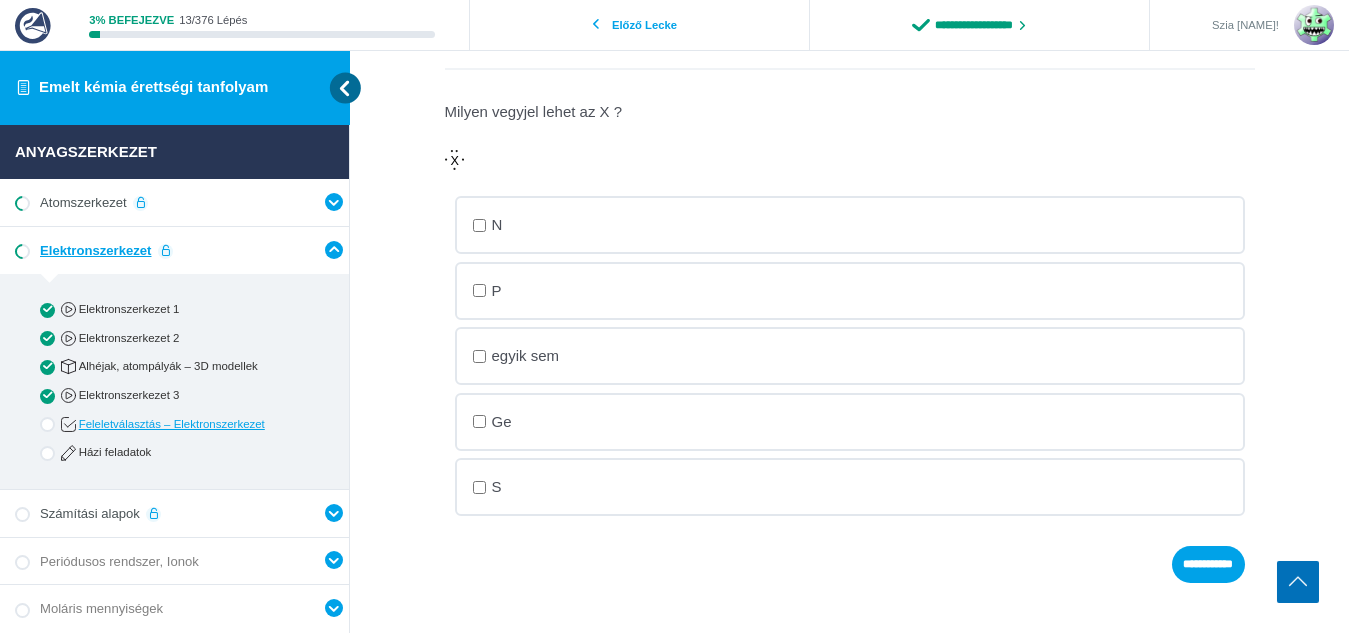 click on "P" at bounding box center [0, 0] 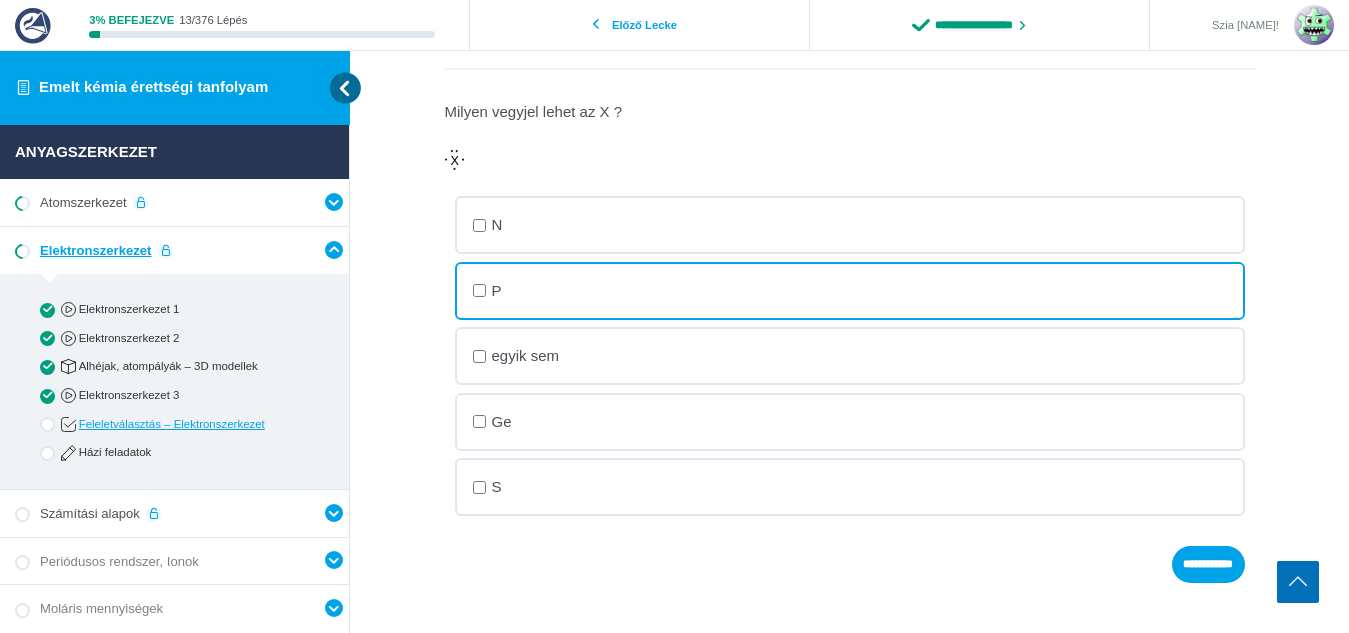 click on "N" at bounding box center (0, 0) 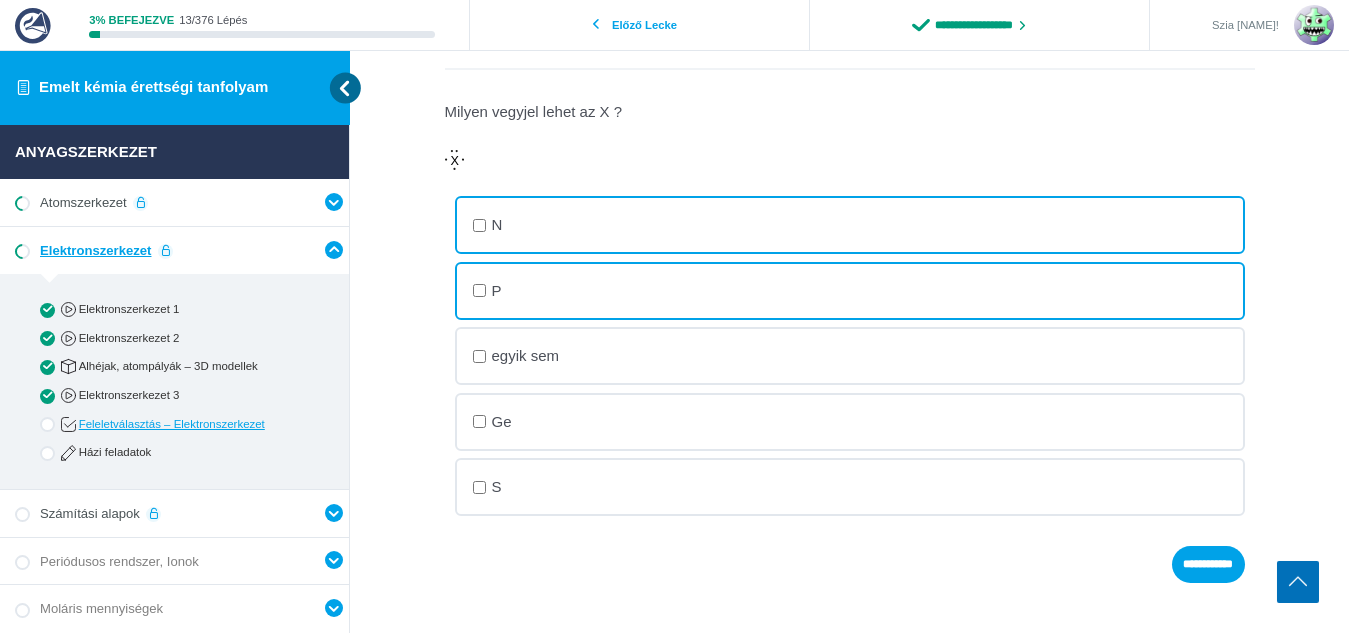 click on "Milyen vegyjel lehet az X ?
1.
N
2.
P
3.
egyik sem
4.
Ge
5.
S" at bounding box center (0, 0) 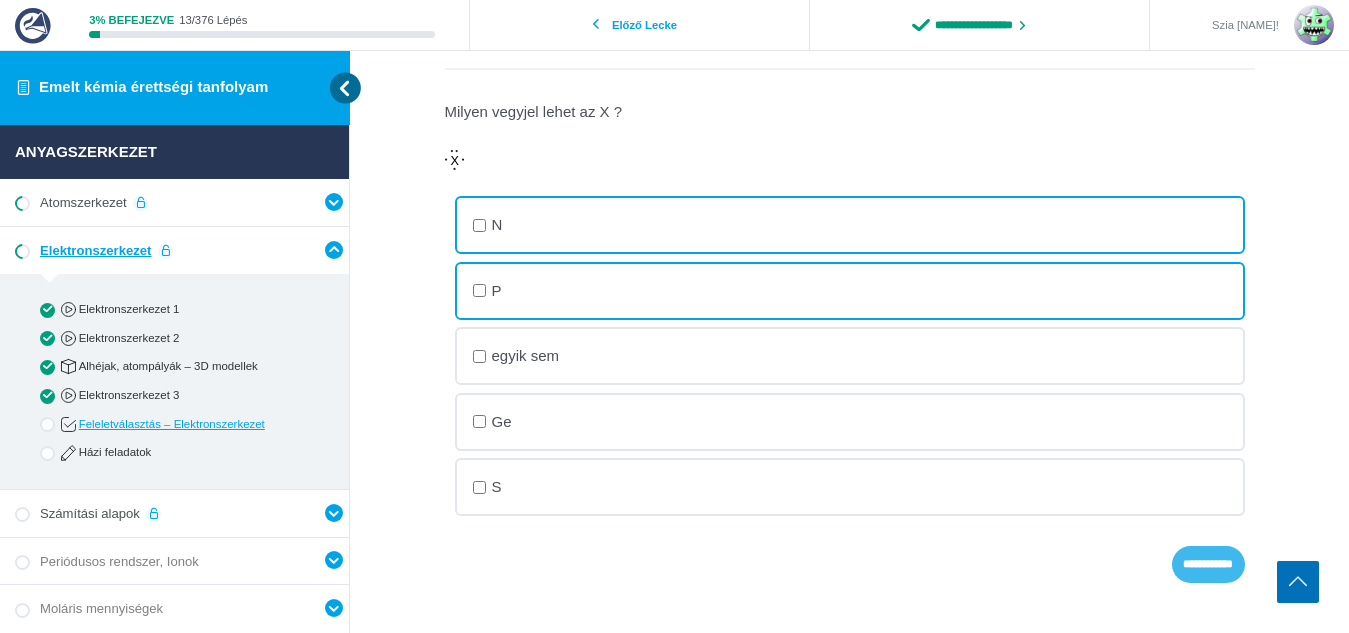 click on "**********" at bounding box center [0, 0] 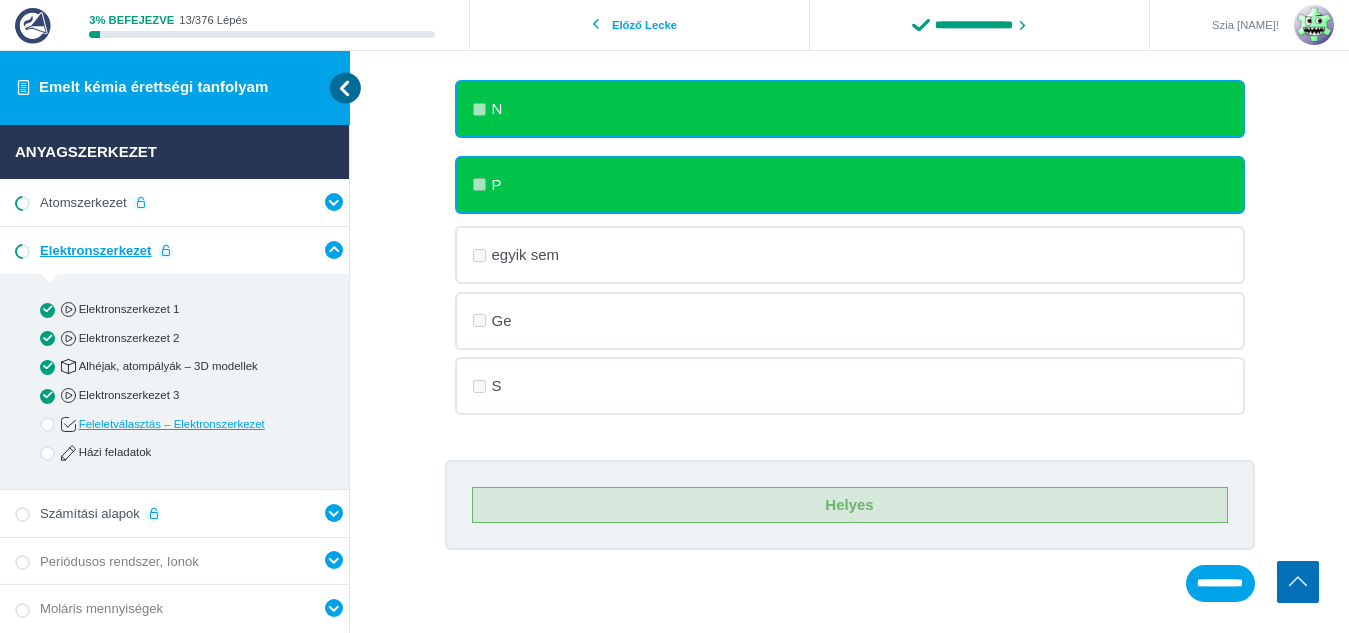 scroll, scrollTop: 546, scrollLeft: 0, axis: vertical 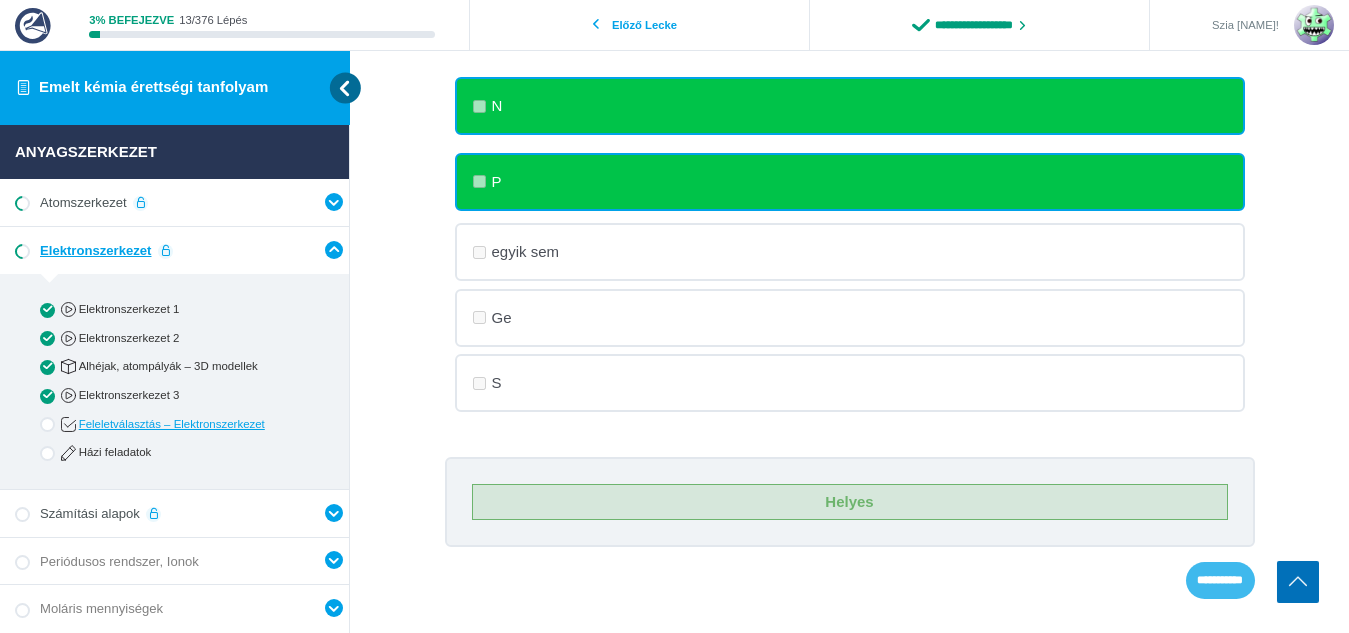 click on "**********" at bounding box center [0, 0] 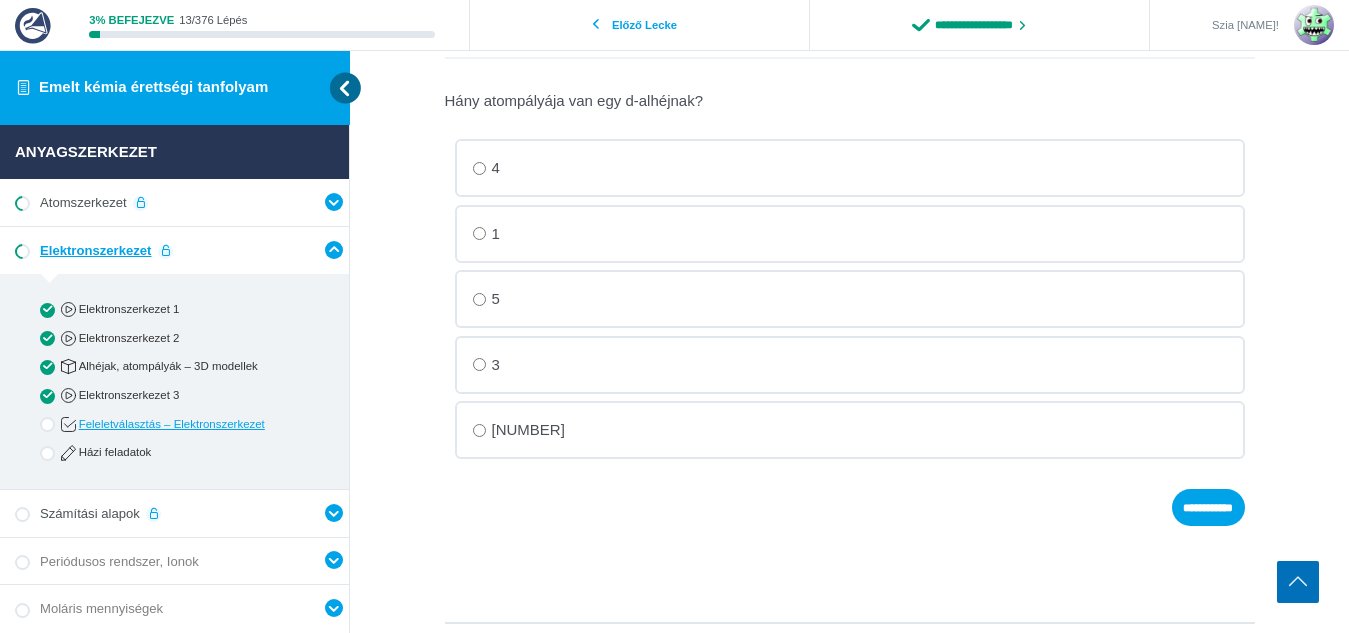scroll, scrollTop: 422, scrollLeft: 0, axis: vertical 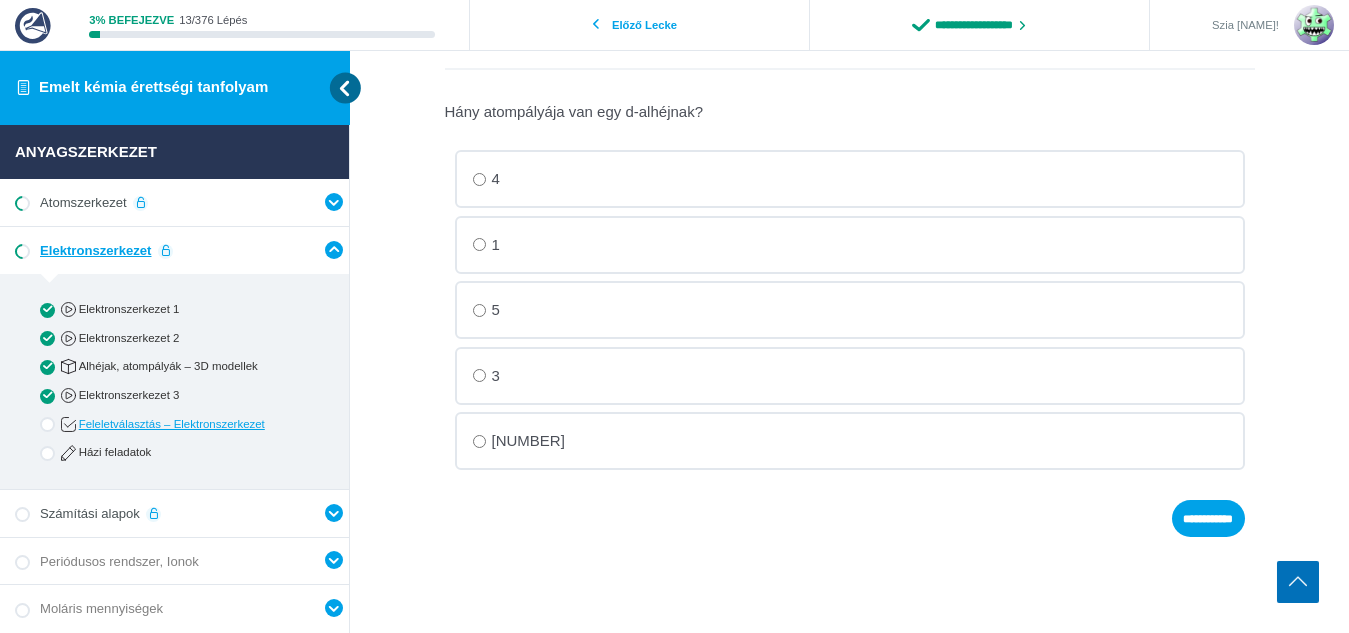 click on "5" at bounding box center (0, 0) 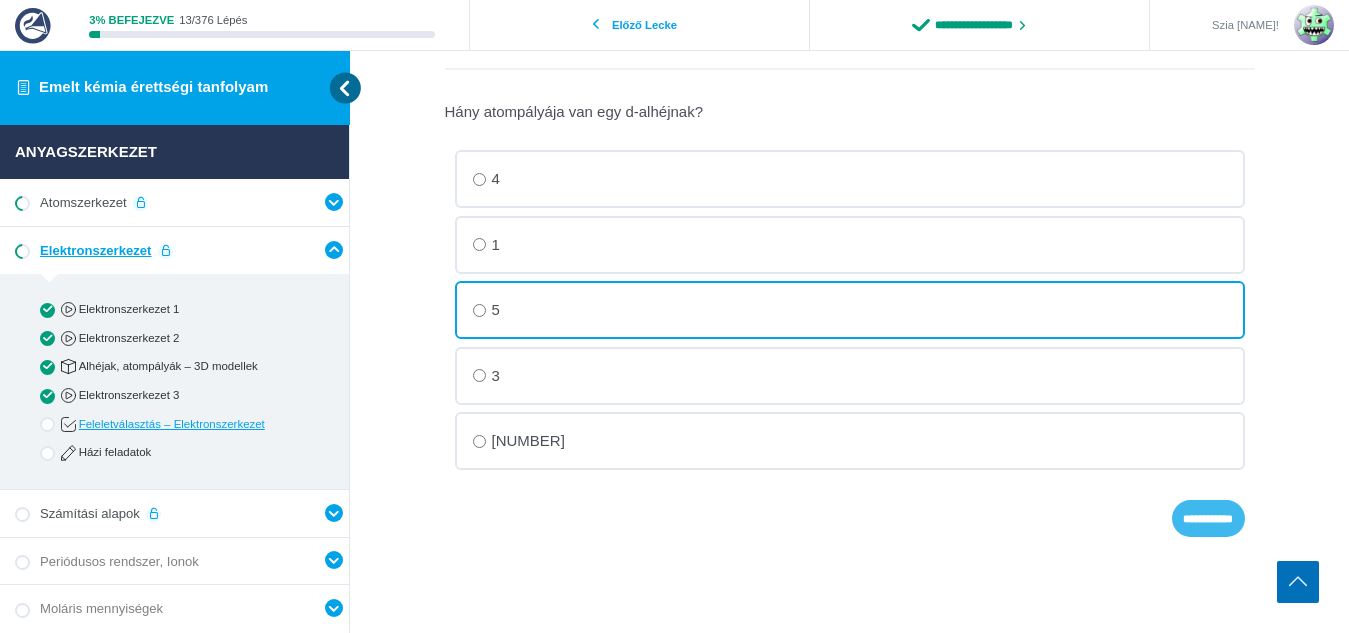 click on "**********" at bounding box center [0, 0] 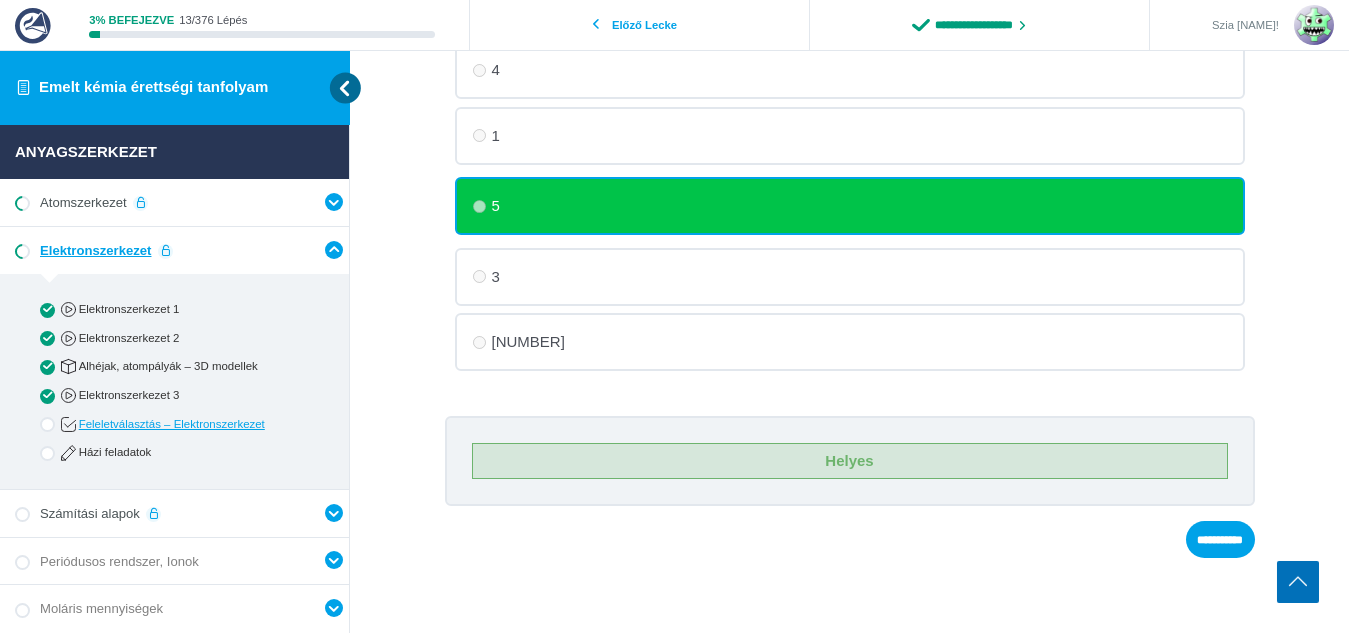 scroll, scrollTop: 532, scrollLeft: 0, axis: vertical 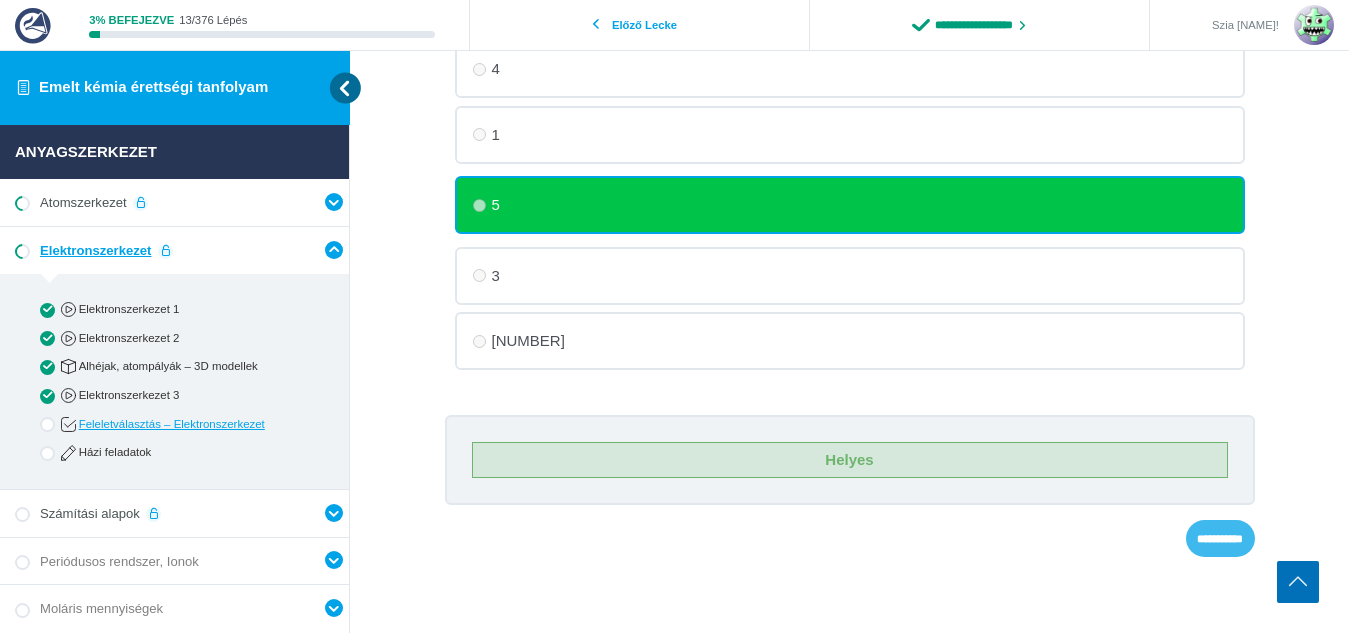 click on "**********" at bounding box center (0, 0) 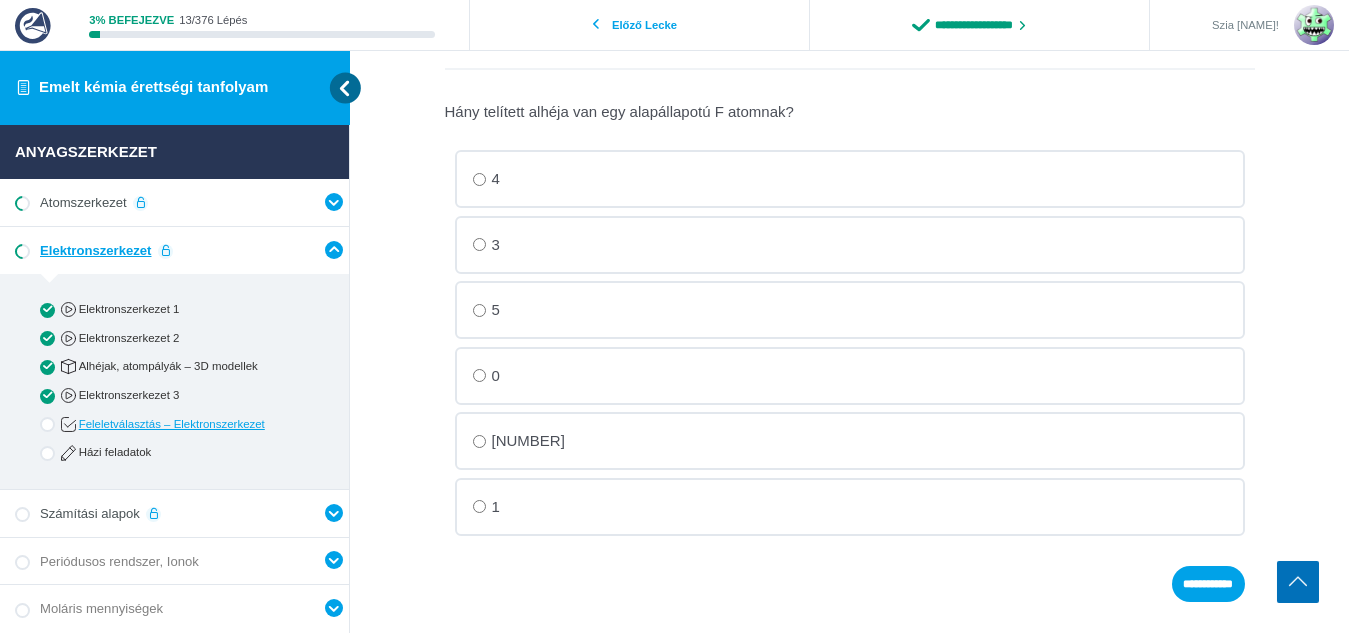 scroll, scrollTop: 421, scrollLeft: 0, axis: vertical 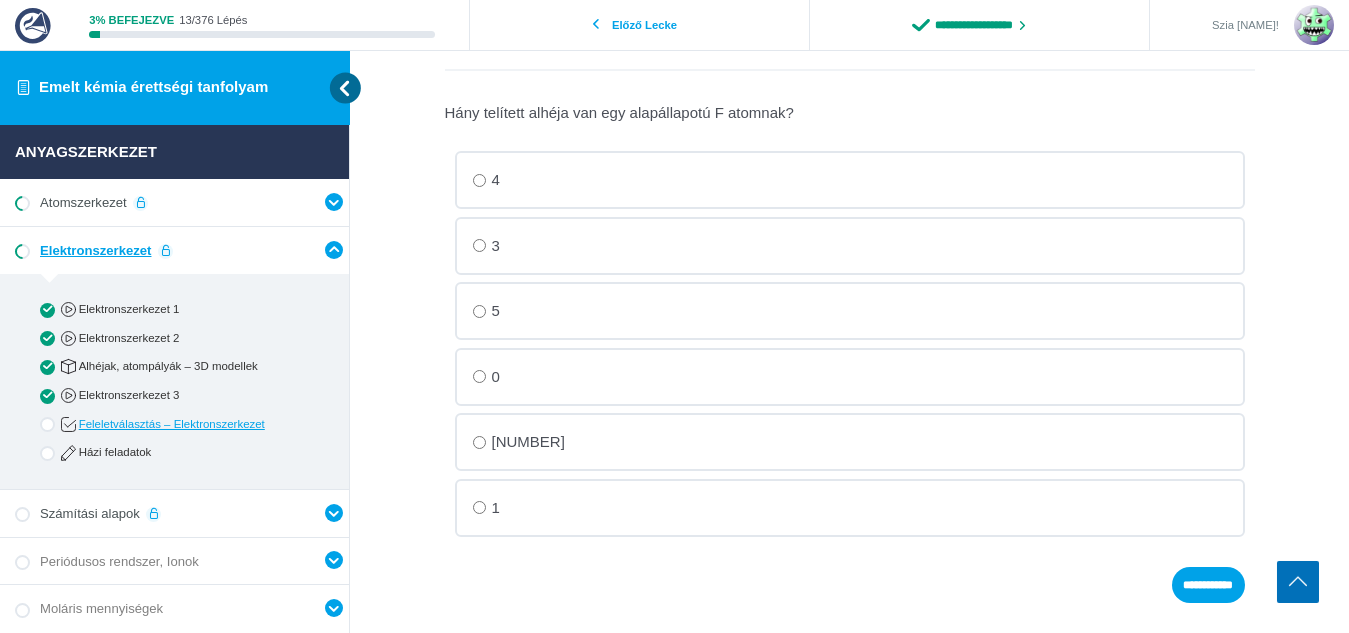 click on "2" at bounding box center [0, 0] 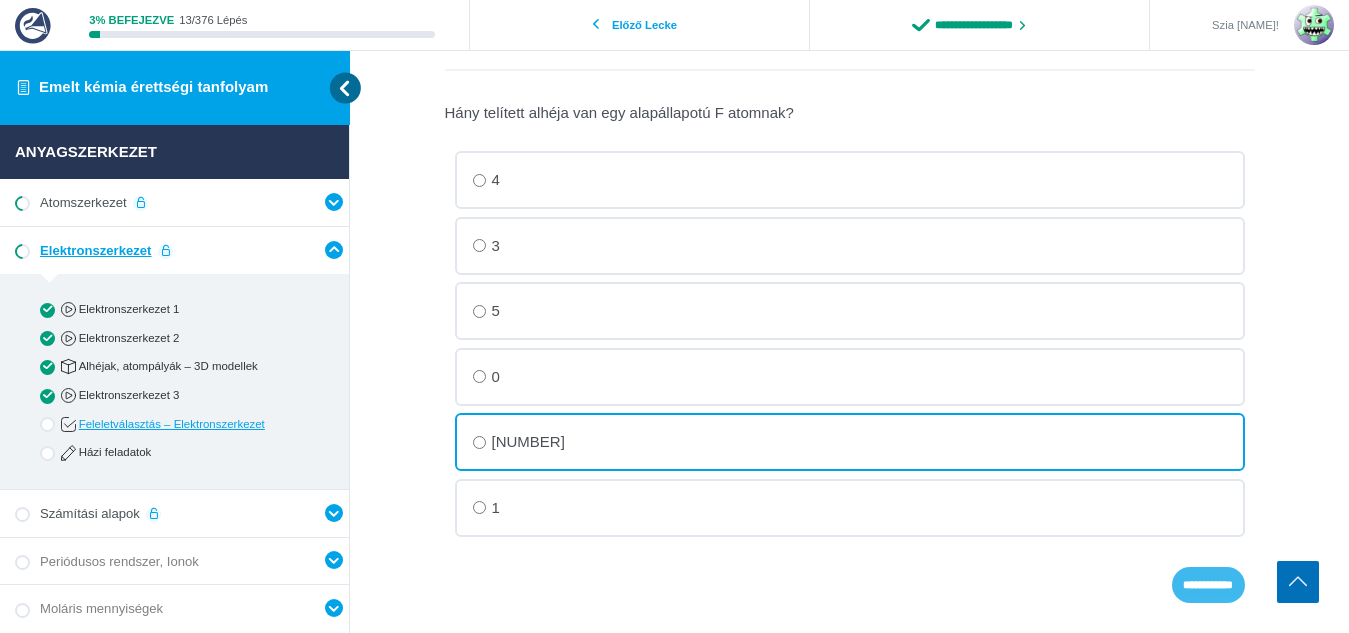 click on "**********" at bounding box center [0, 0] 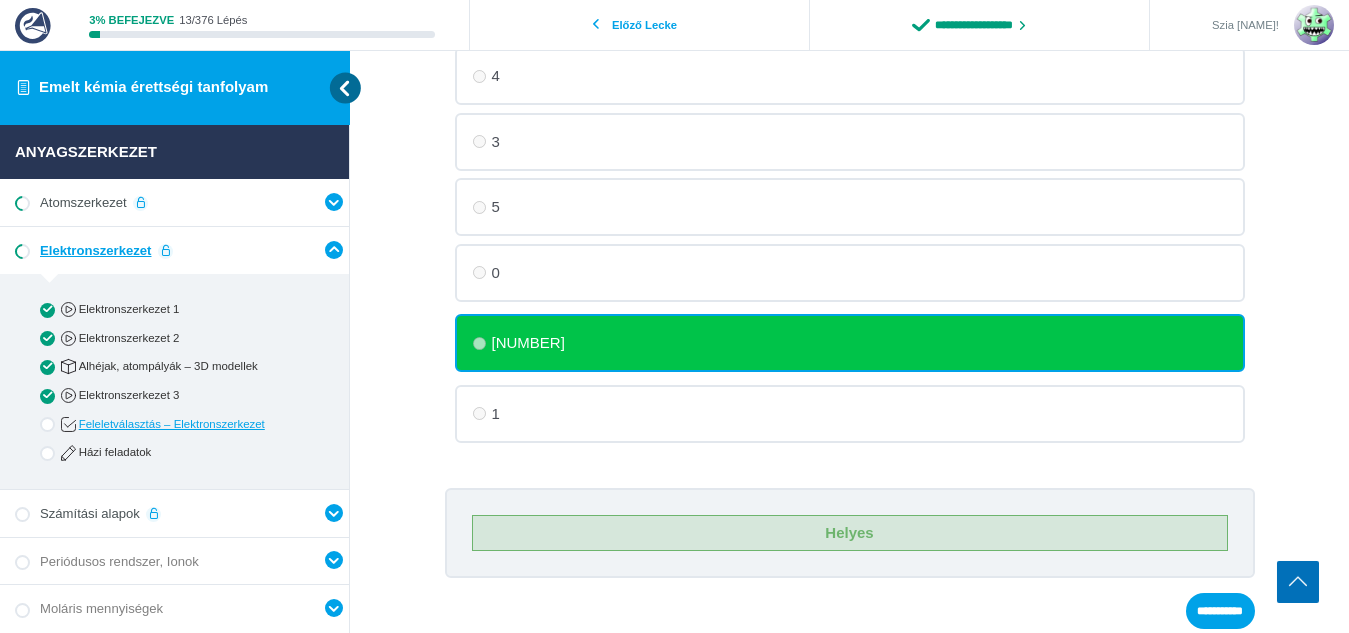 scroll, scrollTop: 526, scrollLeft: 0, axis: vertical 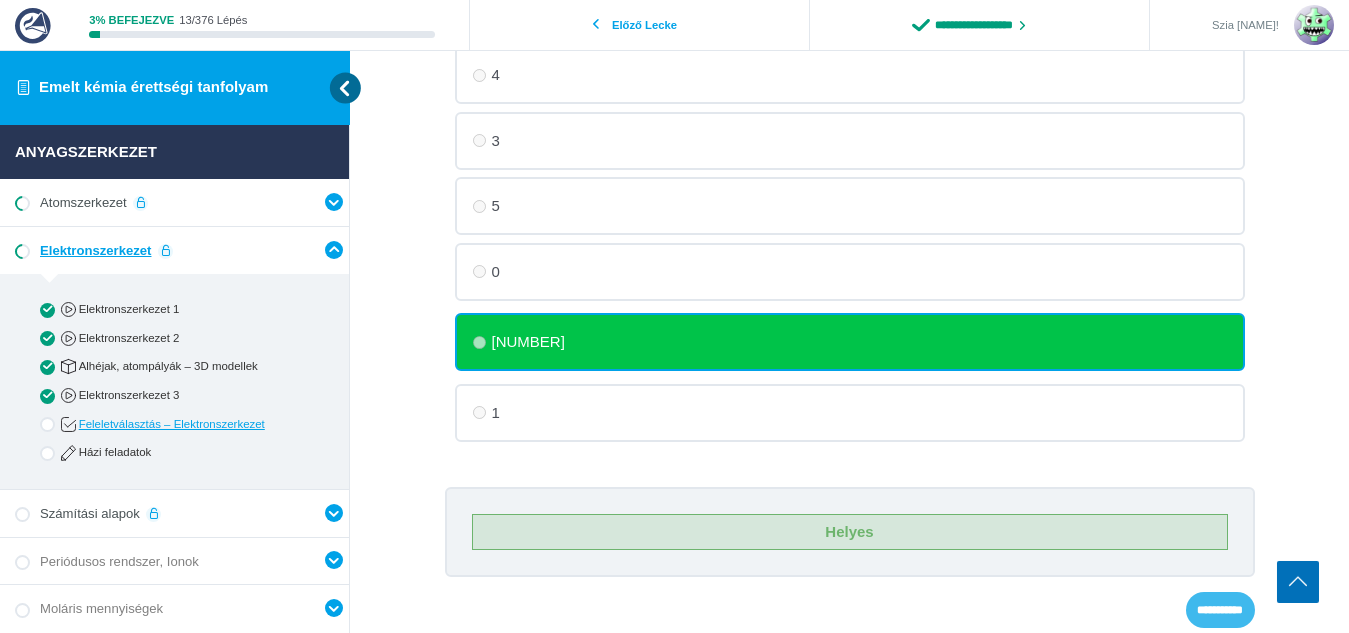 click on "**********" at bounding box center [0, 0] 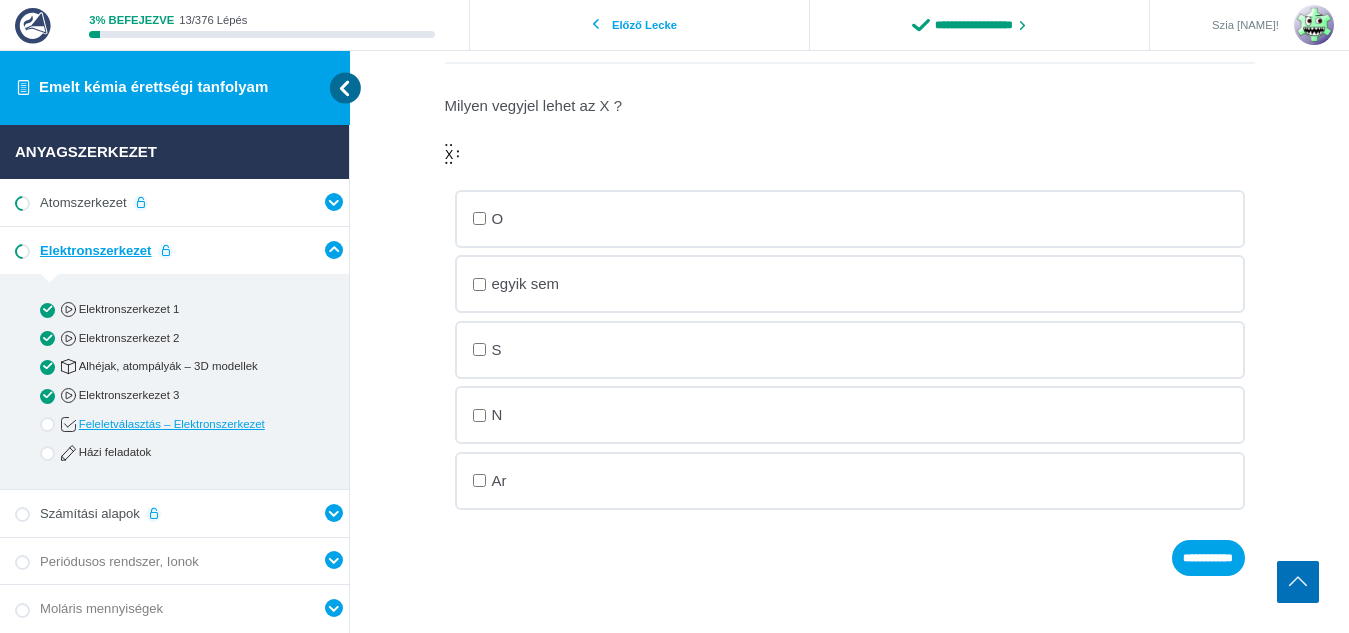 scroll, scrollTop: 429, scrollLeft: 0, axis: vertical 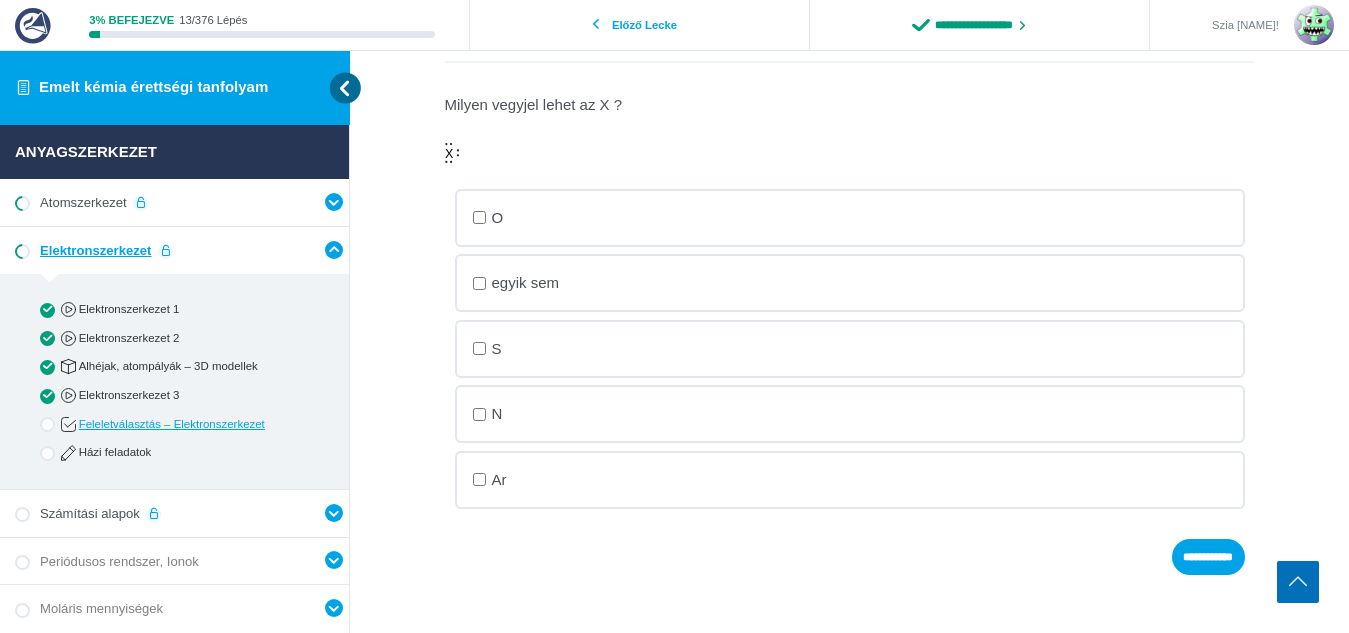 click on "S" at bounding box center (0, 0) 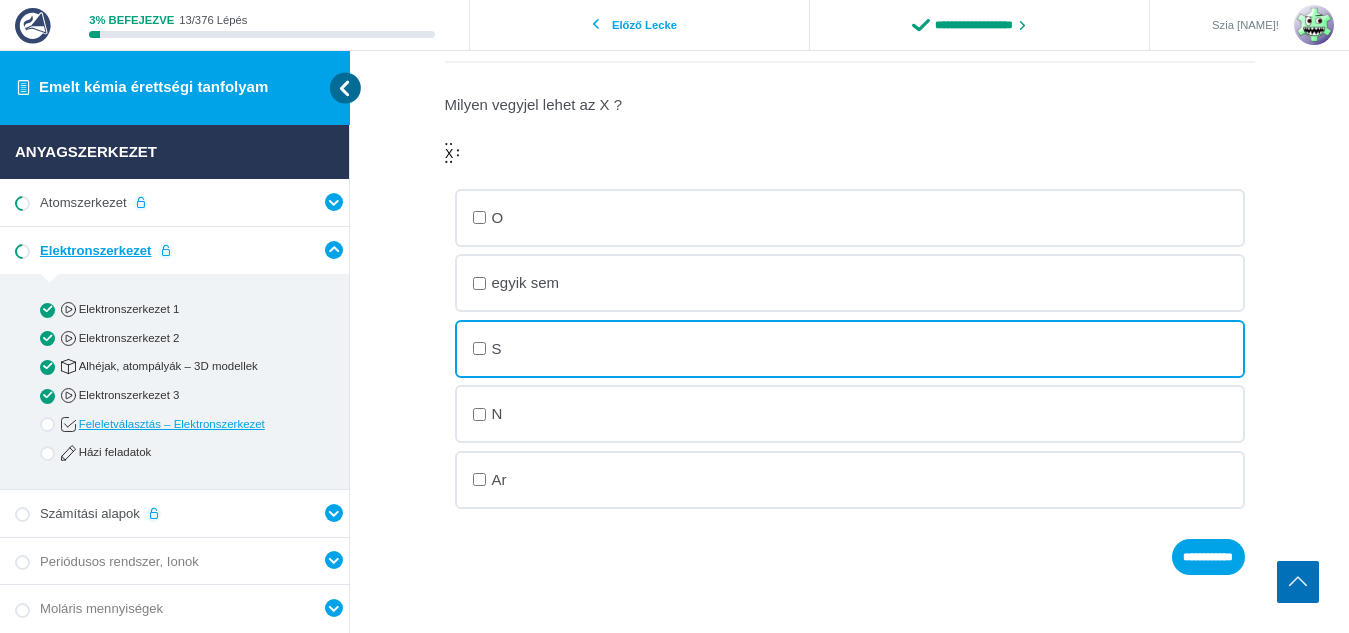 click on "O" at bounding box center [0, 0] 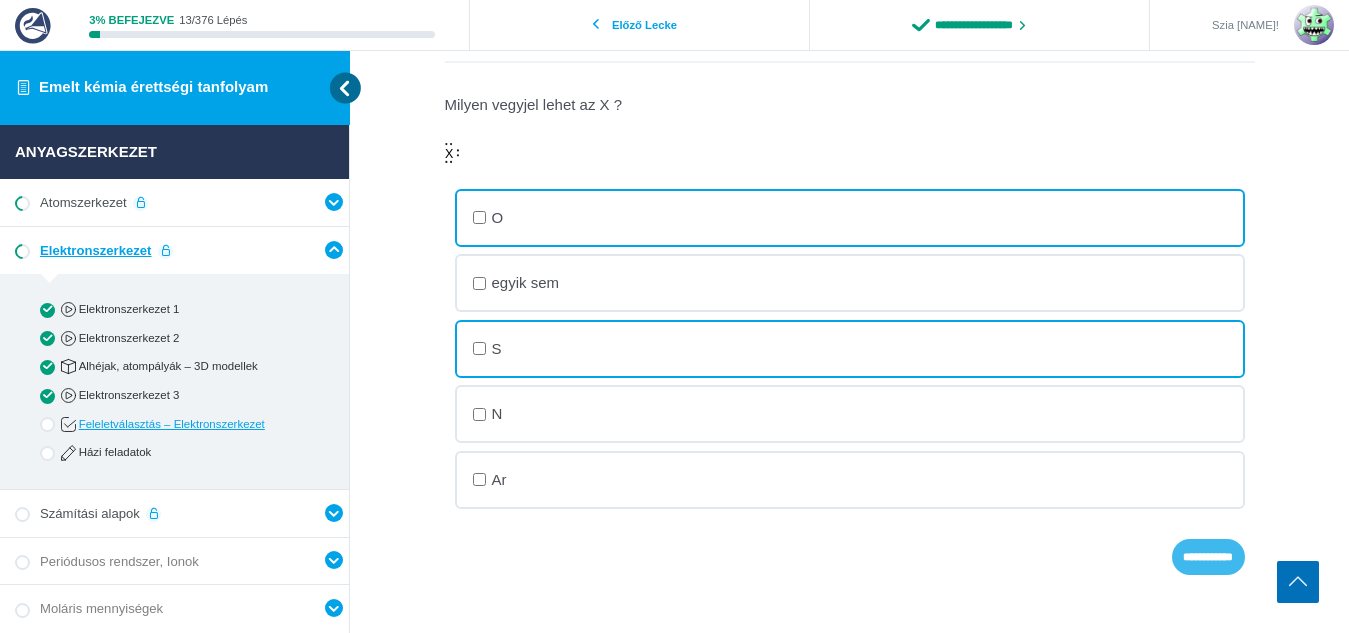 click on "**********" at bounding box center (0, 0) 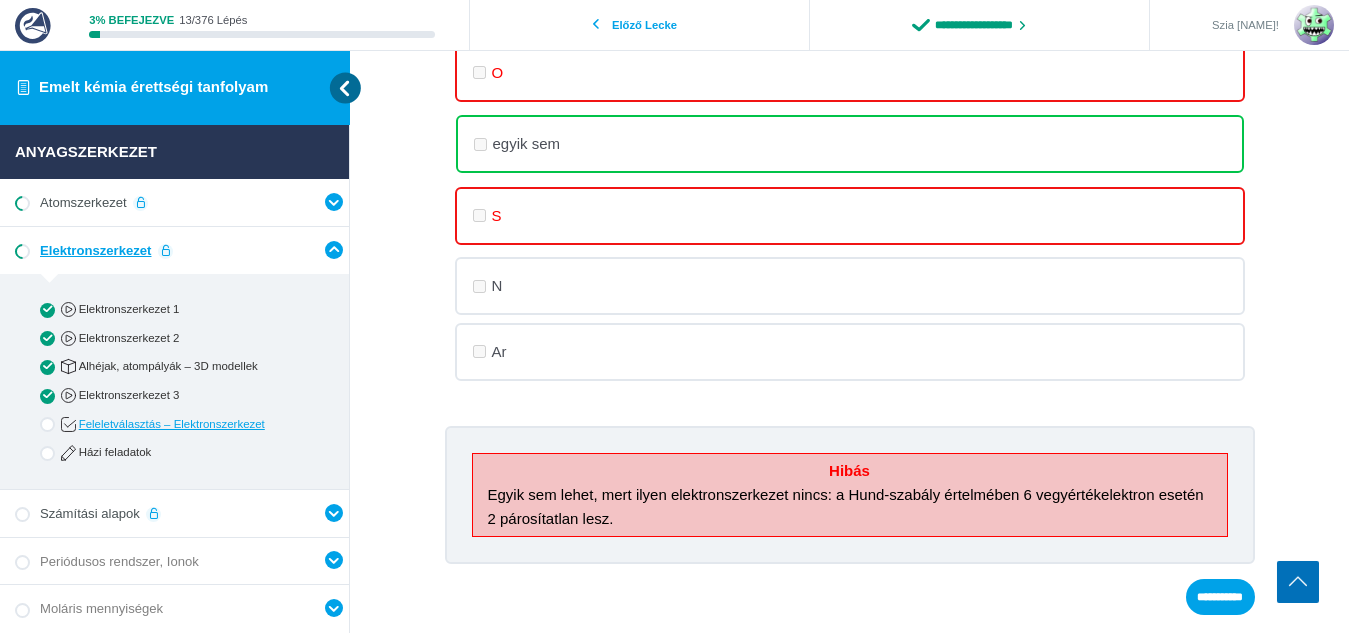 scroll, scrollTop: 581, scrollLeft: 0, axis: vertical 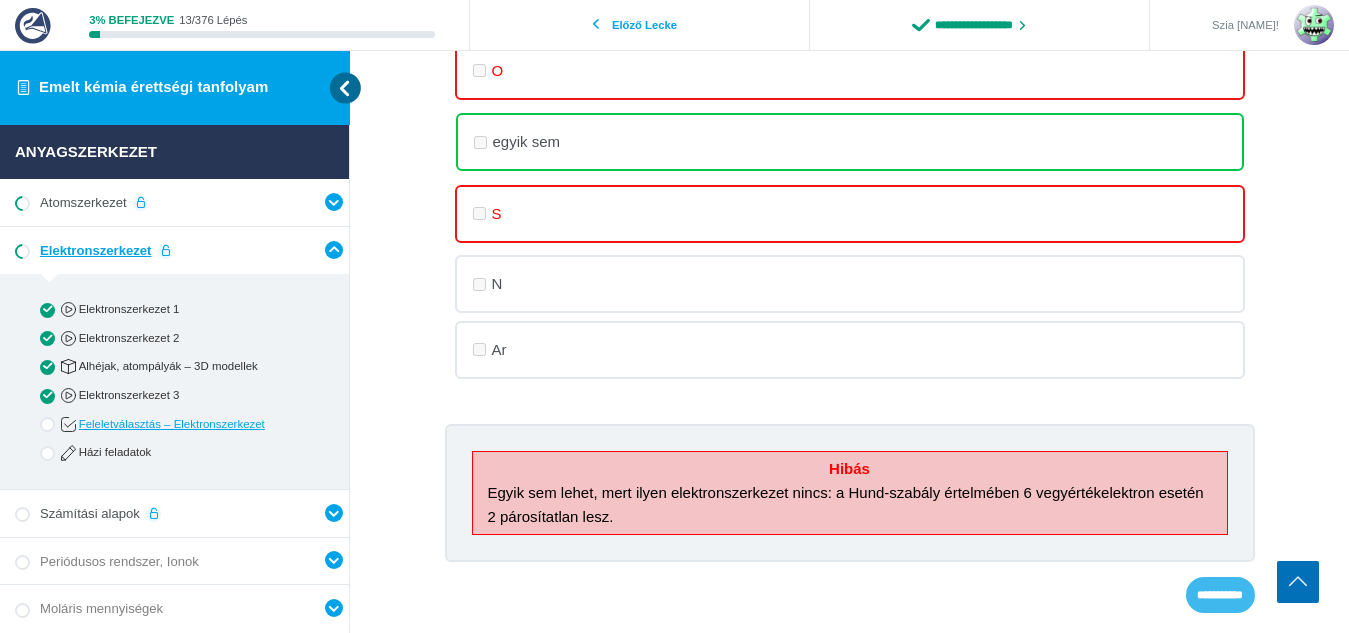 click on "**********" at bounding box center [0, 0] 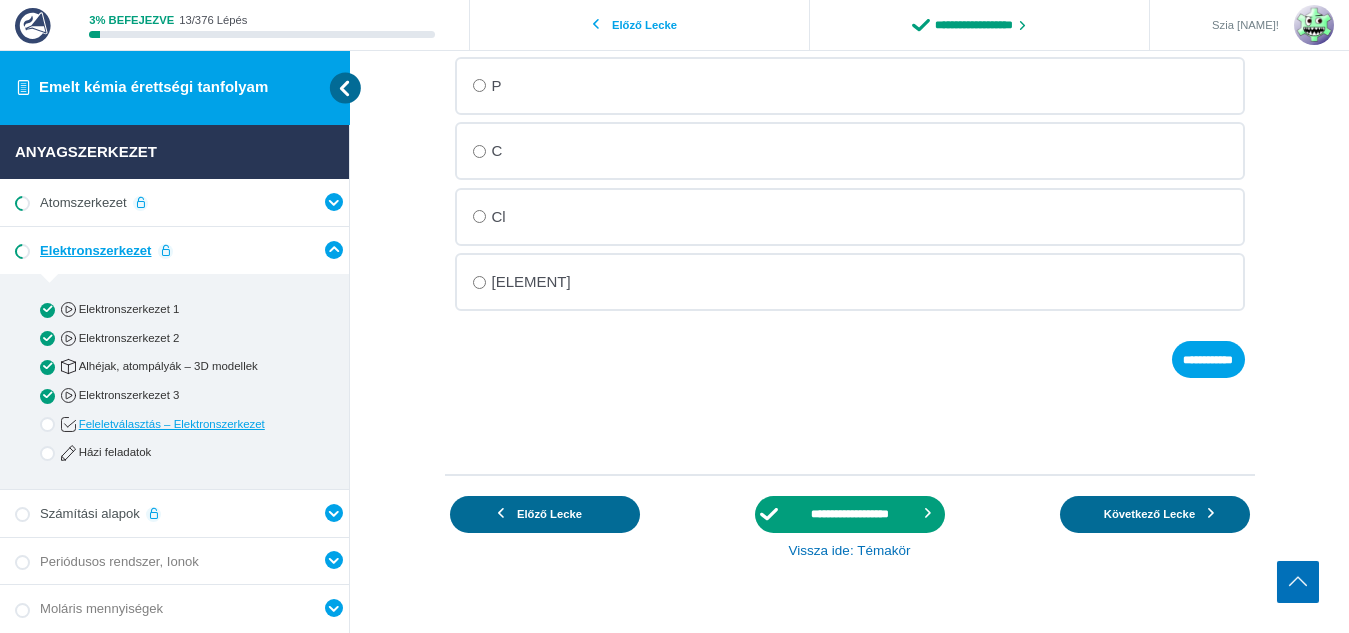 scroll, scrollTop: 422, scrollLeft: 0, axis: vertical 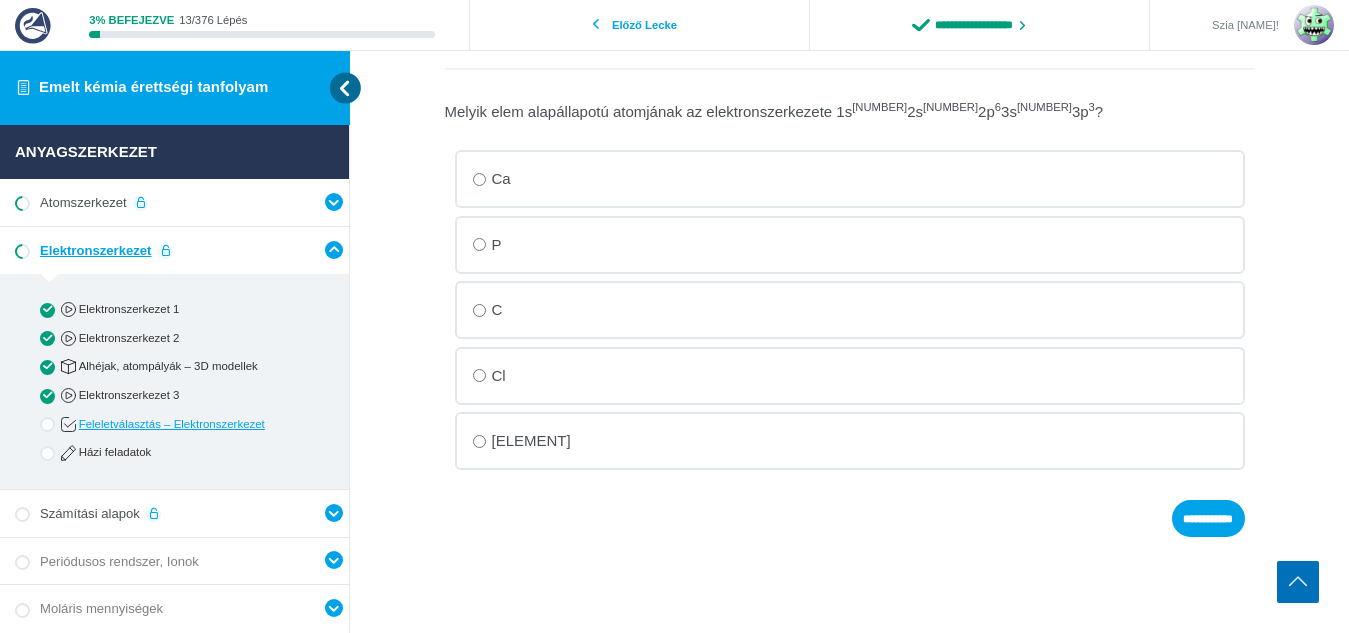 click on "P" at bounding box center [0, 0] 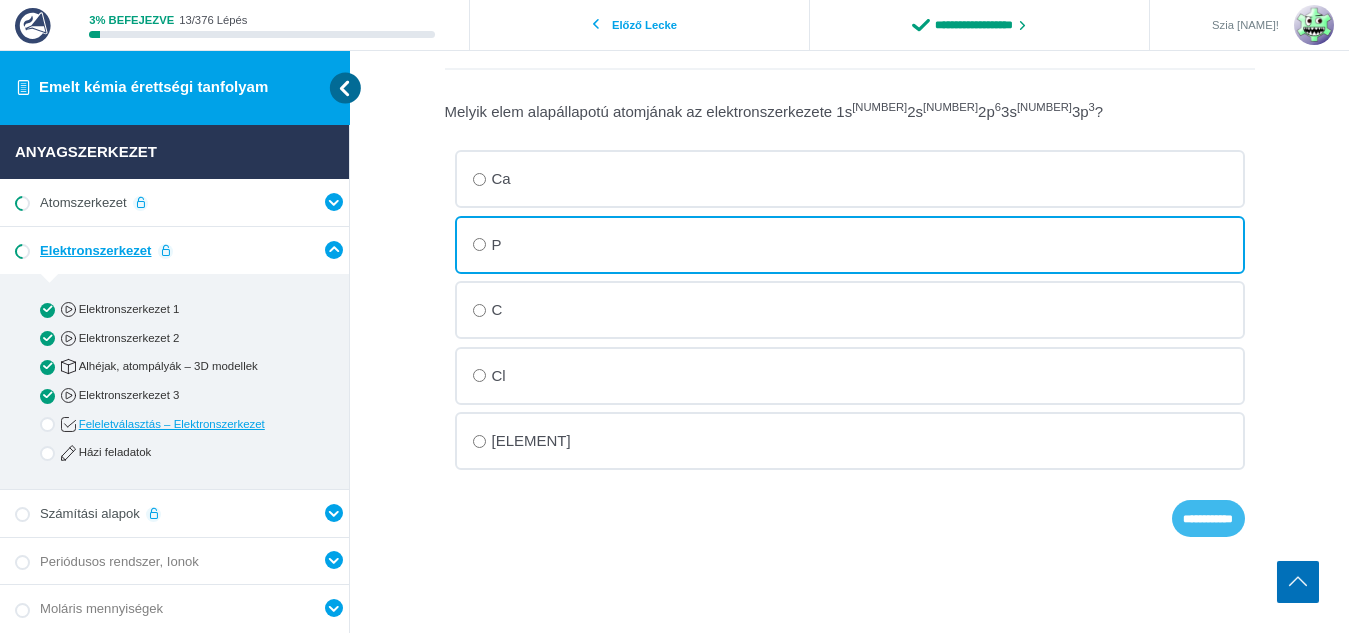 click on "**********" at bounding box center (0, 0) 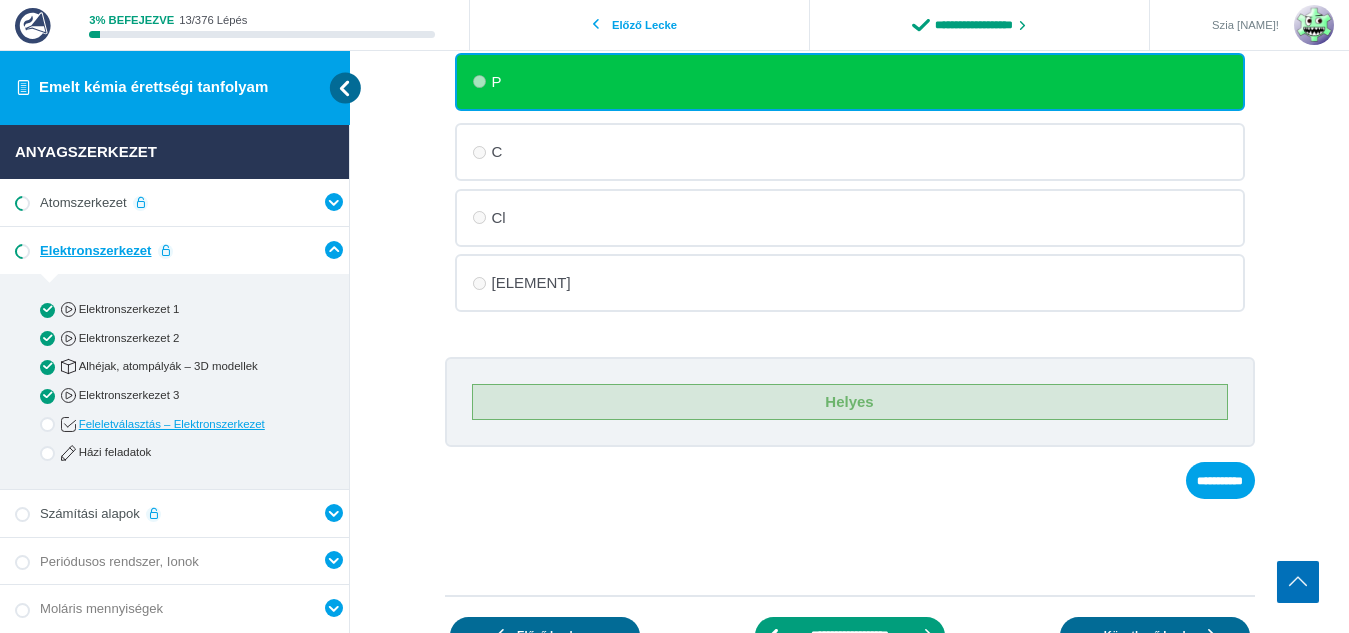 scroll, scrollTop: 592, scrollLeft: 0, axis: vertical 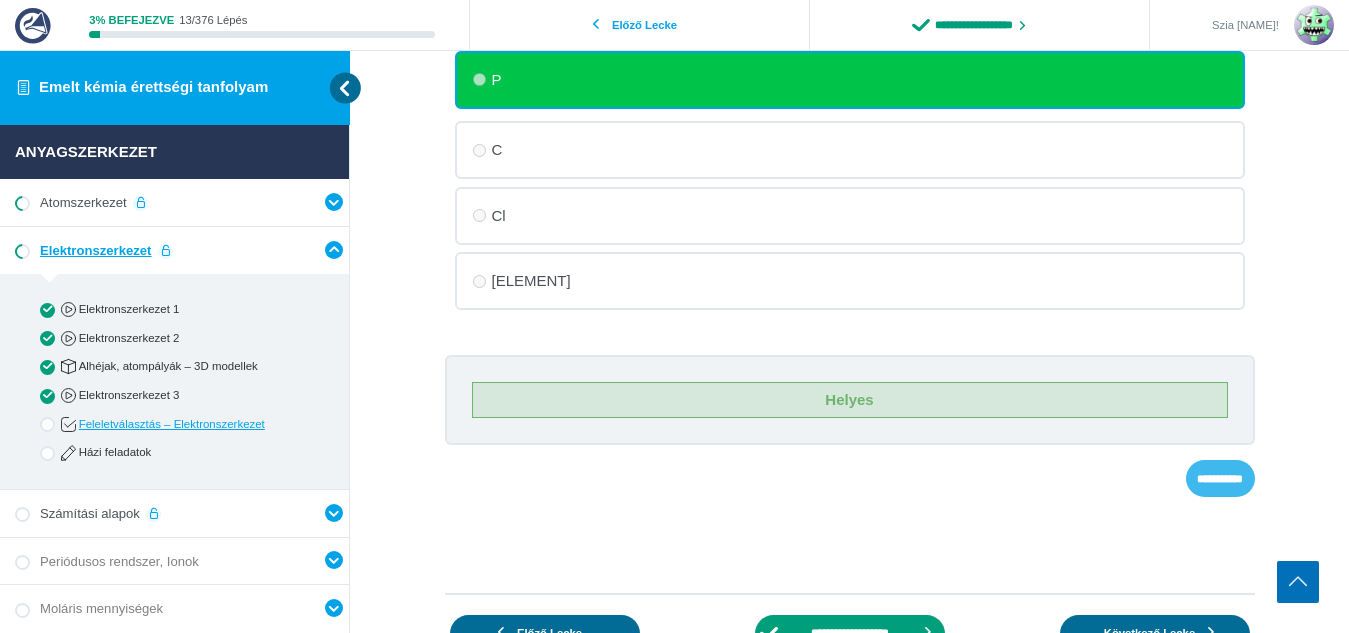 click on "**********" at bounding box center (0, 0) 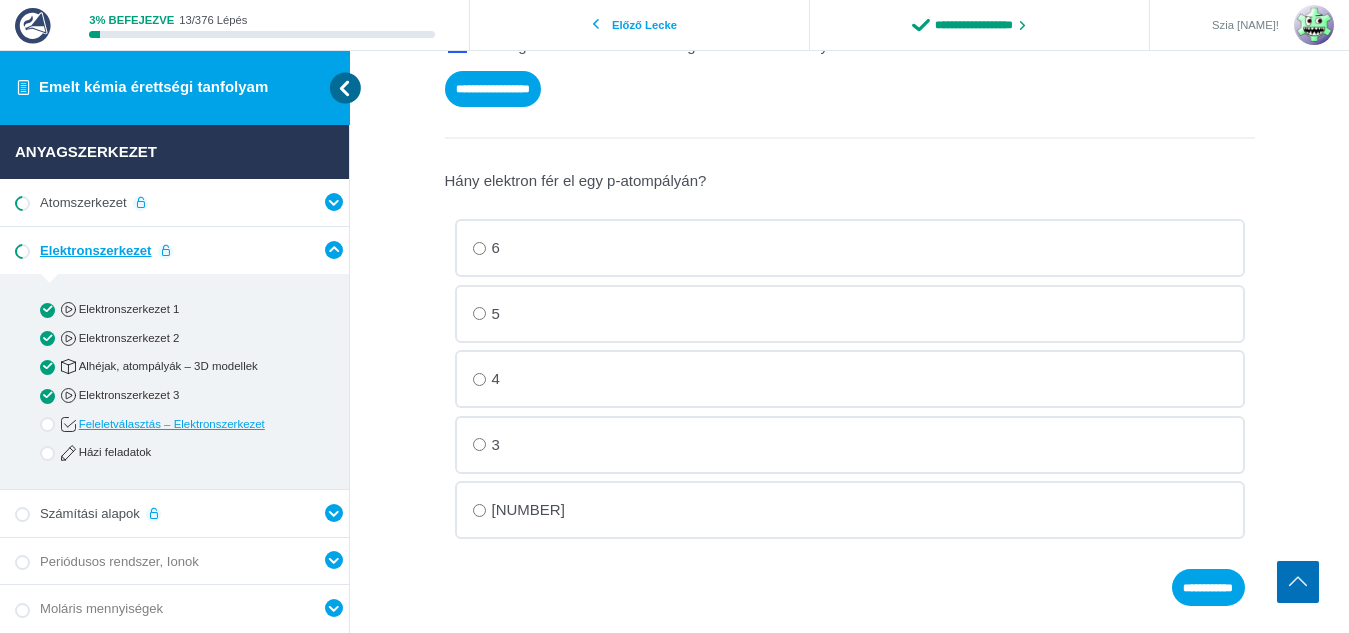 scroll, scrollTop: 354, scrollLeft: 0, axis: vertical 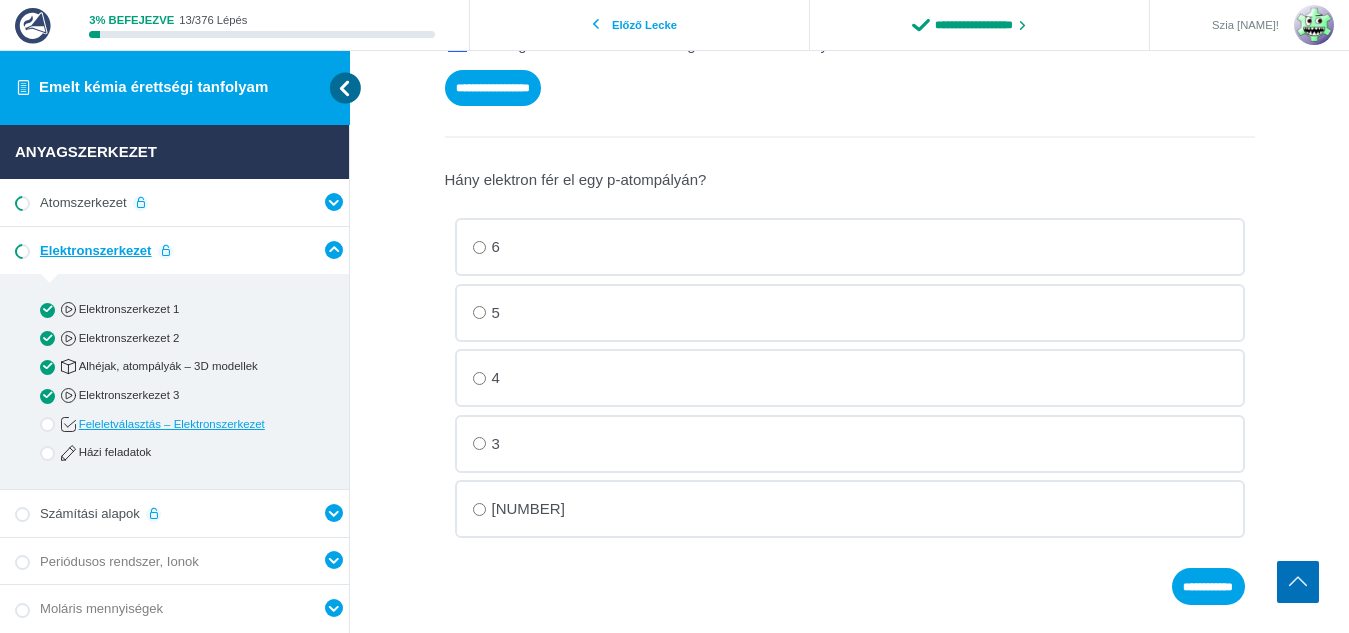 click on "2" at bounding box center (0, 0) 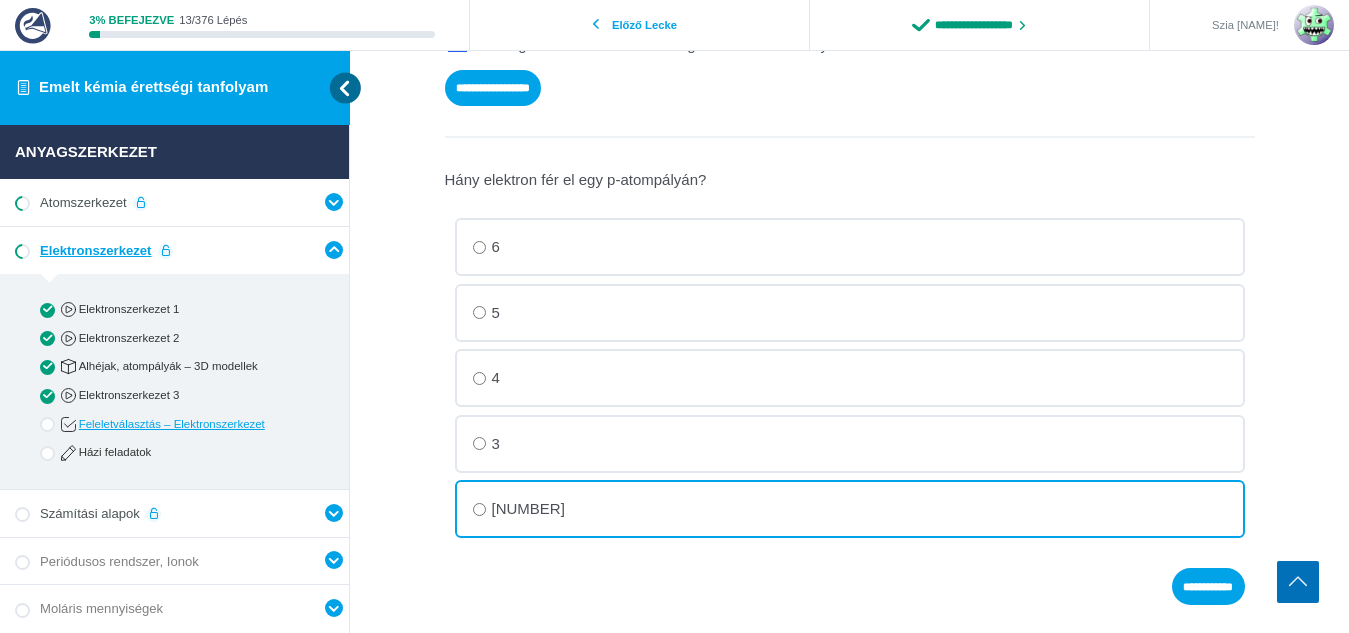 click on "6" at bounding box center [0, 0] 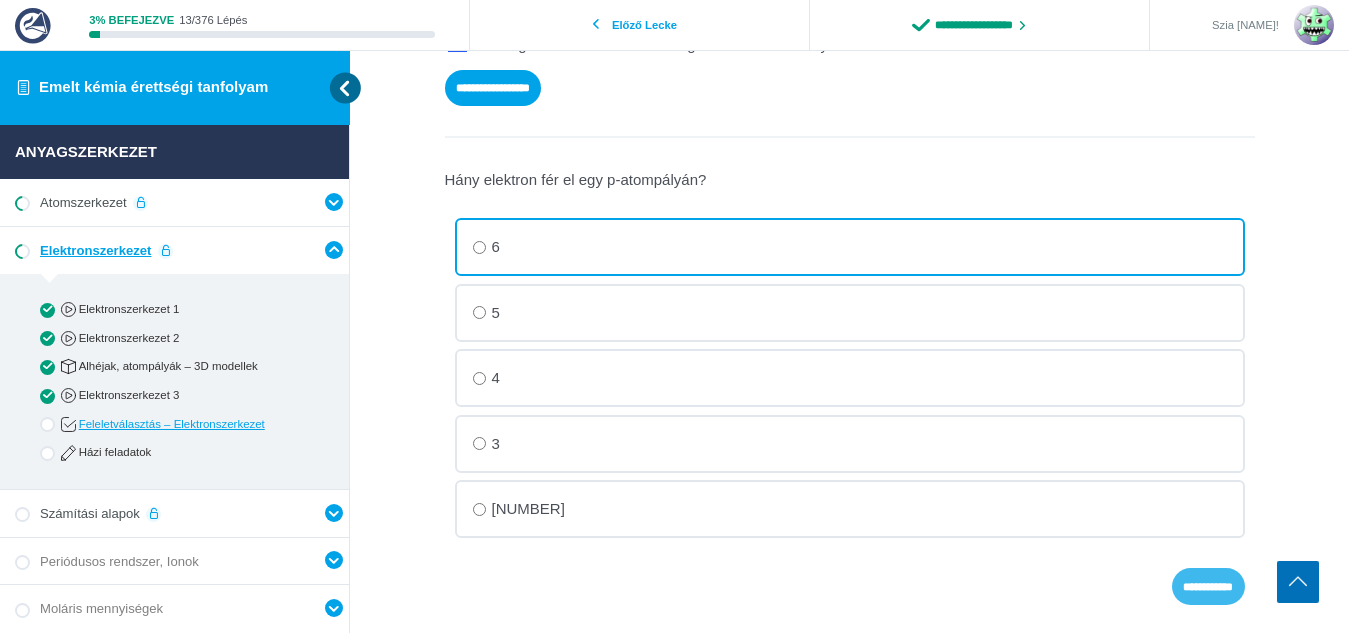 click on "**********" at bounding box center [0, 0] 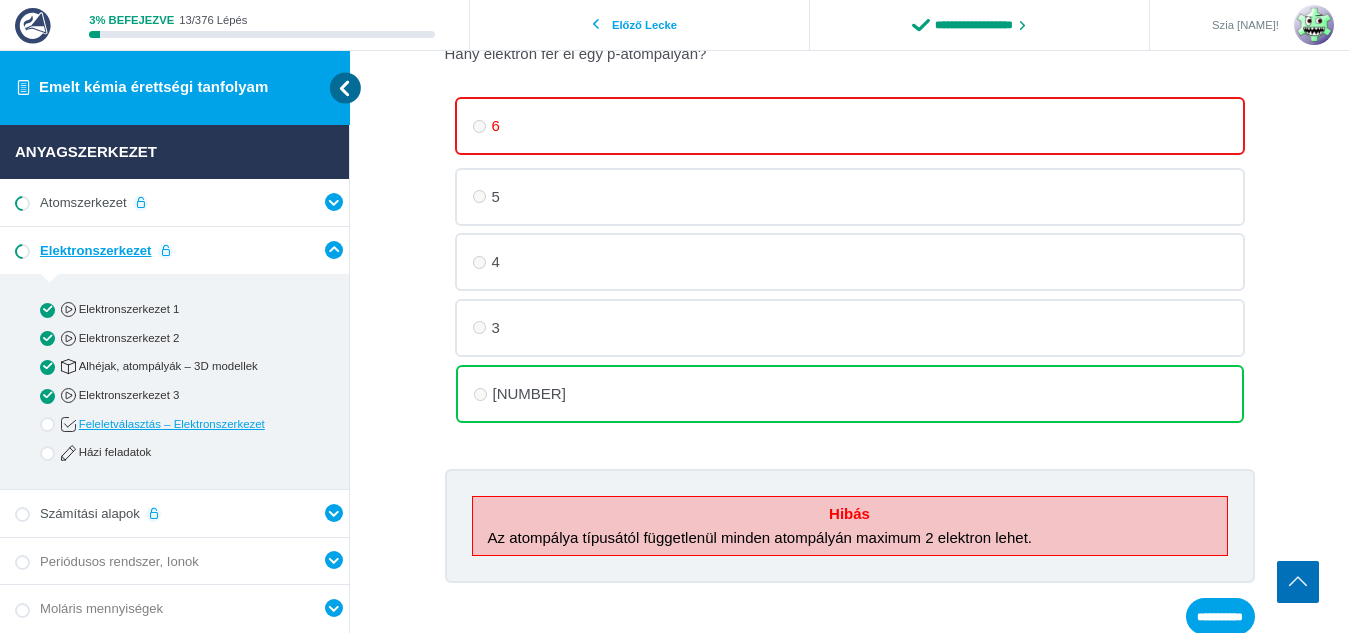 scroll, scrollTop: 479, scrollLeft: 0, axis: vertical 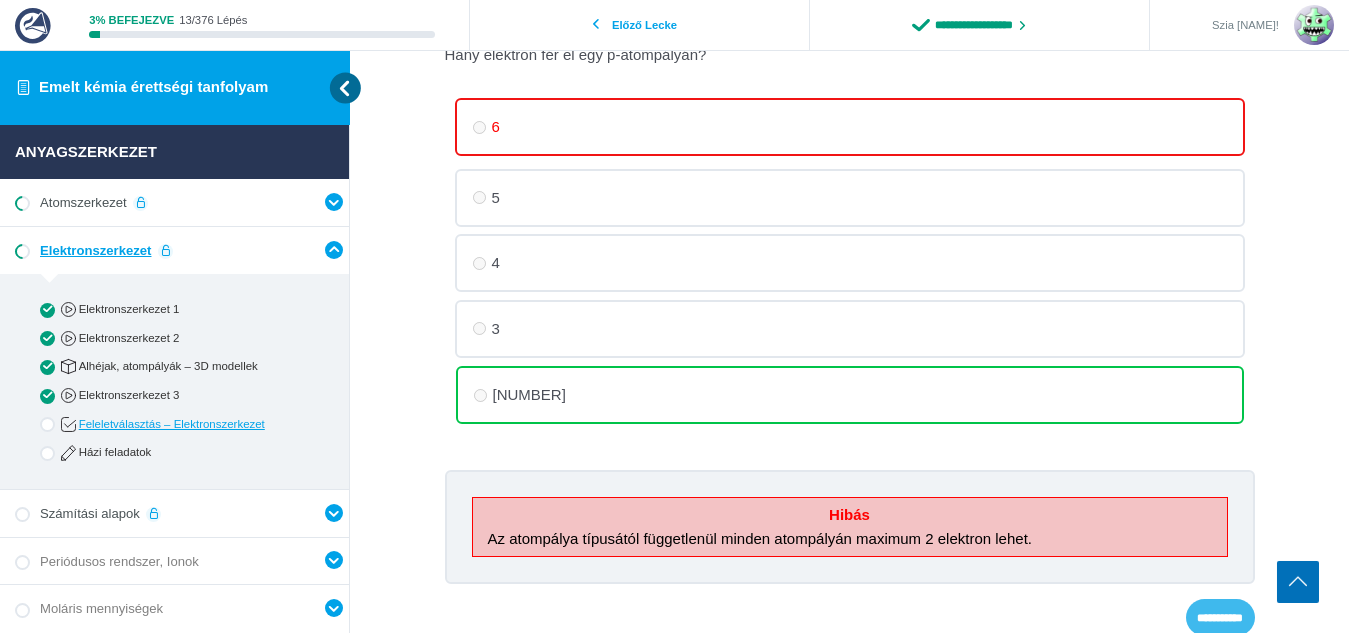 click on "**********" at bounding box center [0, 0] 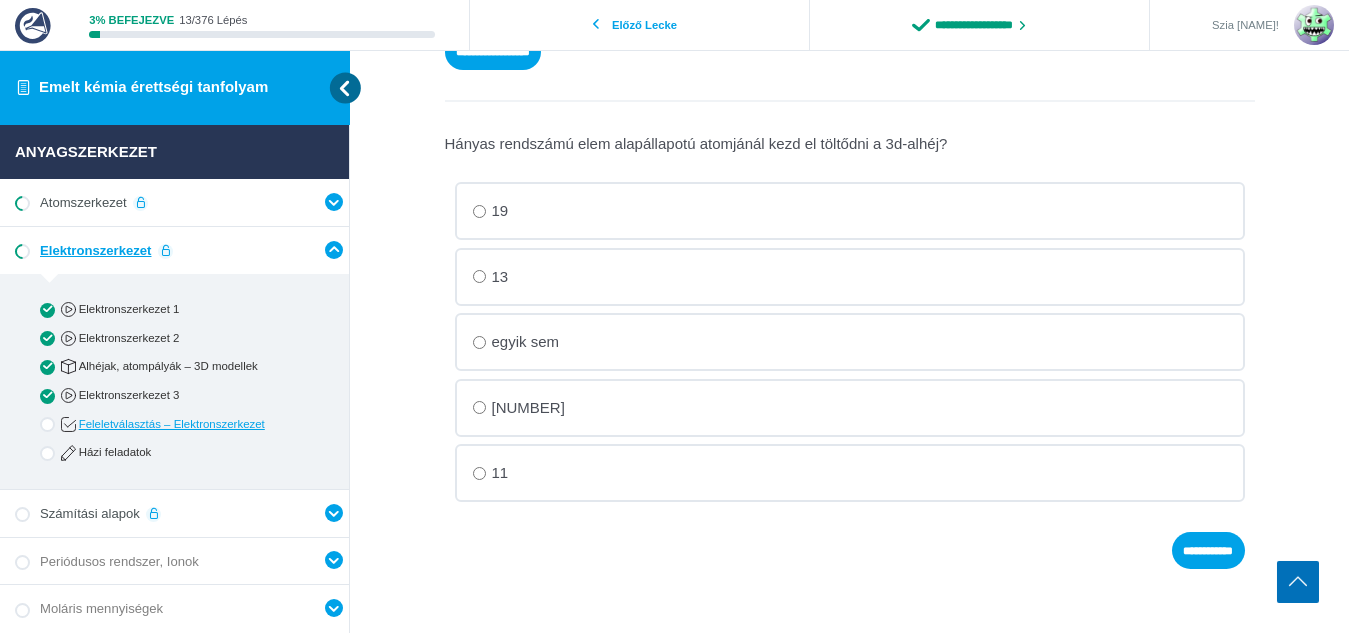scroll, scrollTop: 415, scrollLeft: 0, axis: vertical 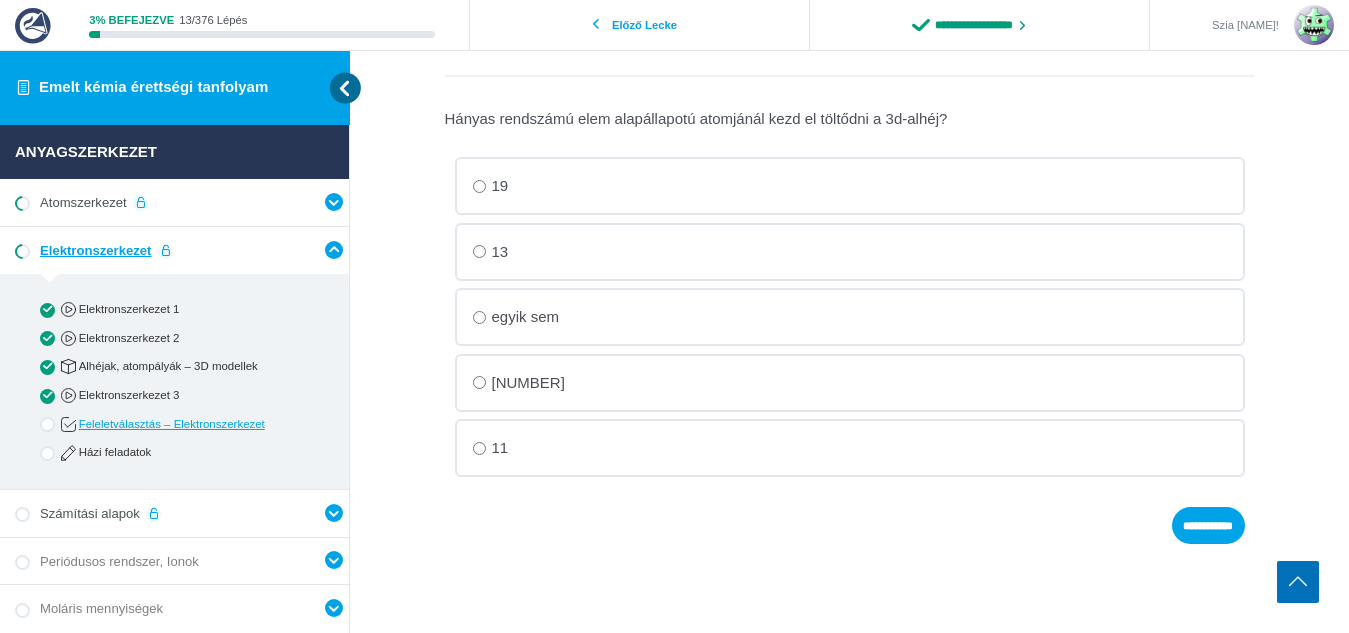 click on "19" at bounding box center [0, 0] 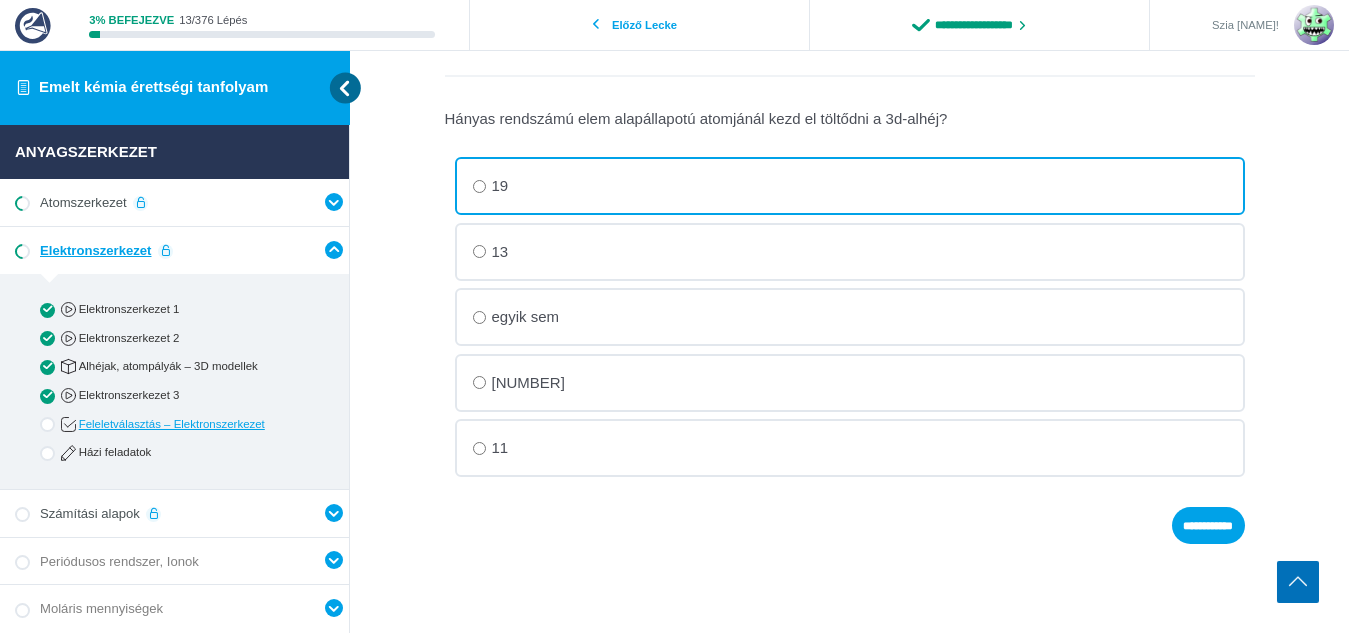 click on "21" at bounding box center (0, 0) 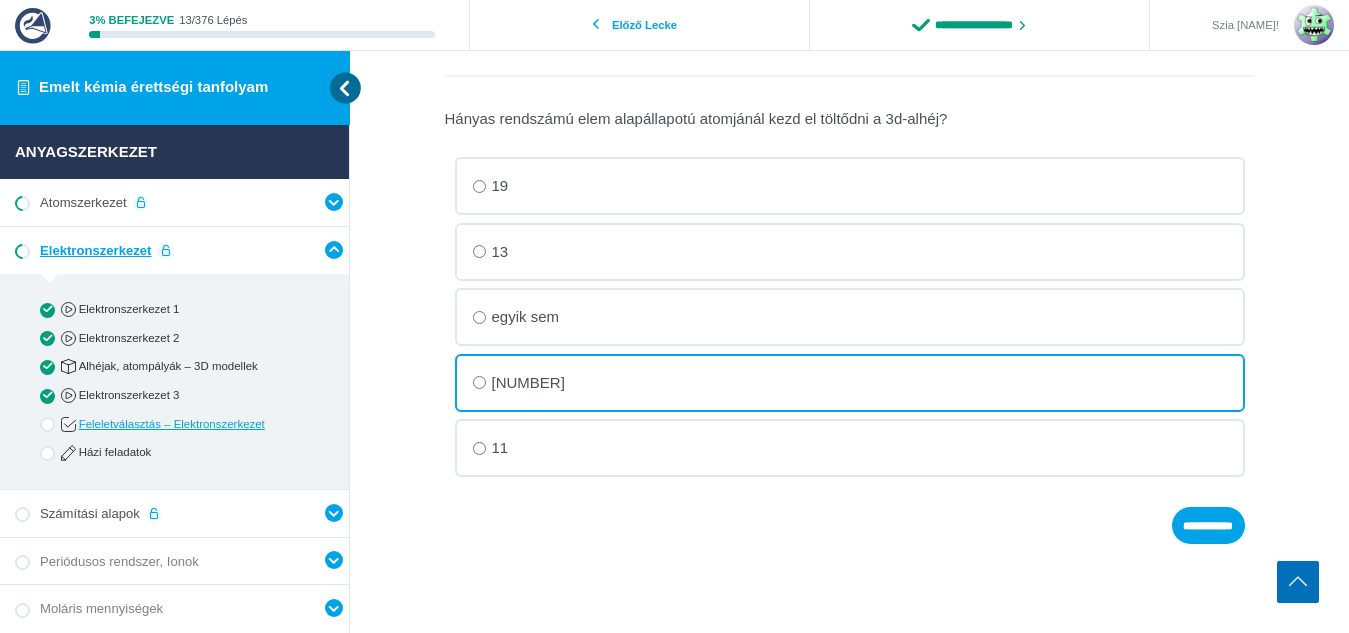 click on "19" at bounding box center (0, 0) 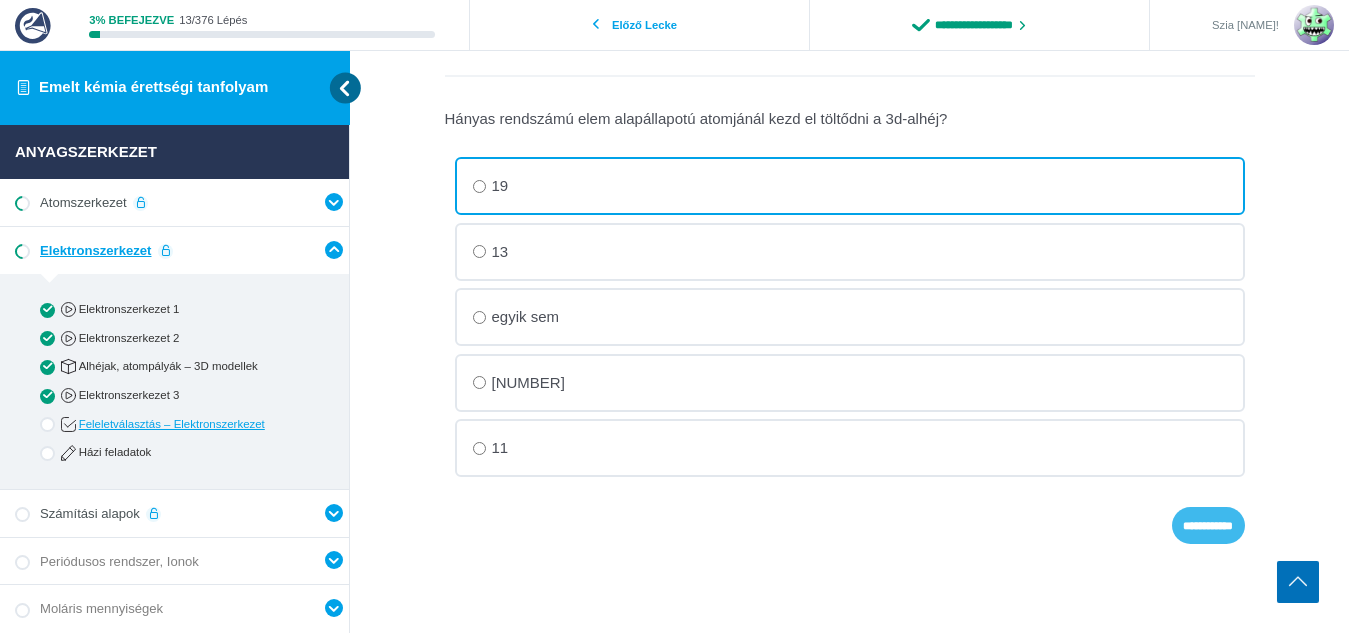 click on "**********" at bounding box center (0, 0) 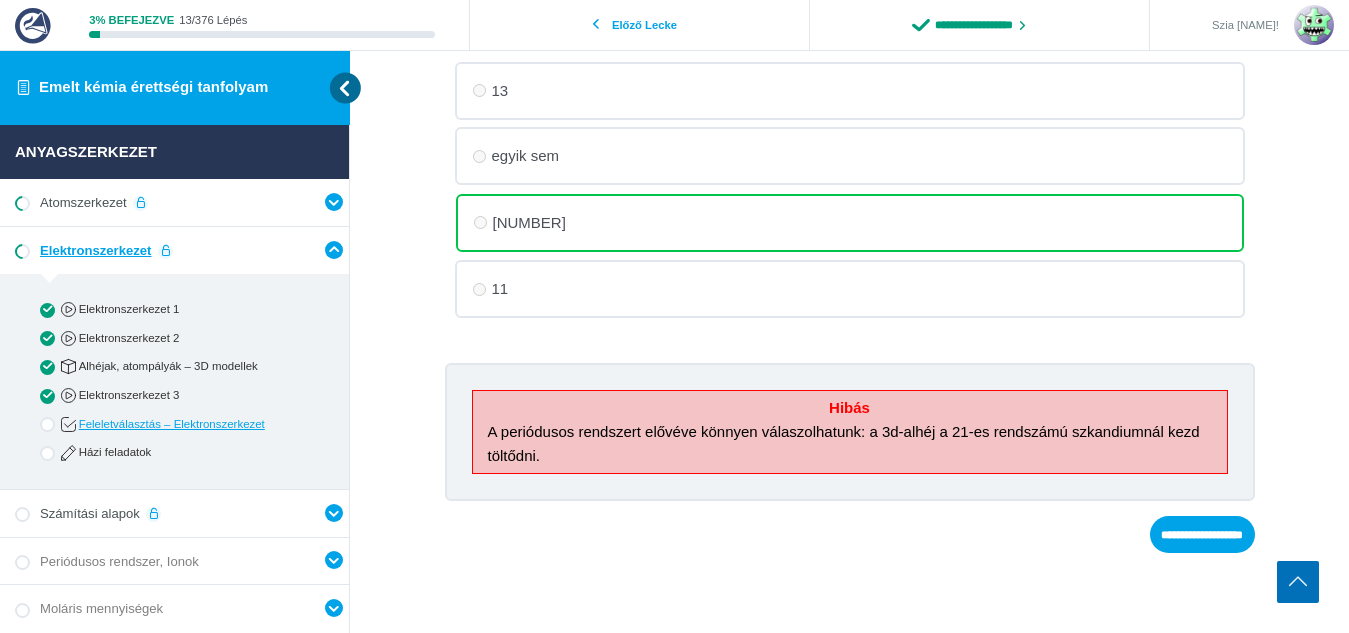 scroll, scrollTop: 583, scrollLeft: 0, axis: vertical 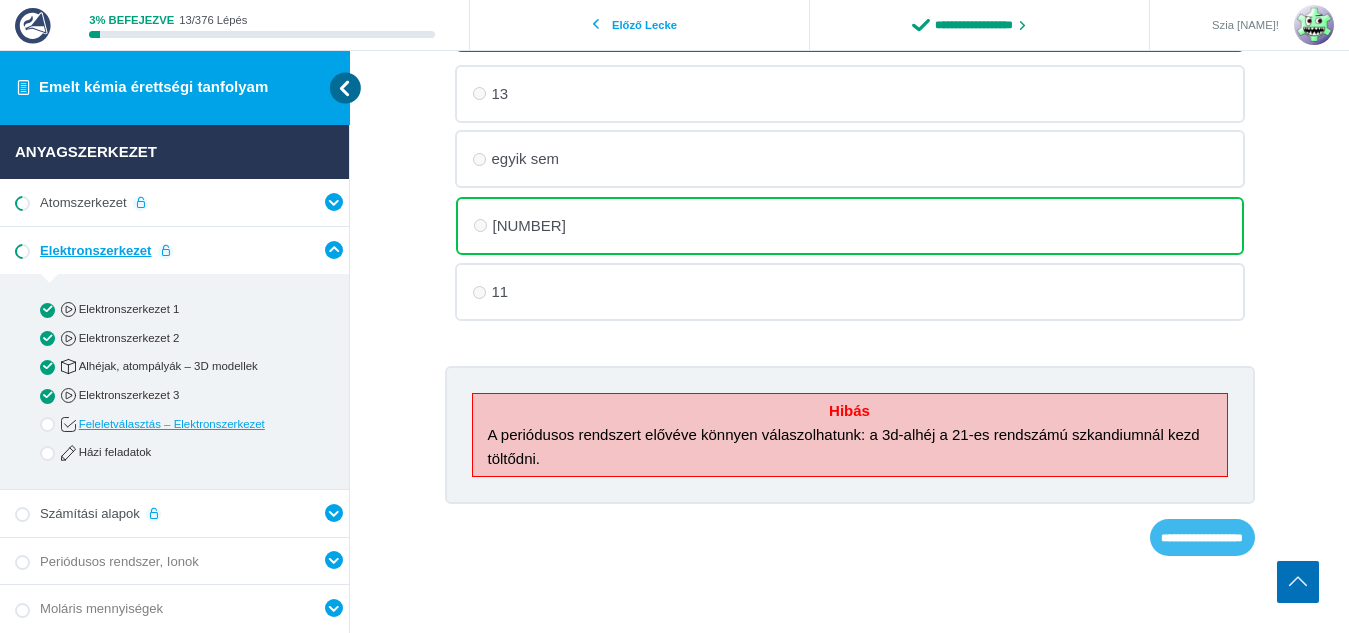 click on "**********" at bounding box center [0, 0] 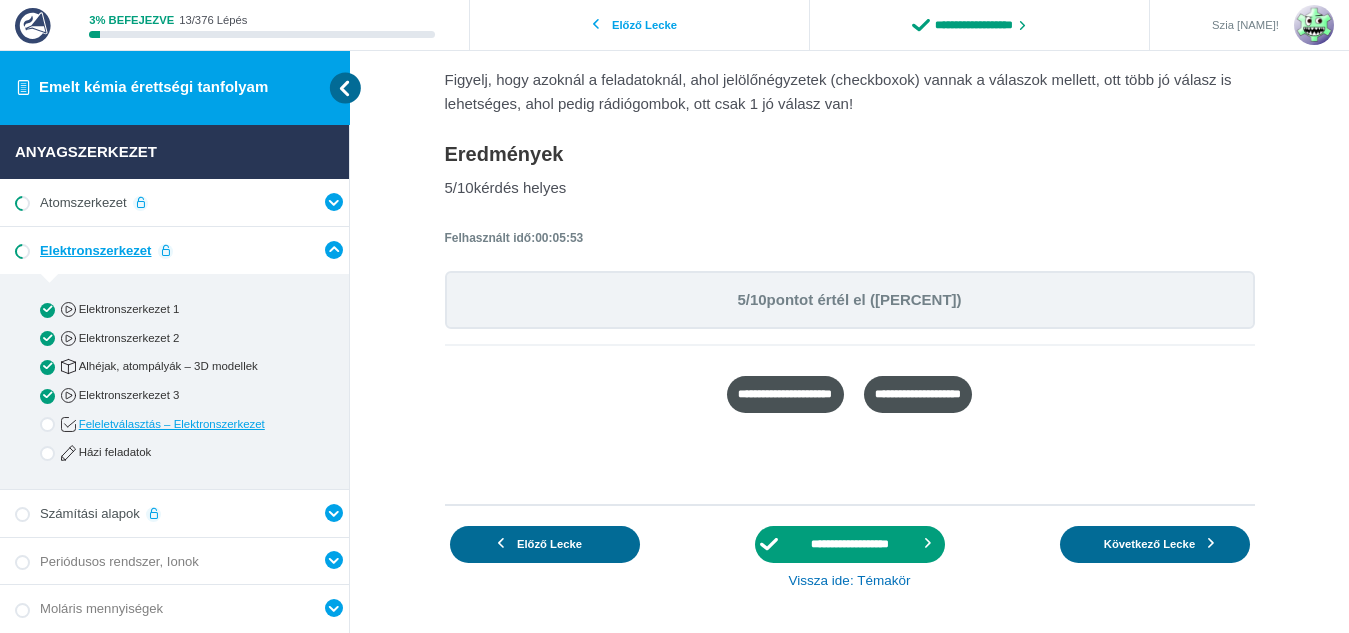 scroll, scrollTop: 82, scrollLeft: 0, axis: vertical 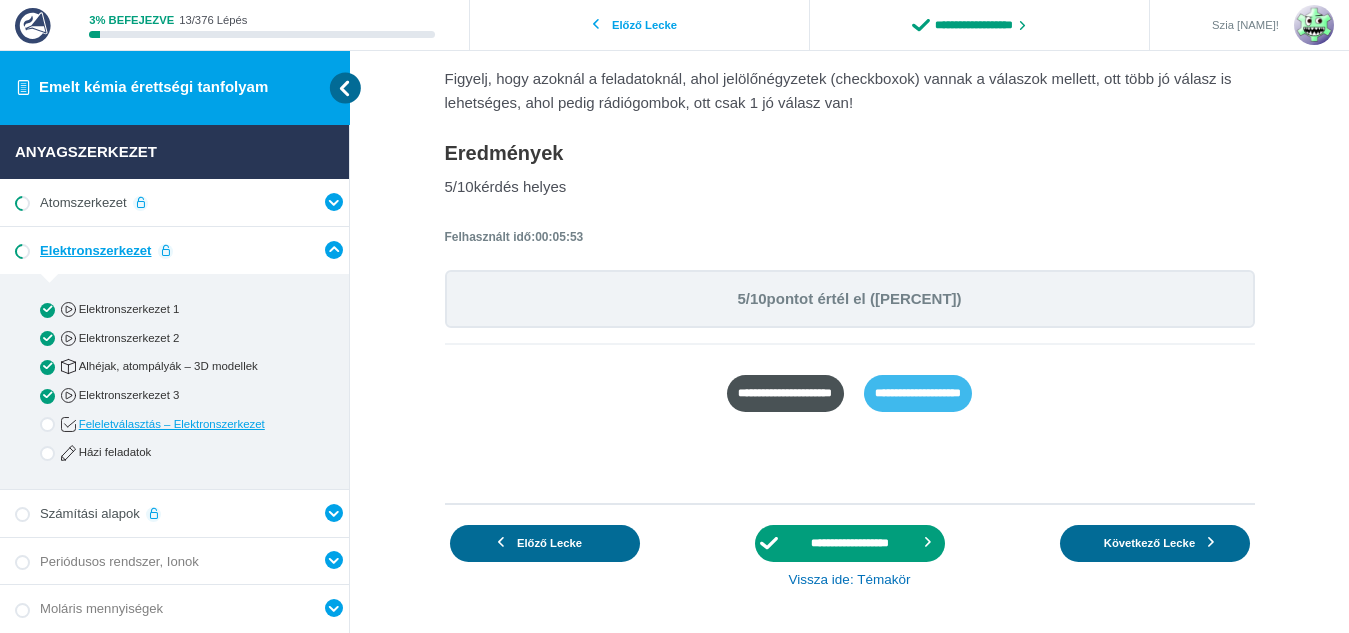 click on "**********" at bounding box center [918, 393] 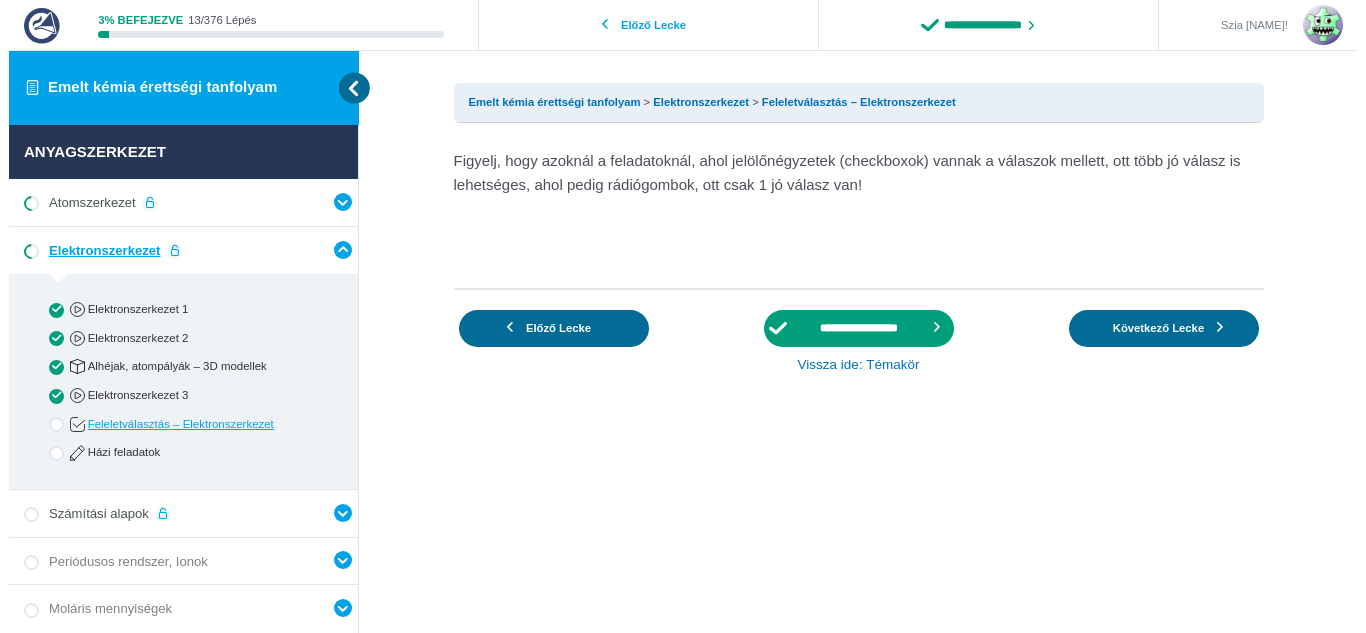 scroll, scrollTop: 0, scrollLeft: 0, axis: both 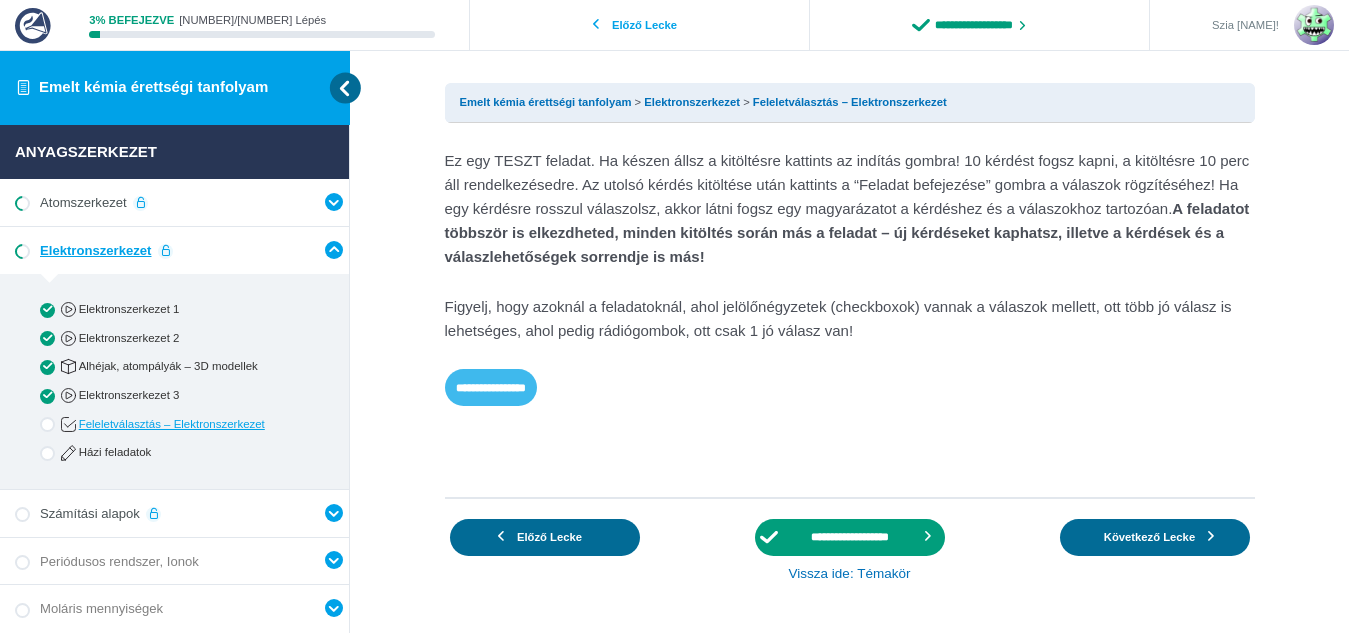 click on "**********" at bounding box center (491, 387) 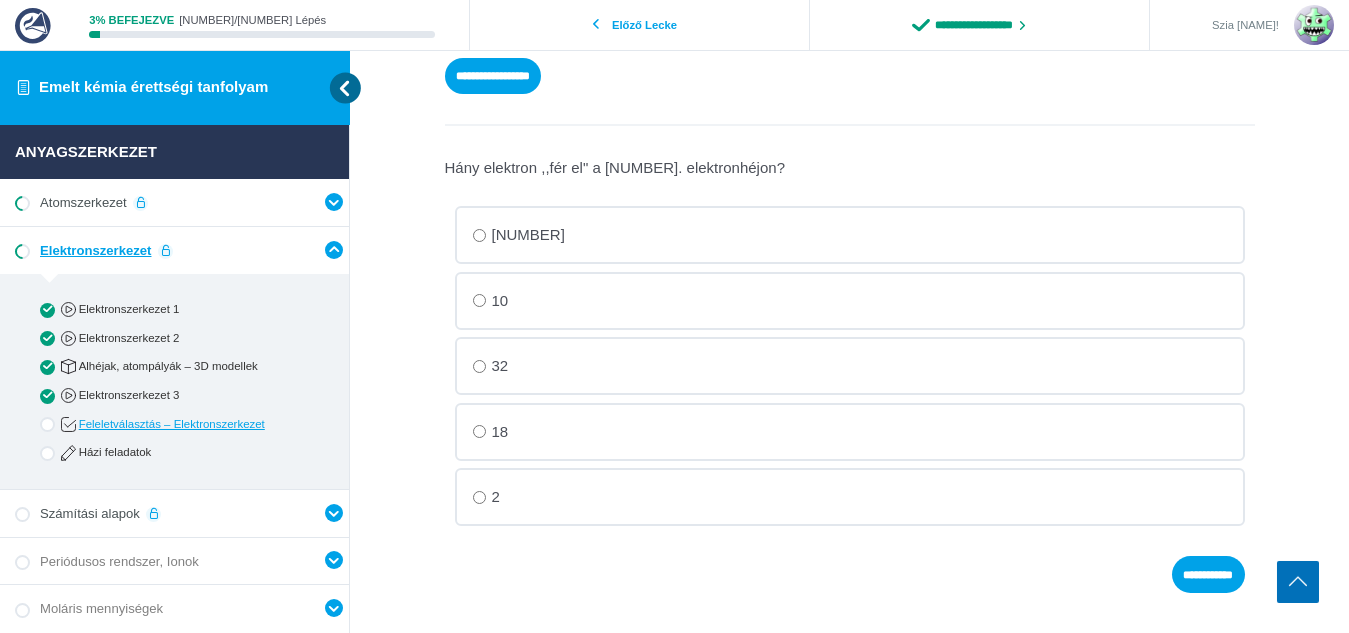 scroll, scrollTop: 370, scrollLeft: 0, axis: vertical 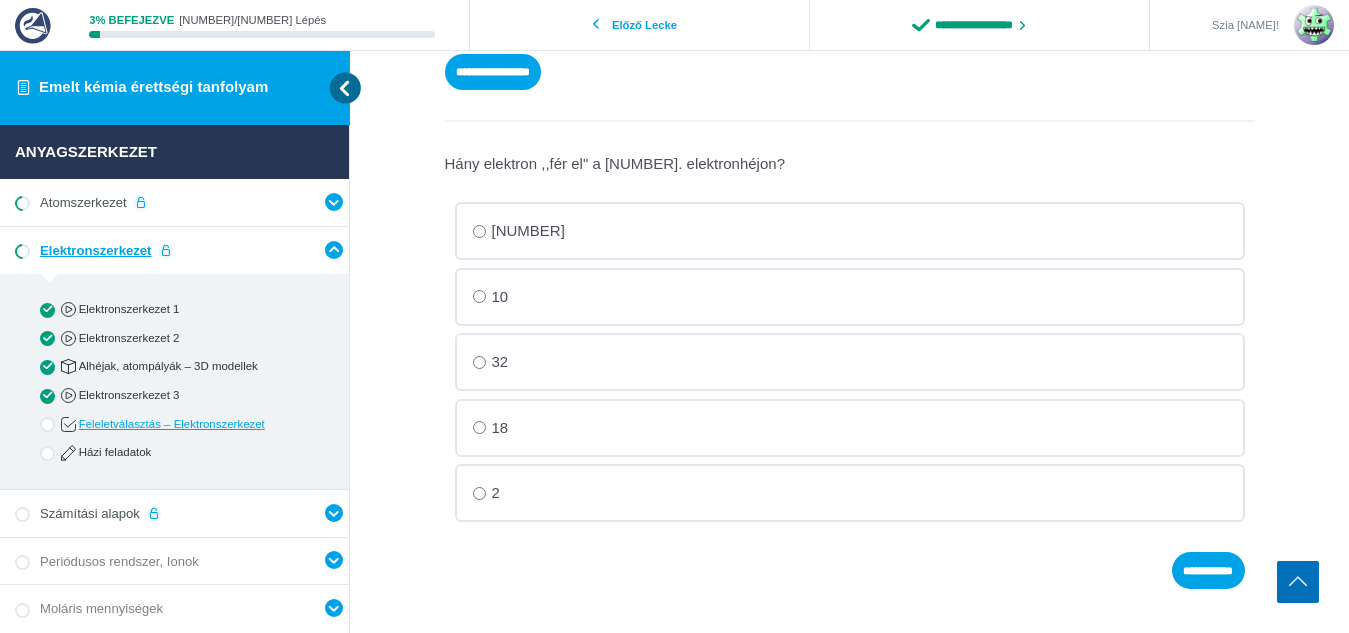 click on "[NUMBER]" at bounding box center [850, 231] 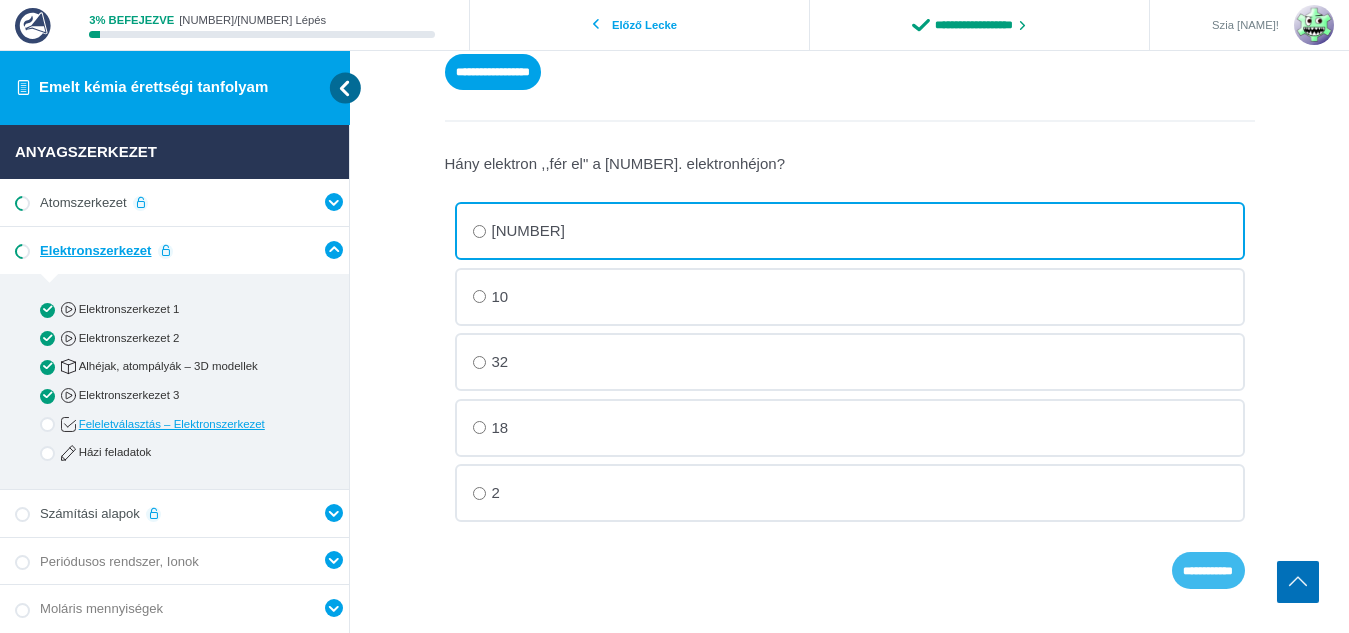 click on "**********" at bounding box center (1208, 570) 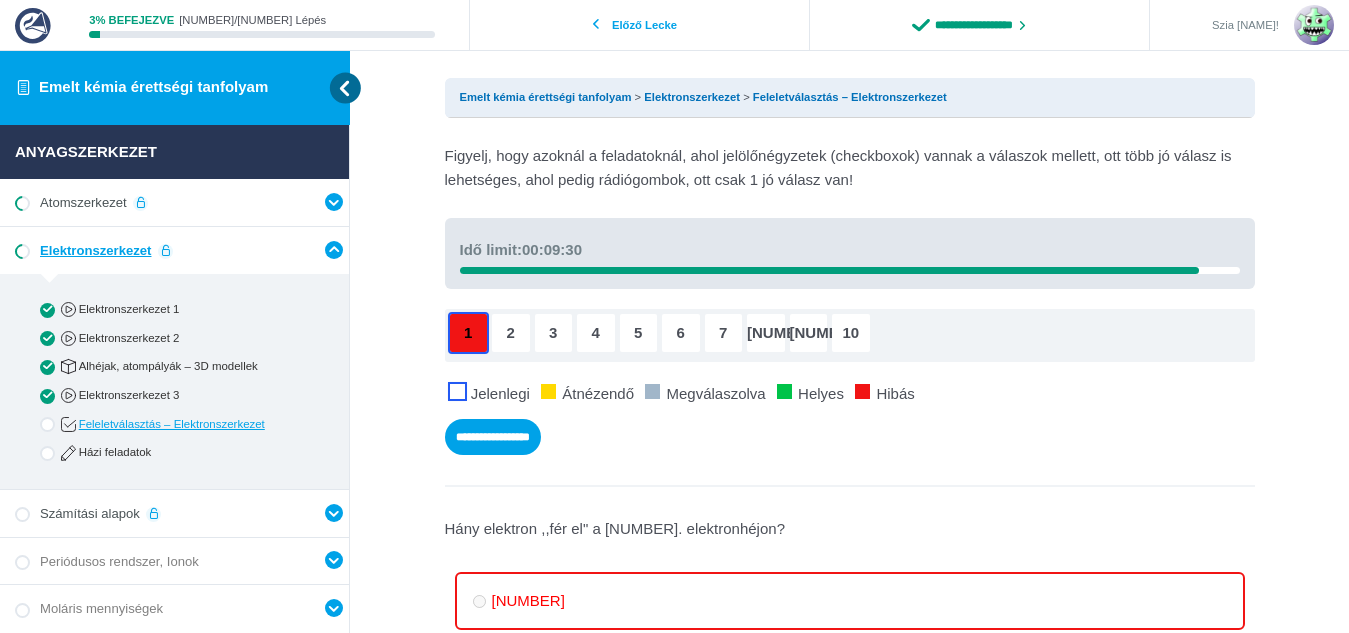 scroll, scrollTop: 0, scrollLeft: 0, axis: both 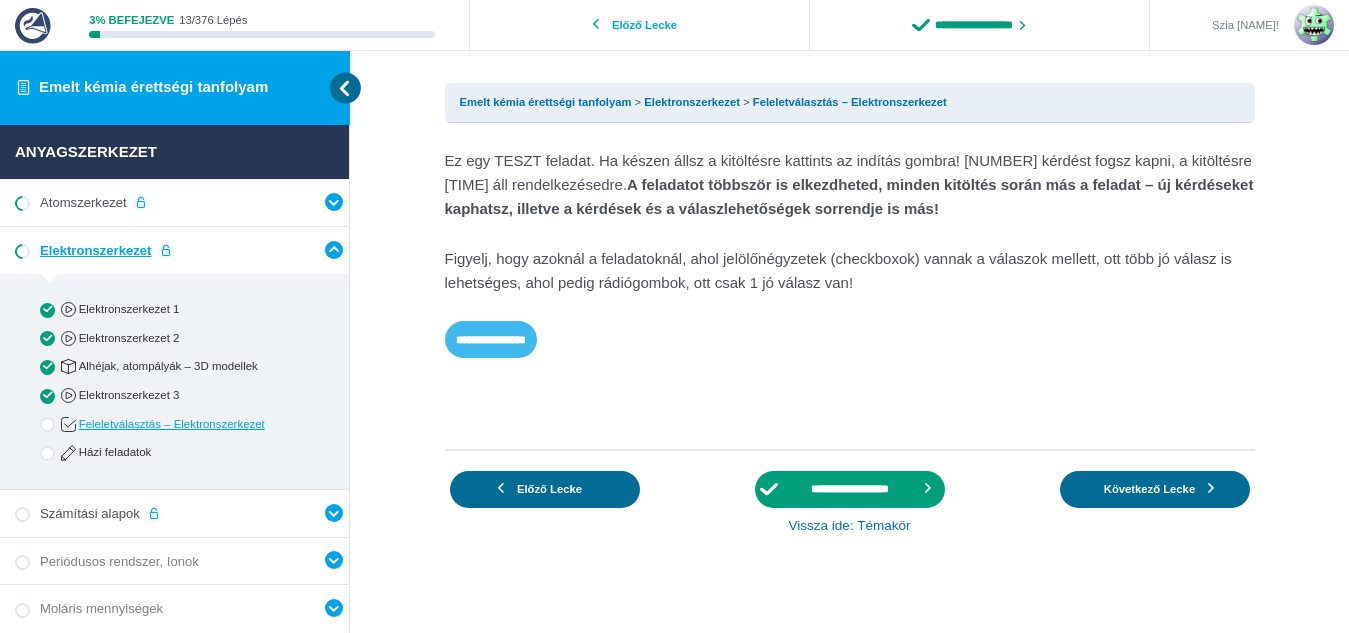 click on "**********" at bounding box center [491, 339] 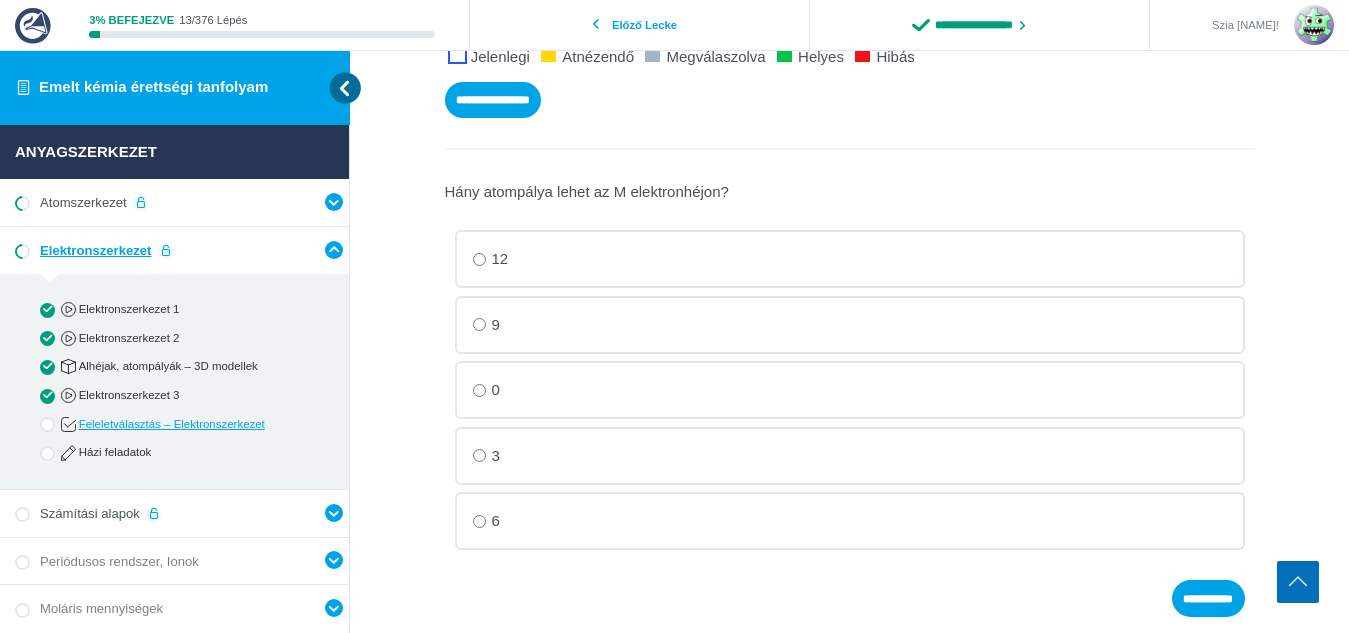 scroll, scrollTop: 343, scrollLeft: 0, axis: vertical 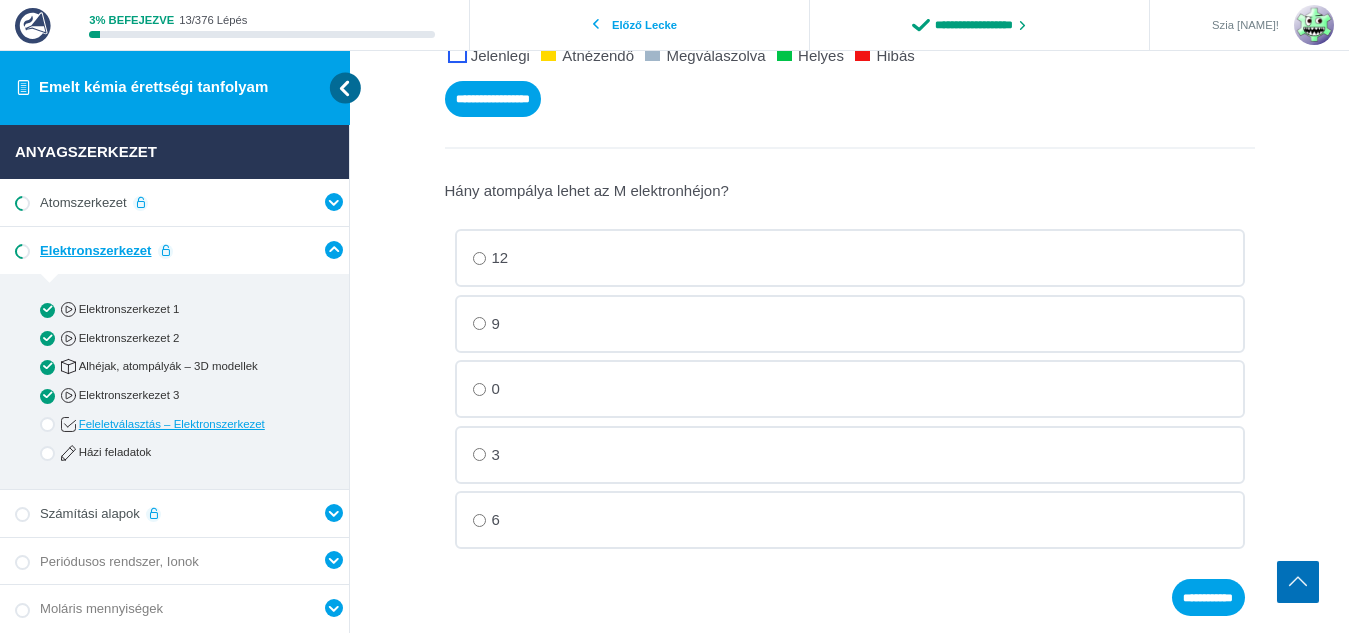 click on "0" at bounding box center (850, 258) 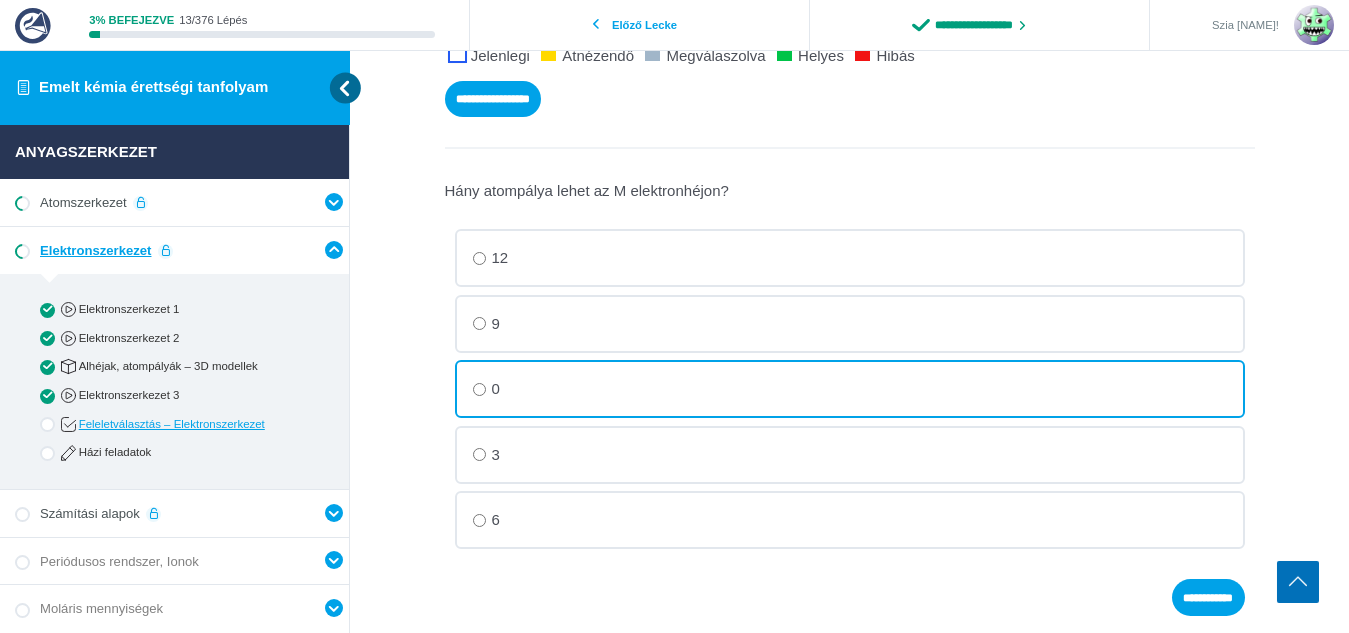 click on "[NUMBER]" at bounding box center (850, 258) 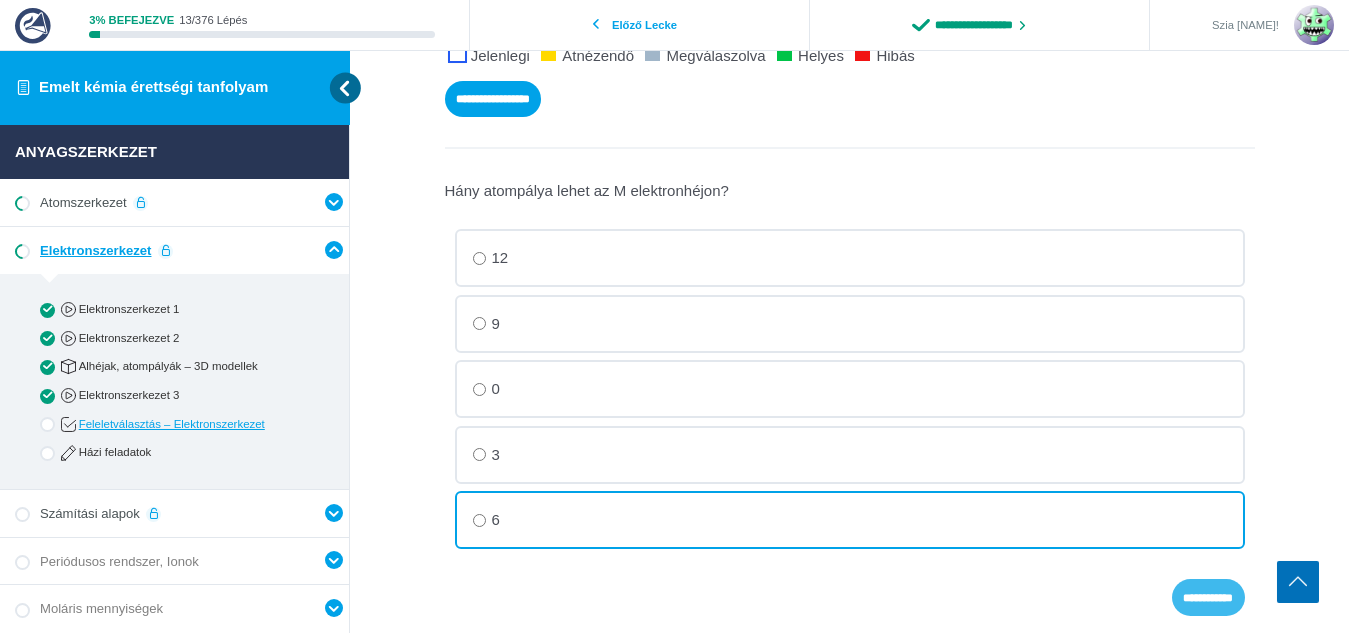 click on "**********" at bounding box center (1208, 597) 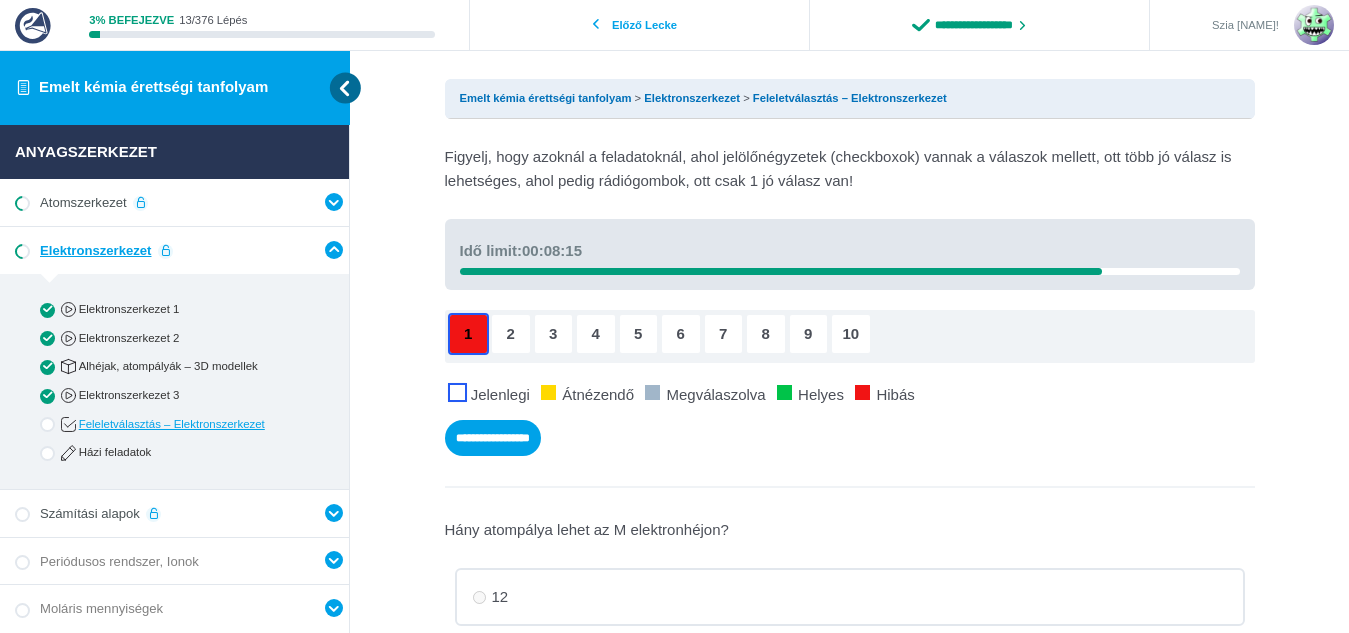 scroll, scrollTop: 0, scrollLeft: 0, axis: both 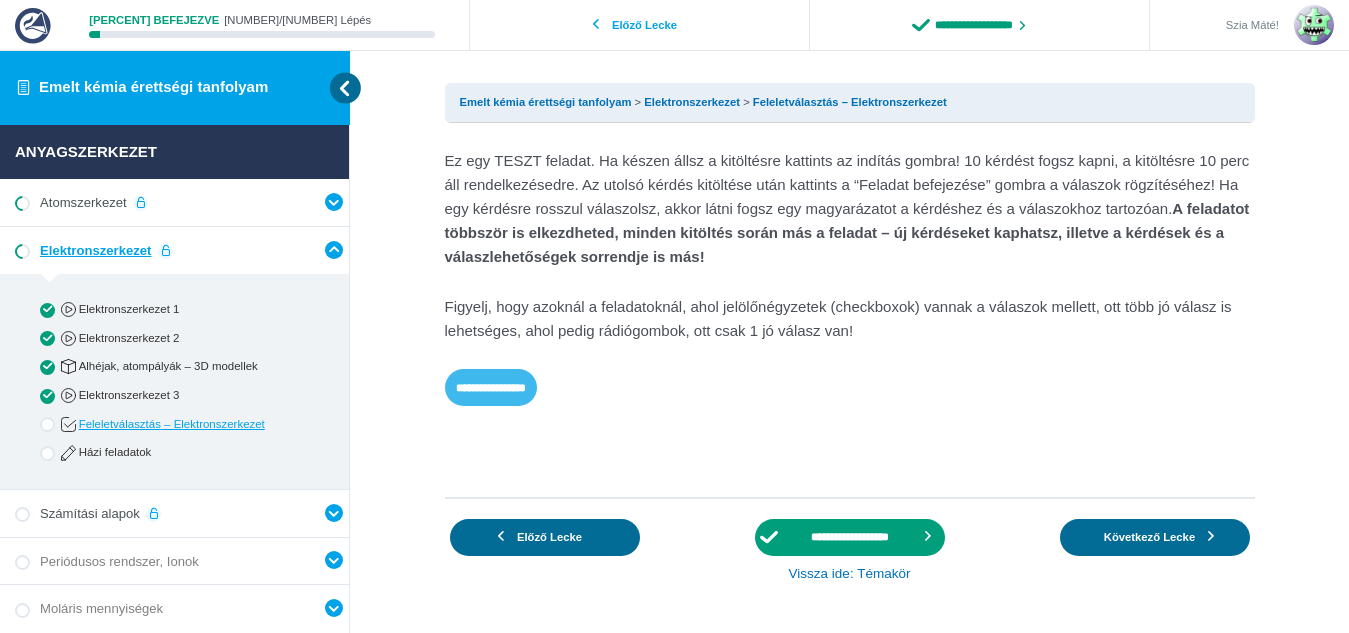 click on "**********" at bounding box center (491, 387) 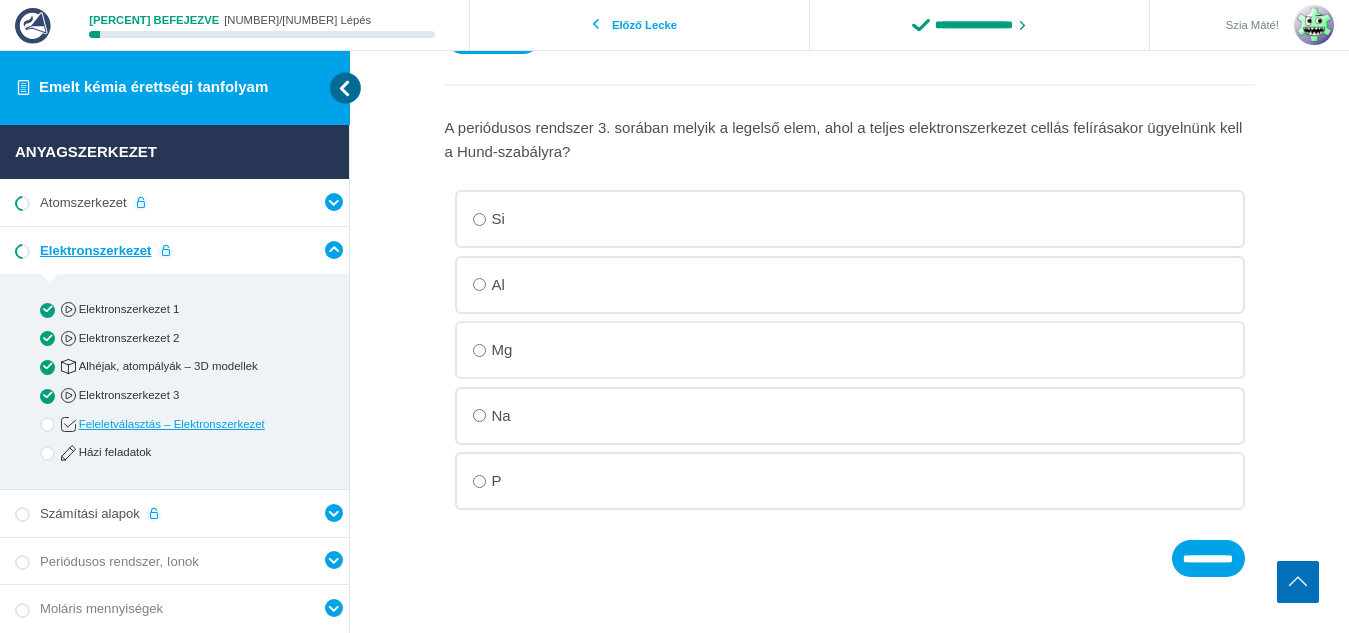 scroll, scrollTop: 405, scrollLeft: 0, axis: vertical 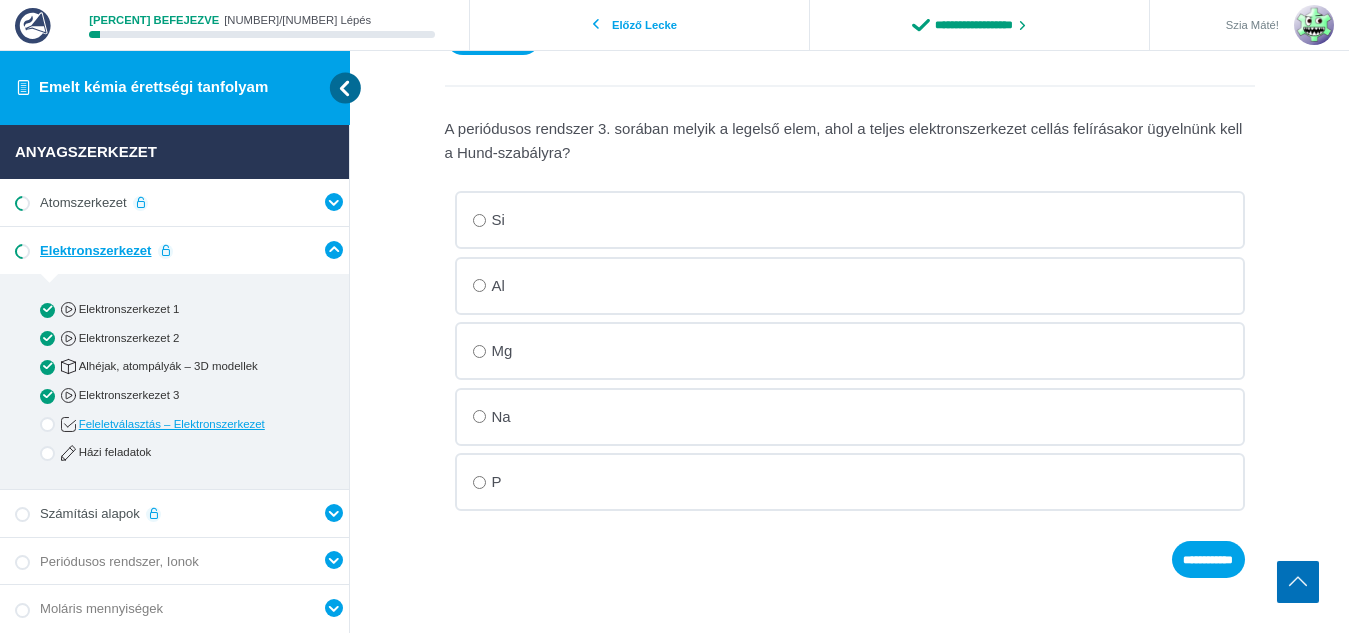 click on "P" at bounding box center (850, 220) 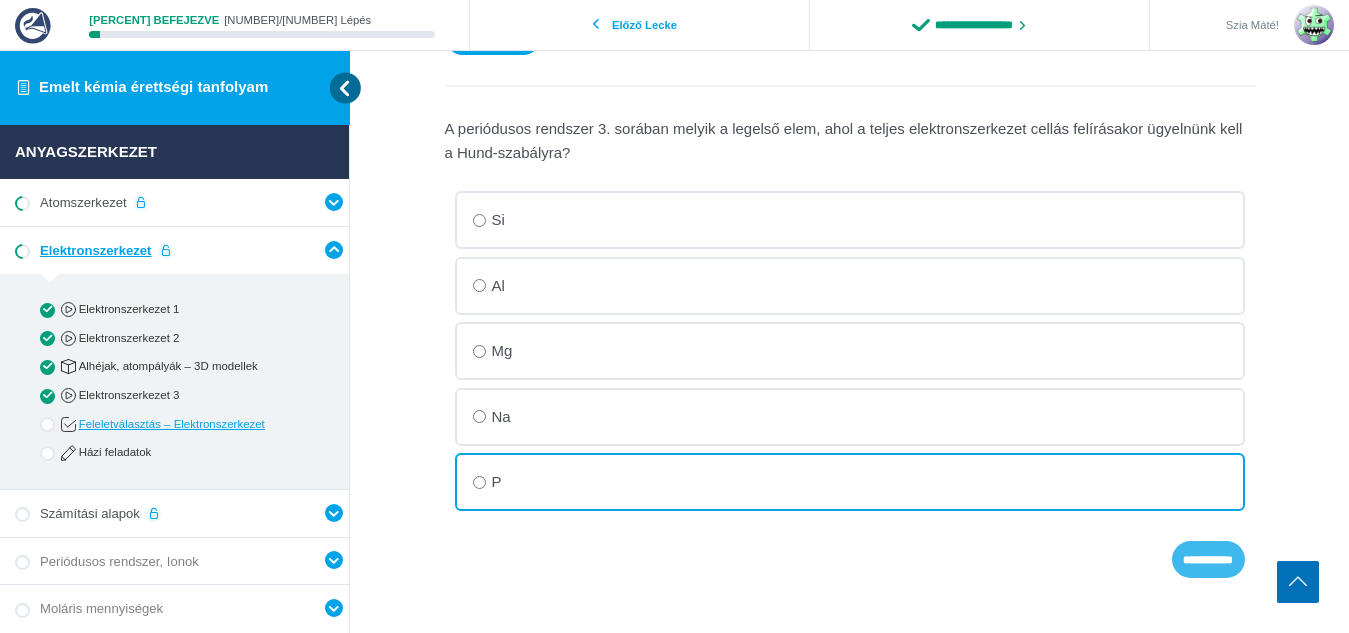 click on "**********" at bounding box center (1208, 559) 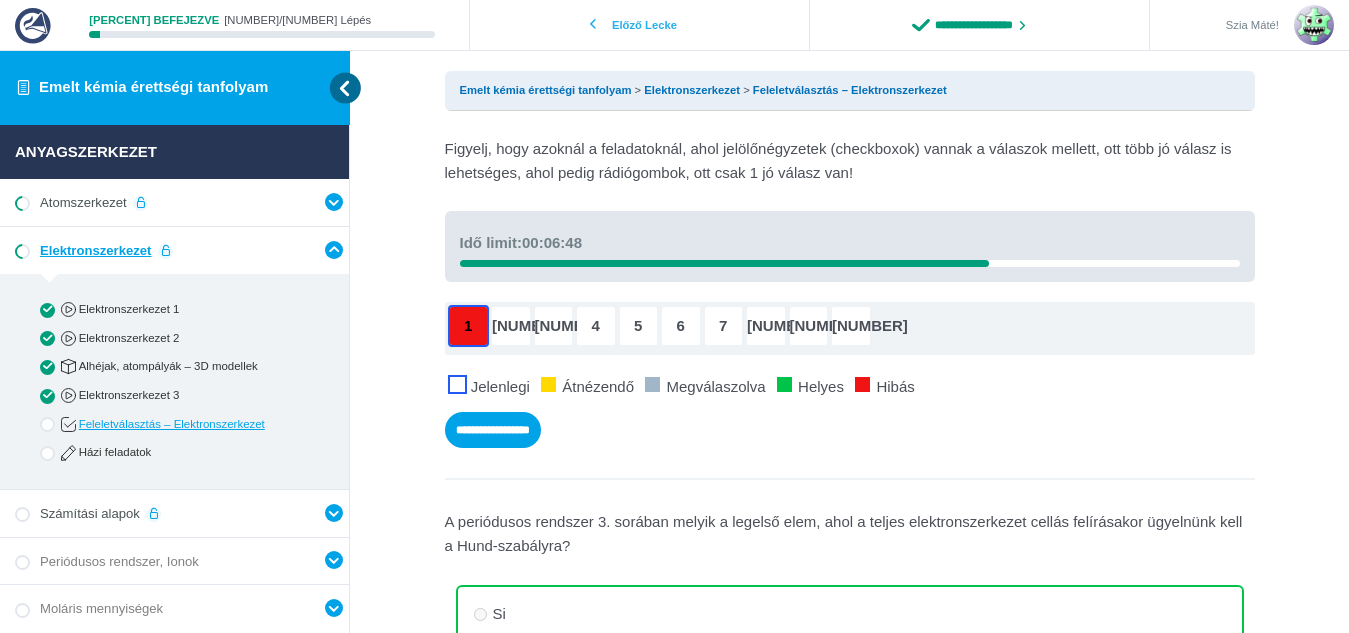scroll, scrollTop: 0, scrollLeft: 0, axis: both 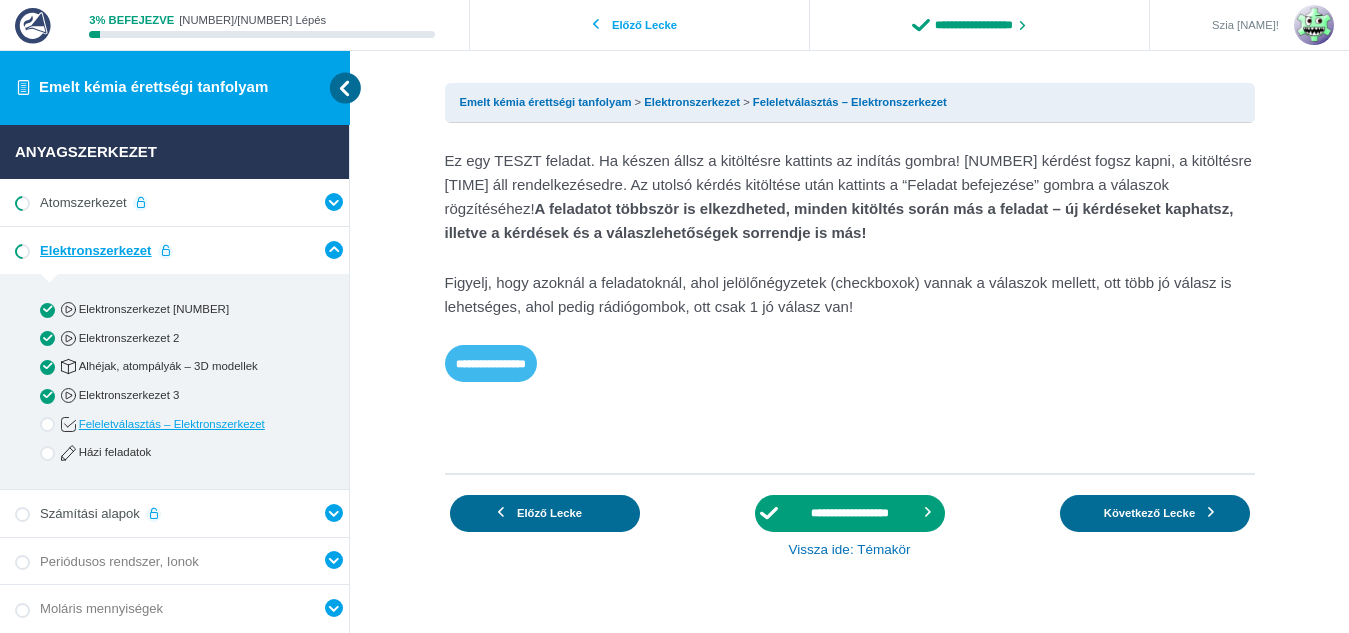 click on "**********" at bounding box center [491, 363] 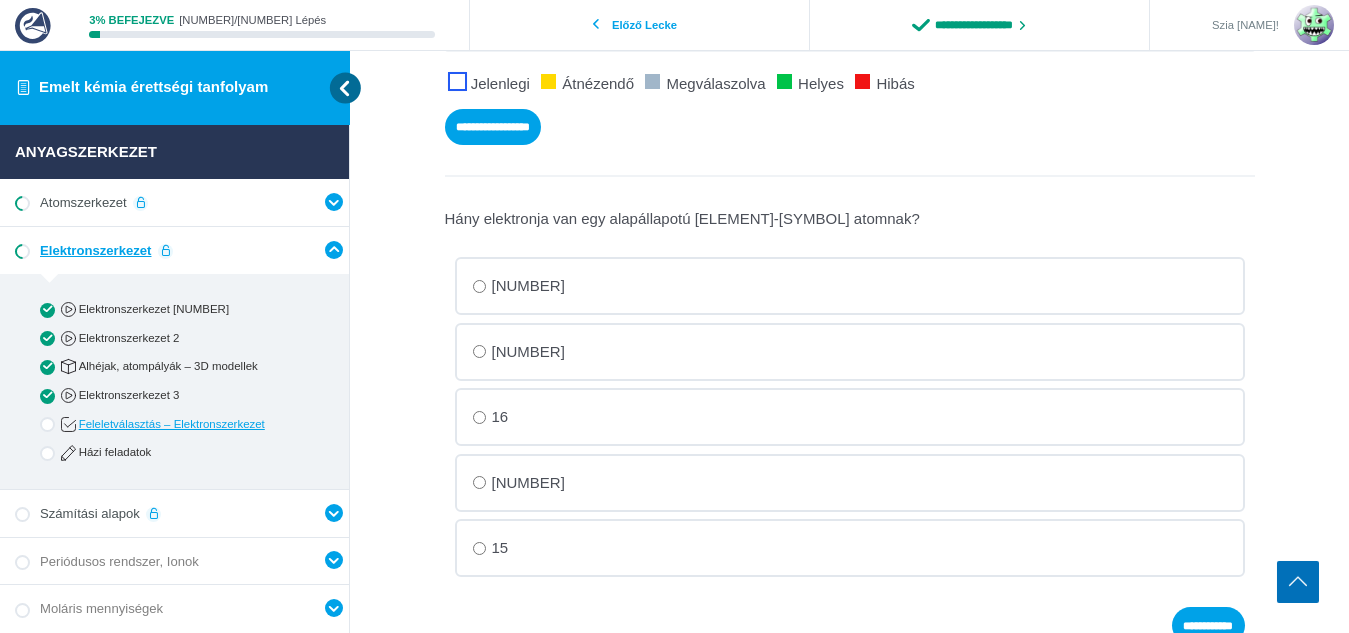 scroll, scrollTop: 362, scrollLeft: 0, axis: vertical 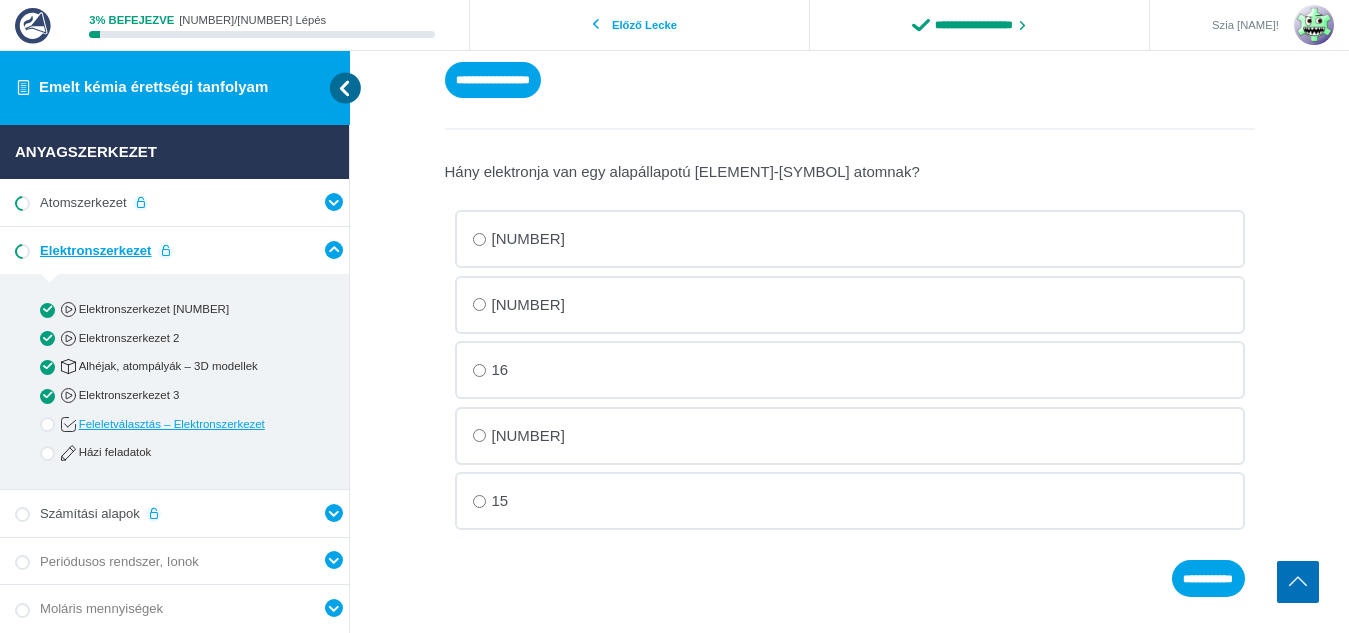 click on "15" at bounding box center (850, 239) 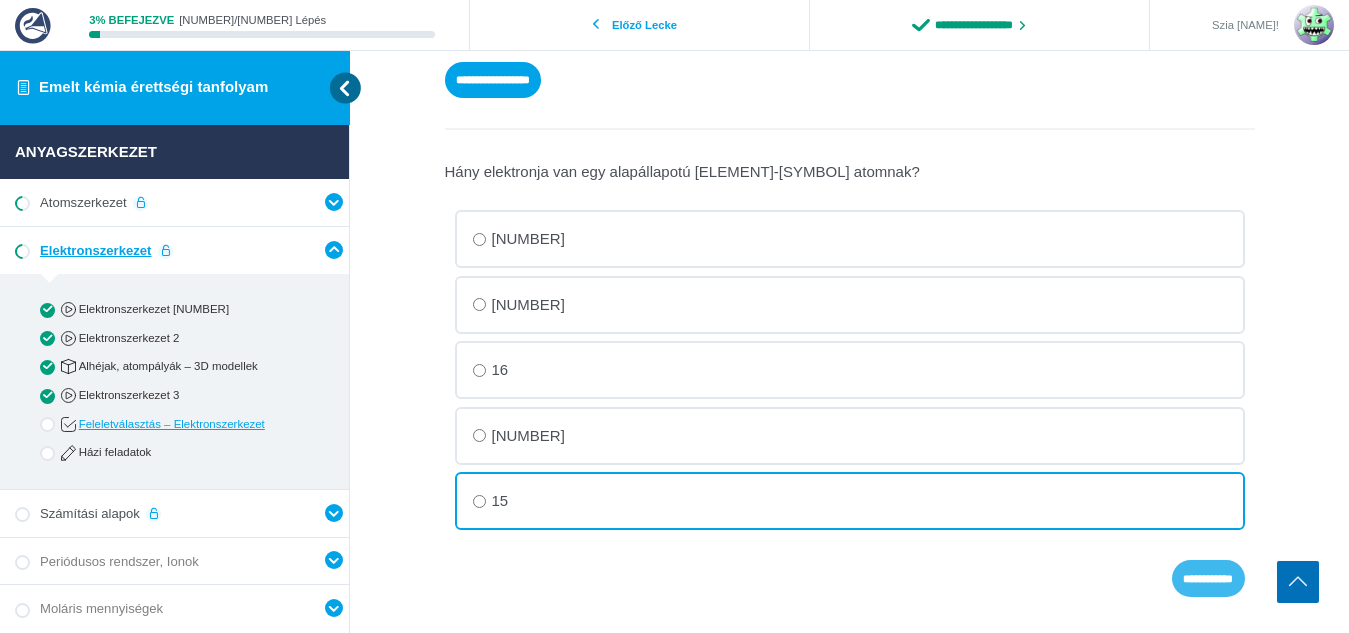 click on "**********" at bounding box center (1208, 578) 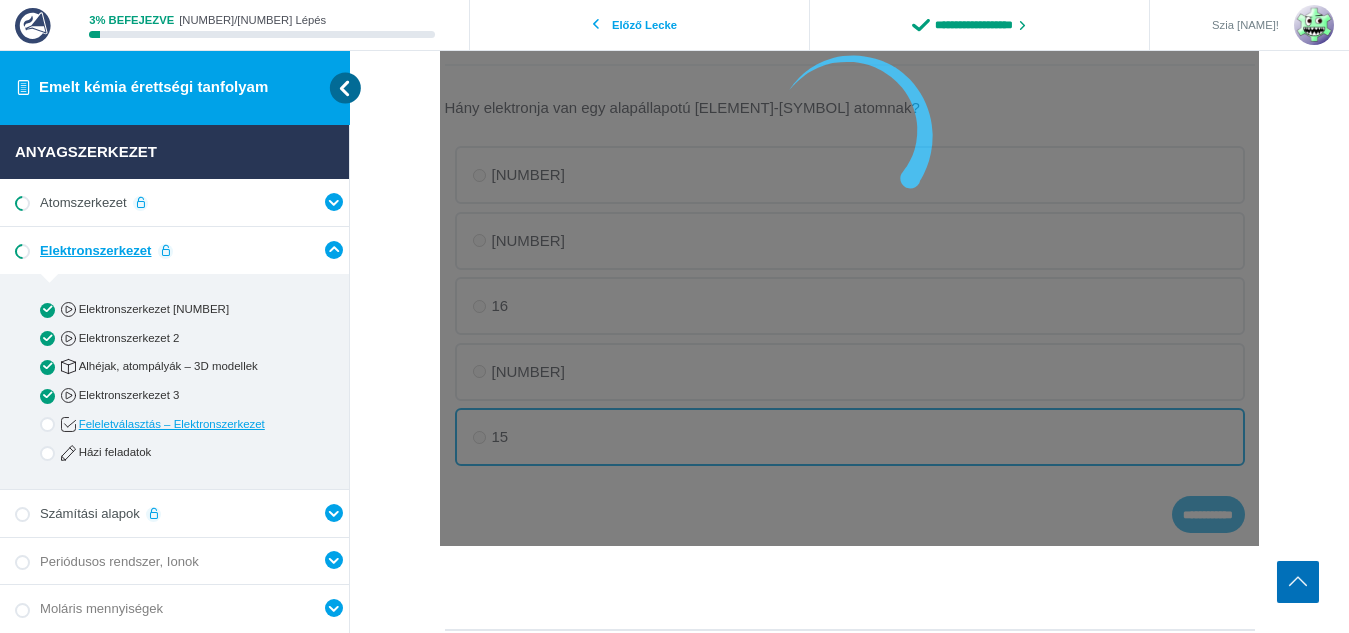 scroll, scrollTop: 420, scrollLeft: 0, axis: vertical 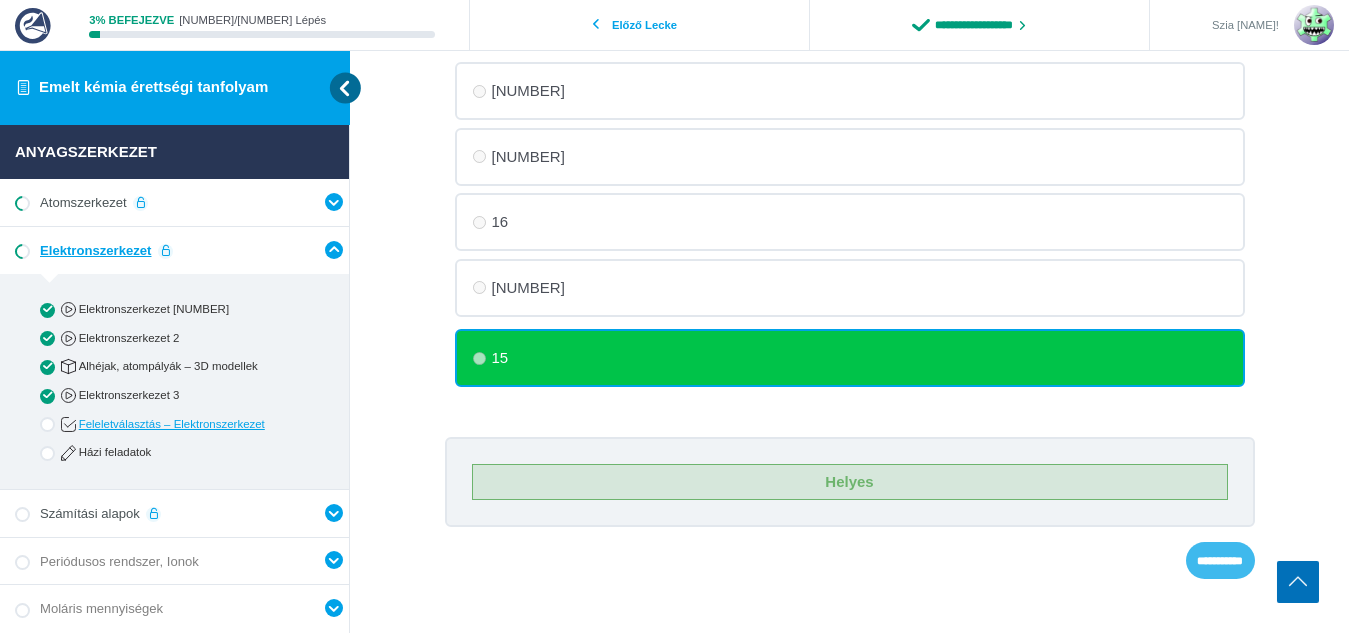 click on "**********" at bounding box center [1220, 560] 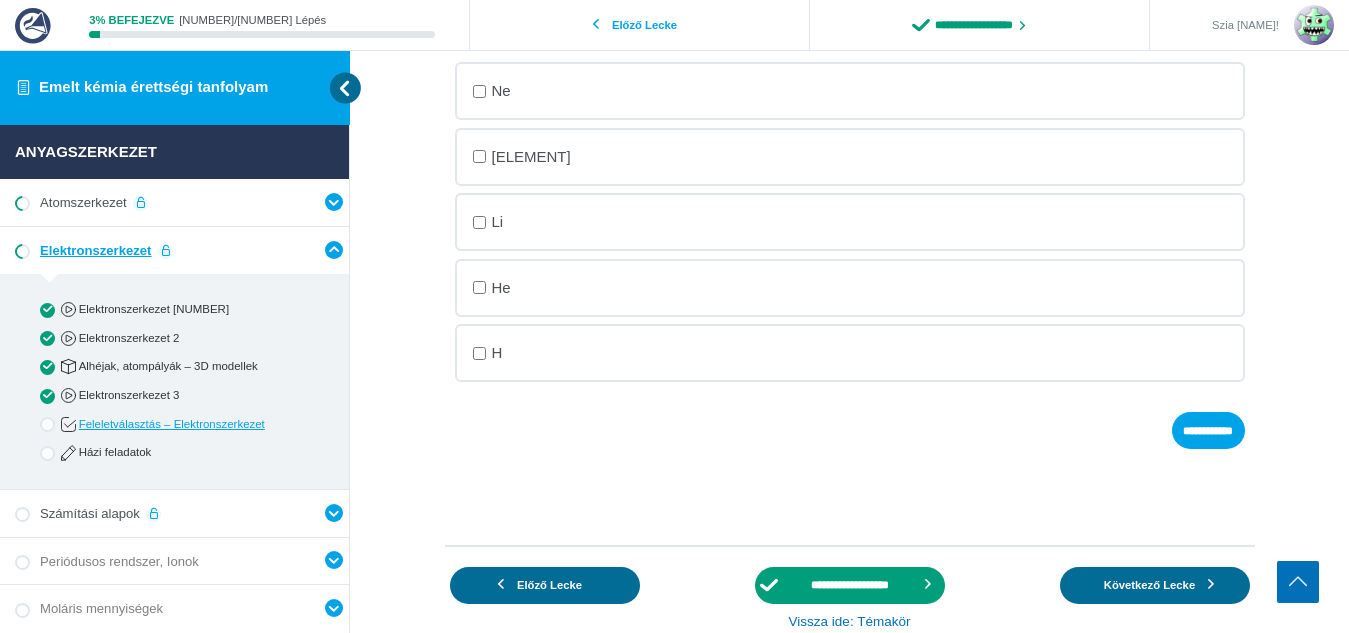 scroll, scrollTop: 422, scrollLeft: 0, axis: vertical 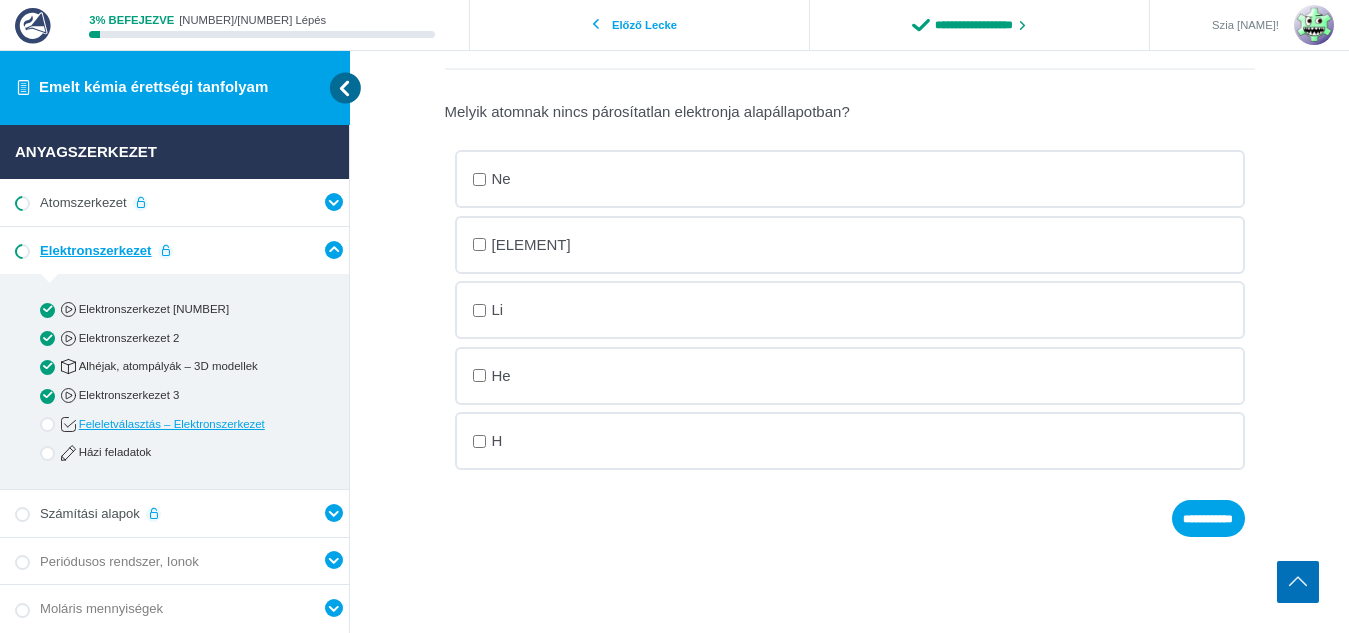 click on "Be" at bounding box center [0, 0] 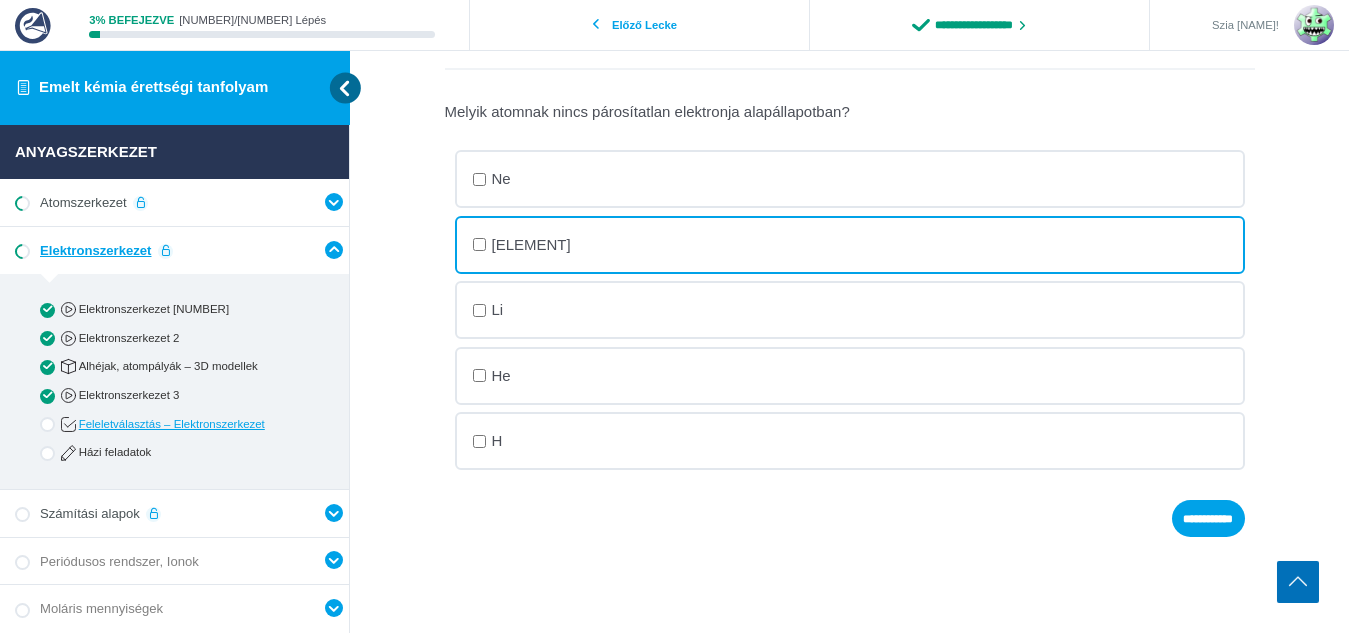 click on "He" at bounding box center (0, 0) 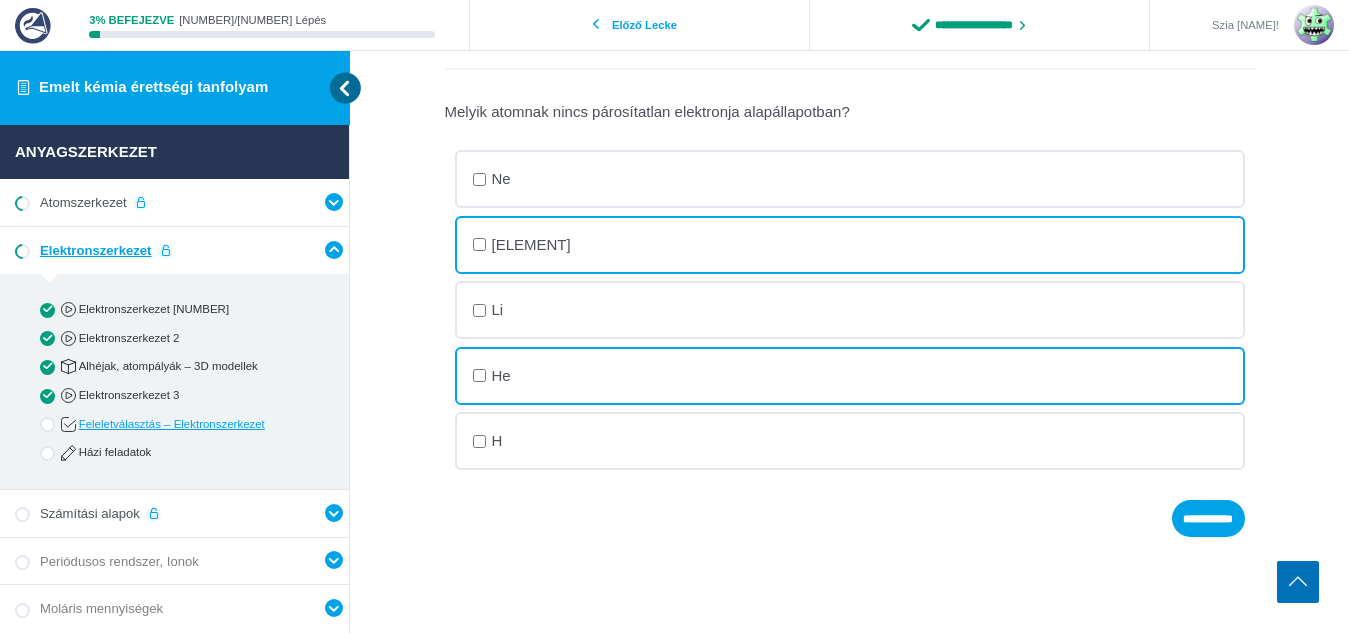click on "Ne" at bounding box center [0, 0] 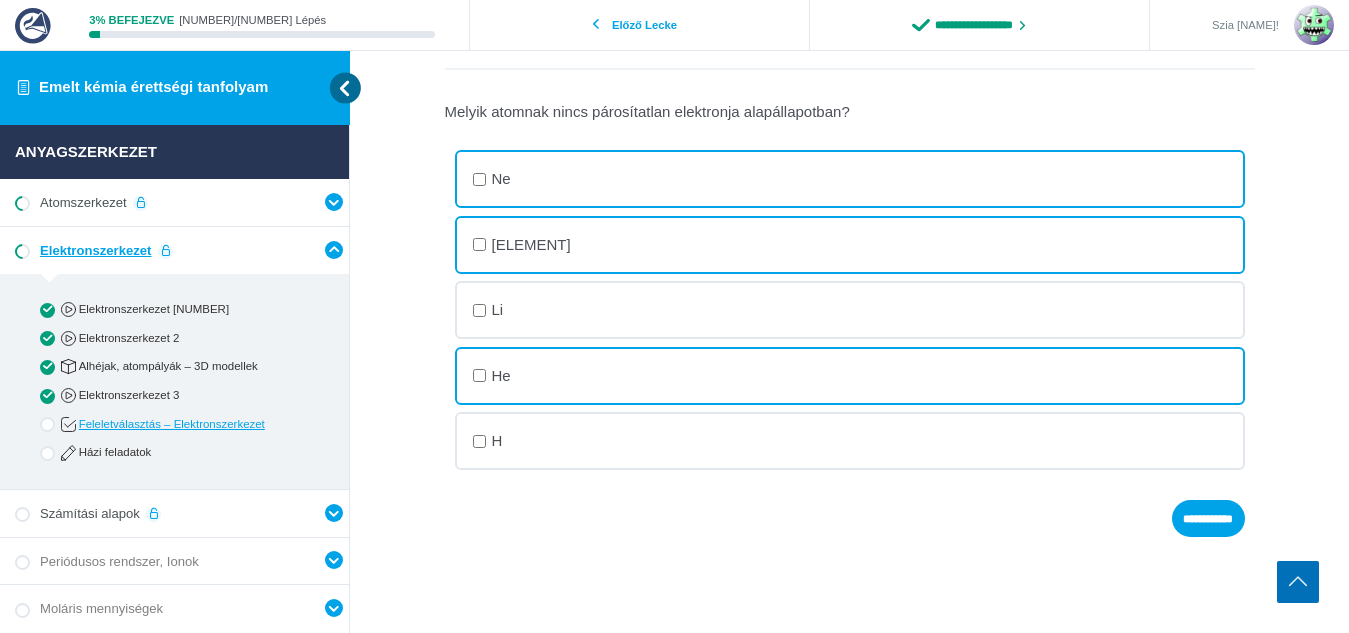 drag, startPoint x: 1151, startPoint y: 554, endPoint x: 1181, endPoint y: 537, distance: 34.48188 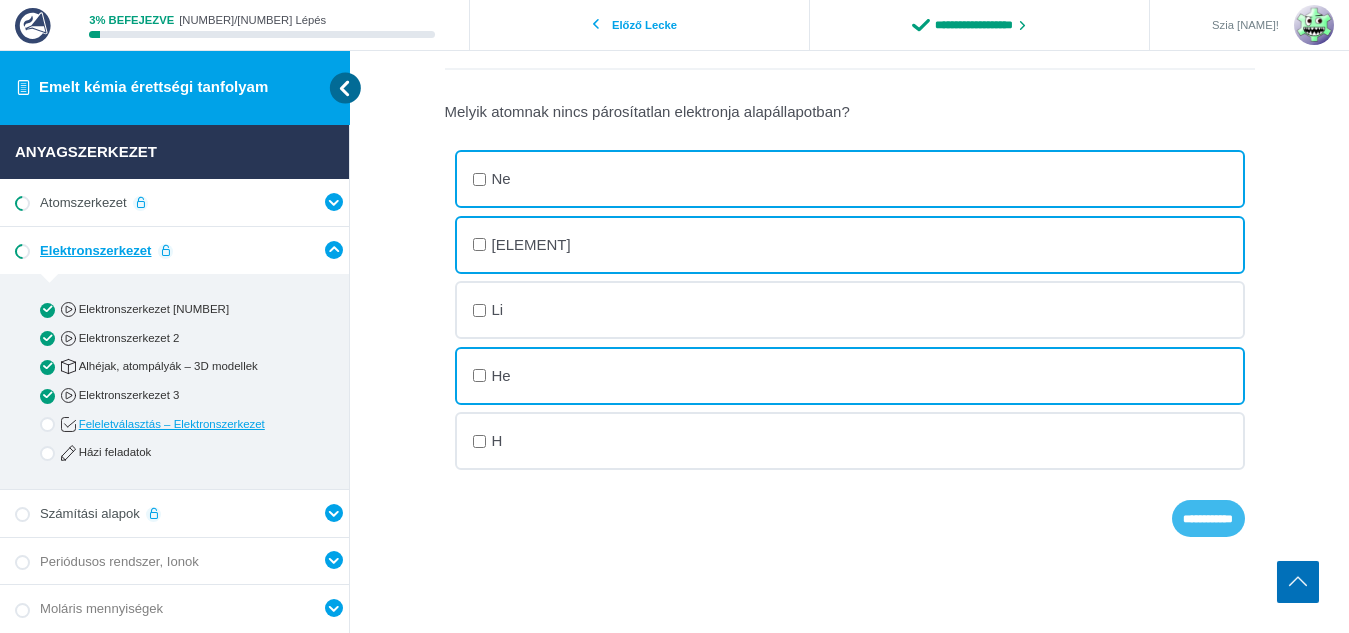 click on "**********" at bounding box center [0, 0] 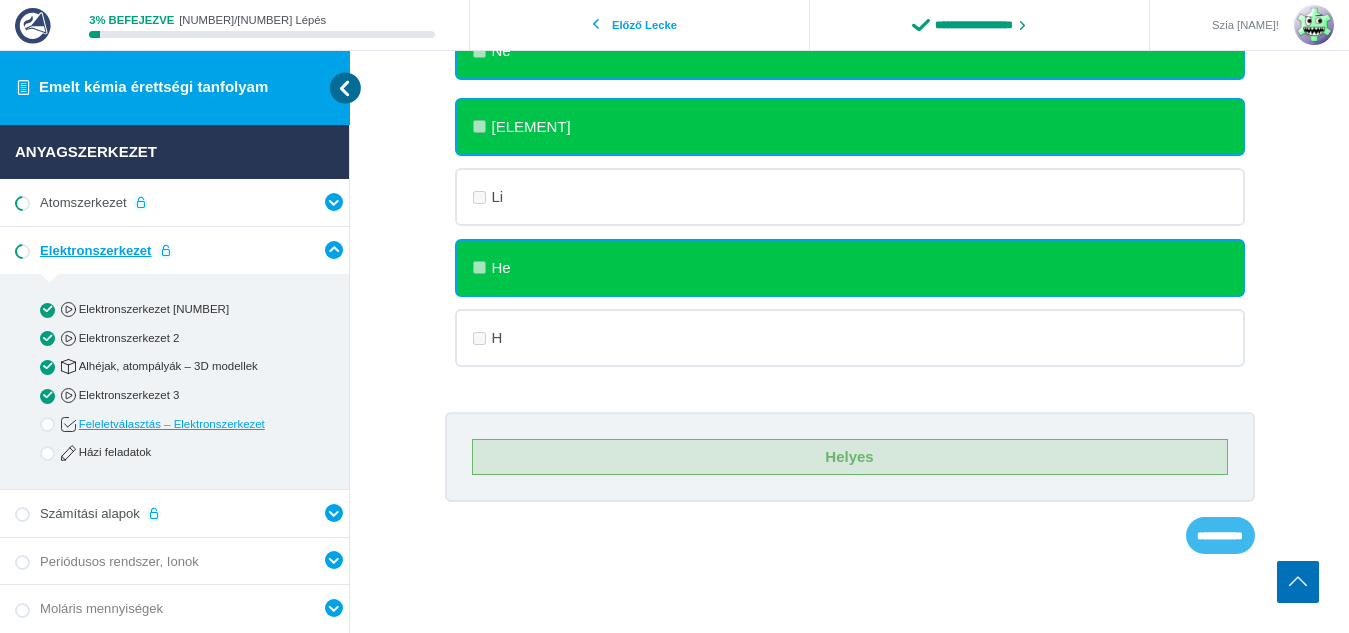 click on "**********" at bounding box center (0, 0) 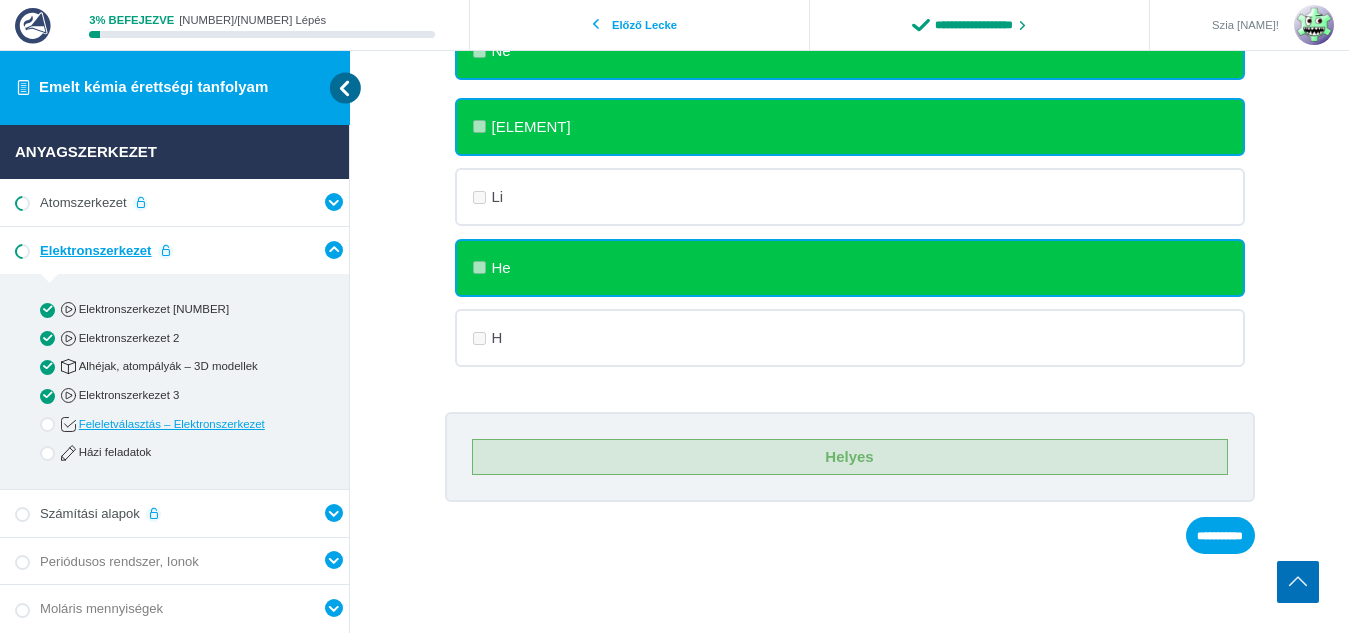 click on "**********" at bounding box center [850, 114] 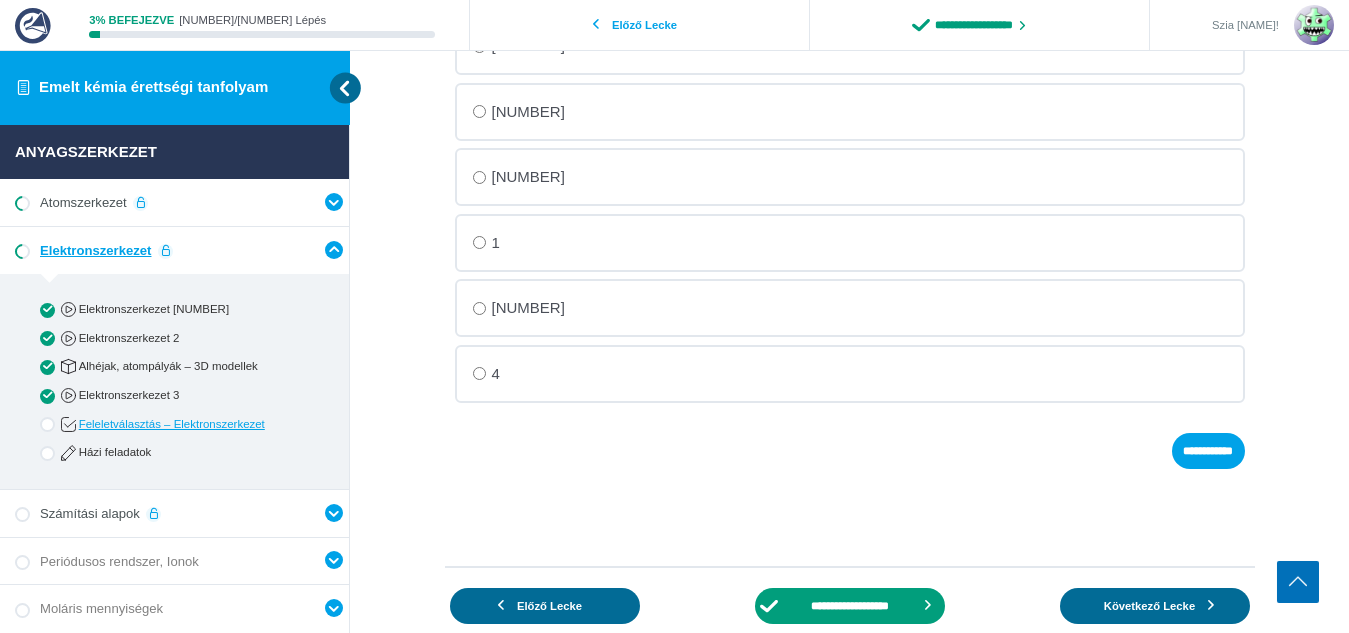 scroll, scrollTop: 422, scrollLeft: 0, axis: vertical 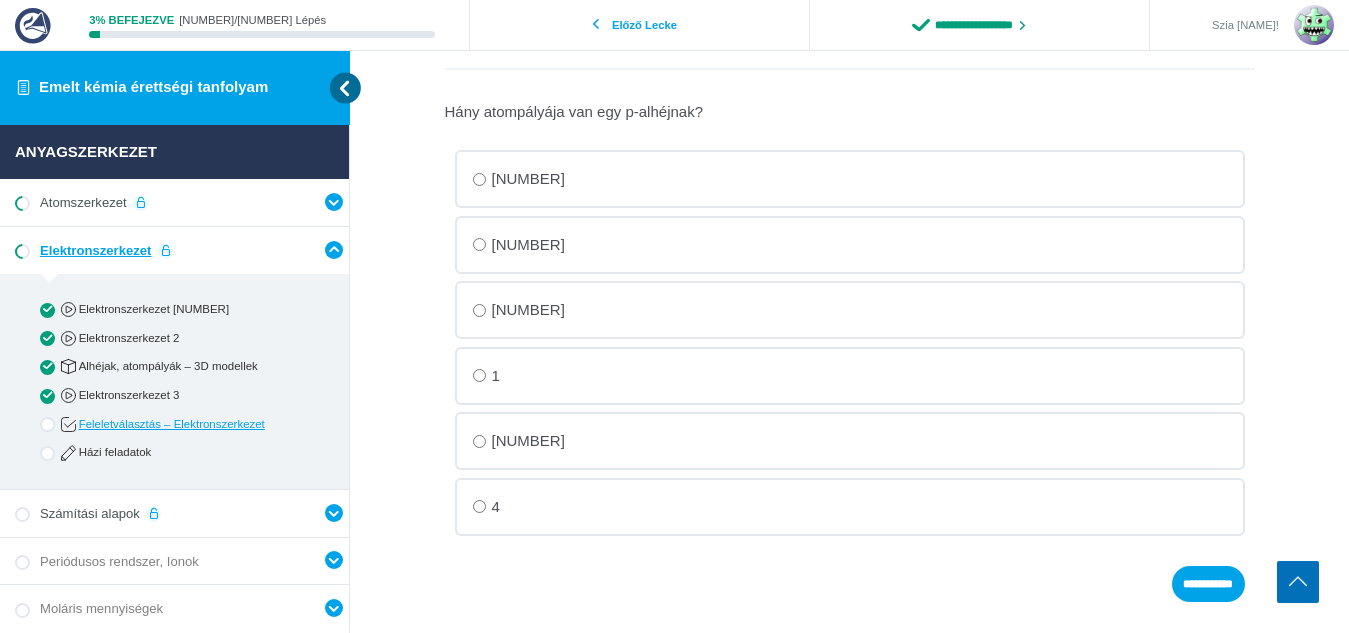 click on "5" at bounding box center [0, 0] 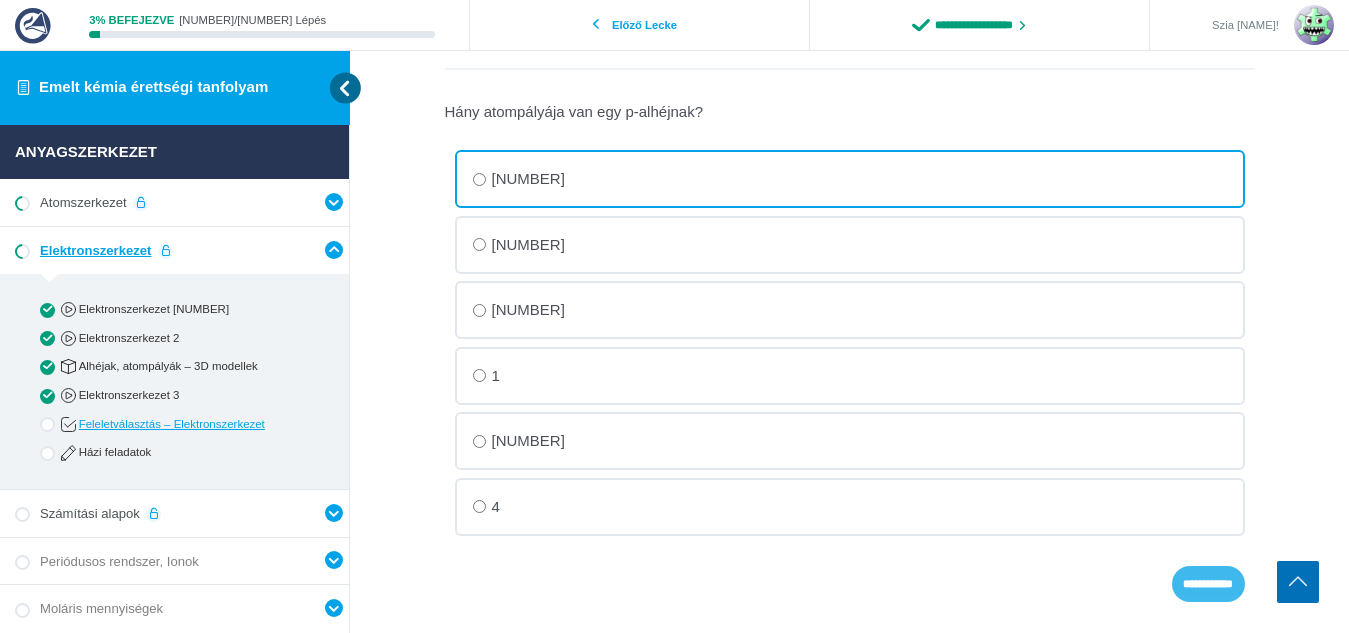 click on "**********" at bounding box center (0, 0) 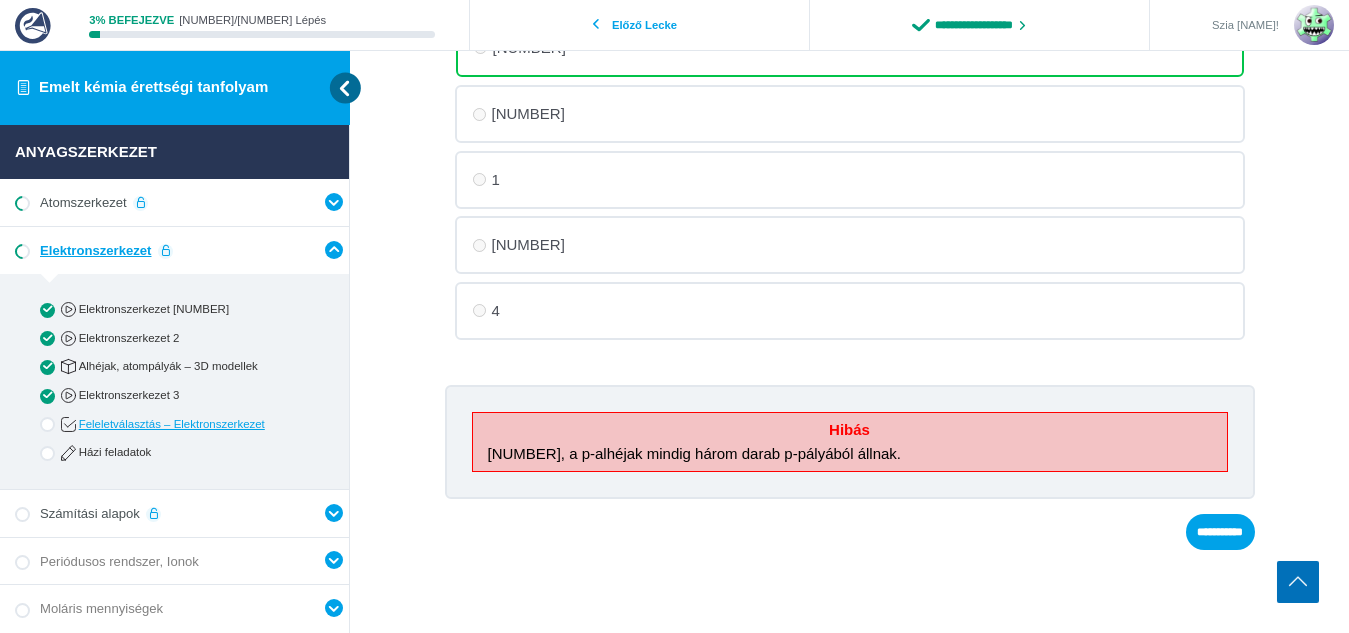 scroll, scrollTop: 631, scrollLeft: 0, axis: vertical 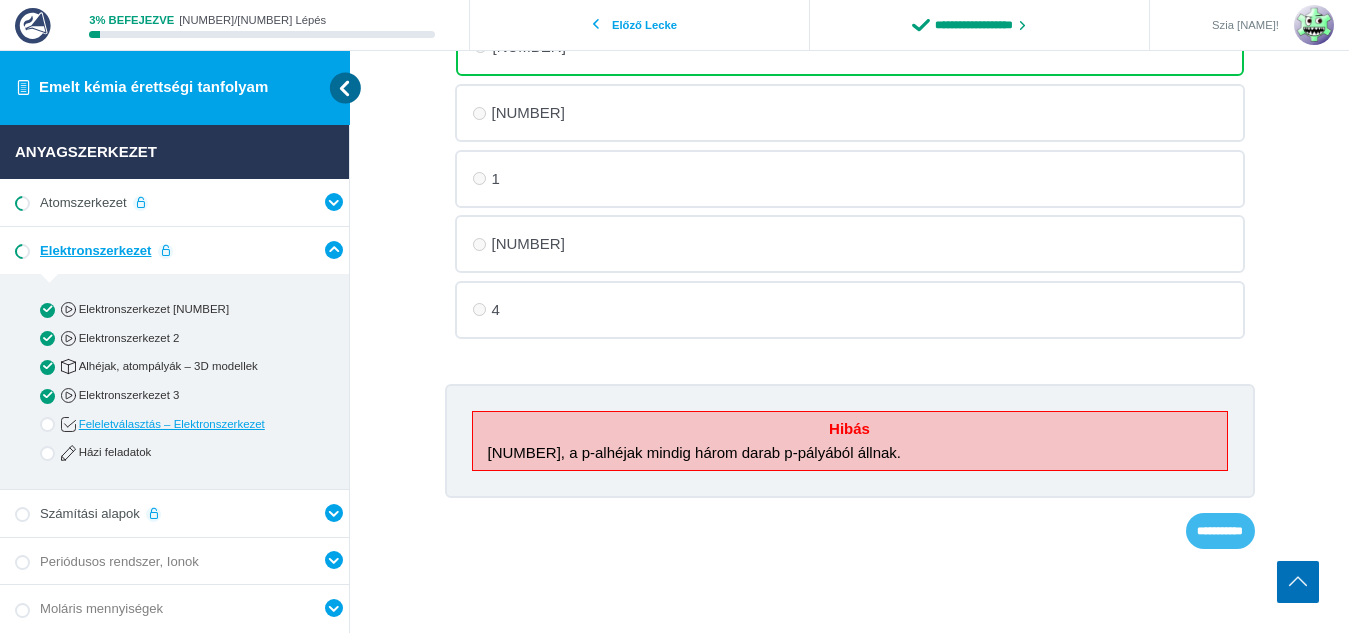 click on "**********" at bounding box center (0, 0) 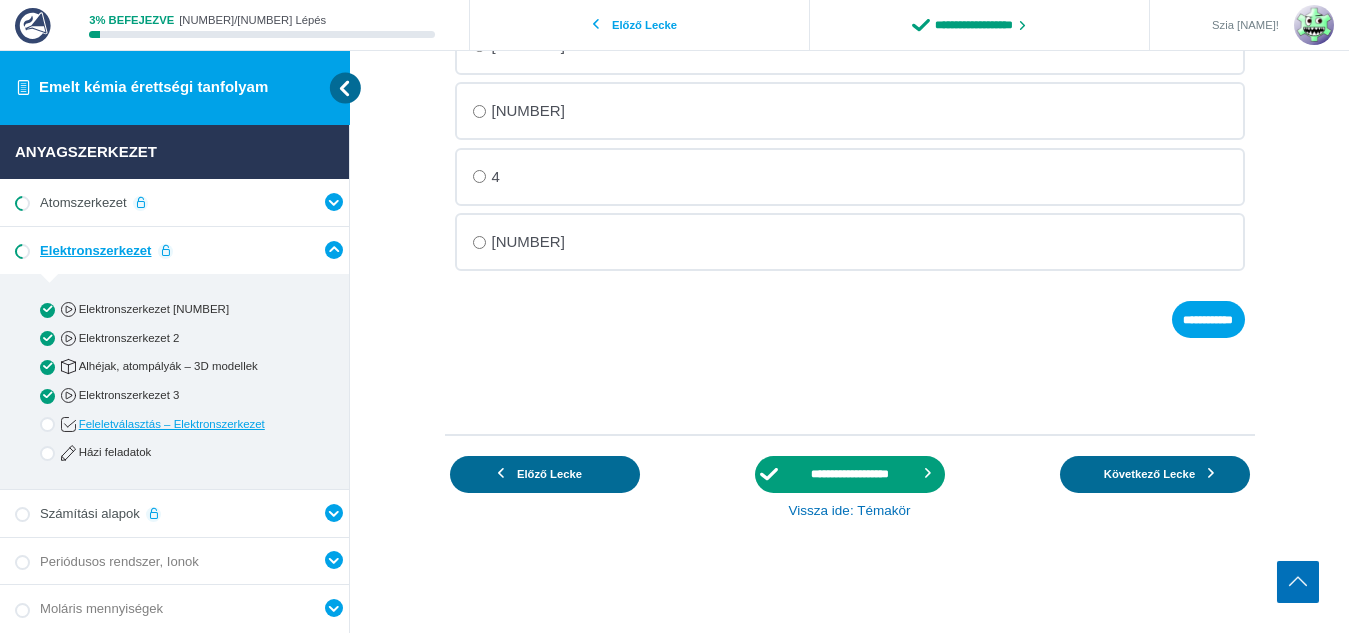scroll, scrollTop: 422, scrollLeft: 0, axis: vertical 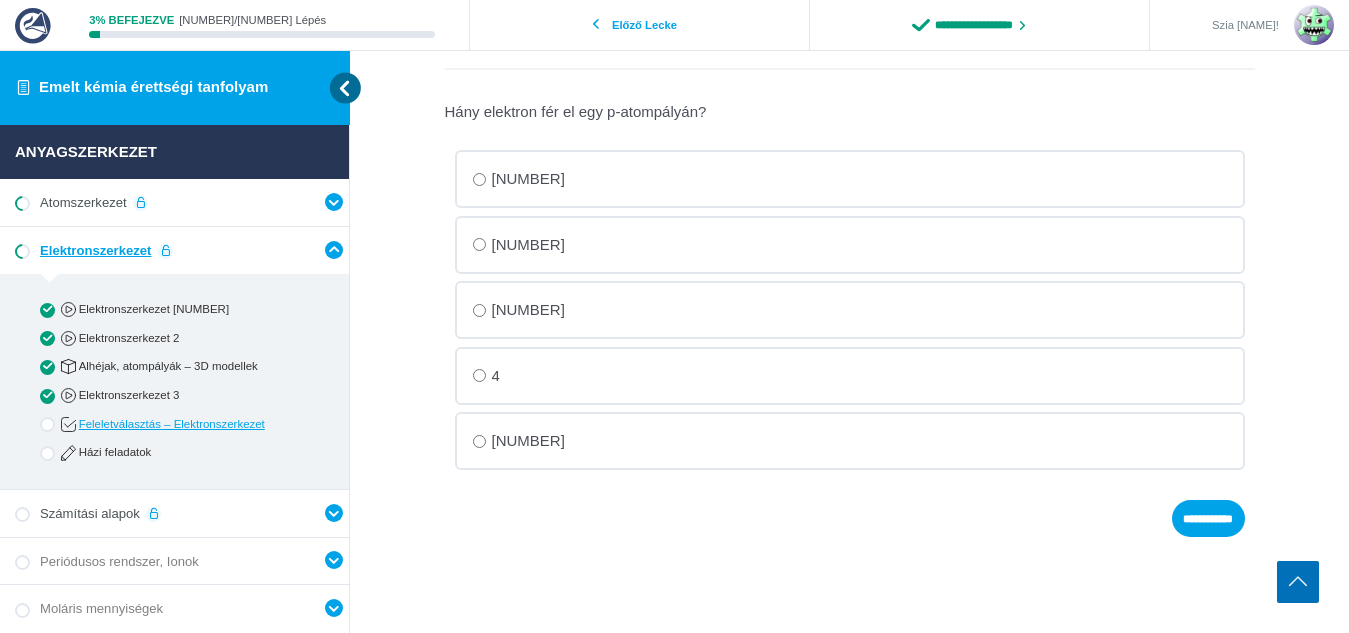 click on "6" at bounding box center [0, 0] 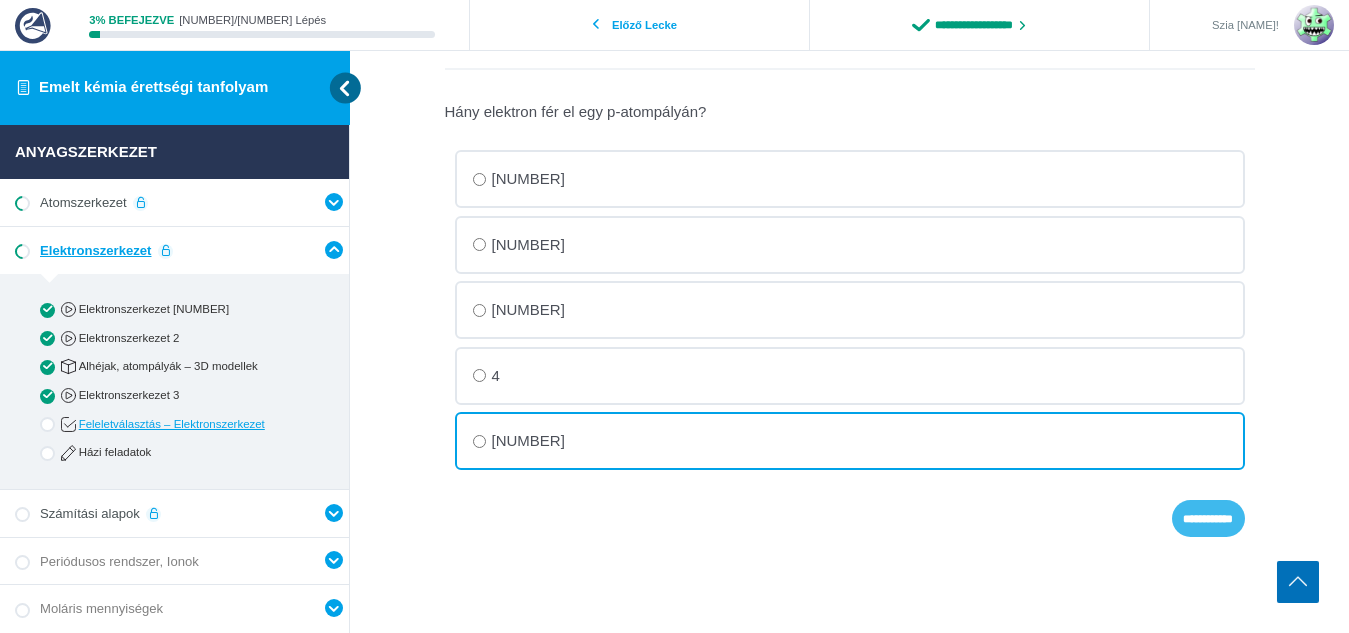click on "**********" at bounding box center [0, 0] 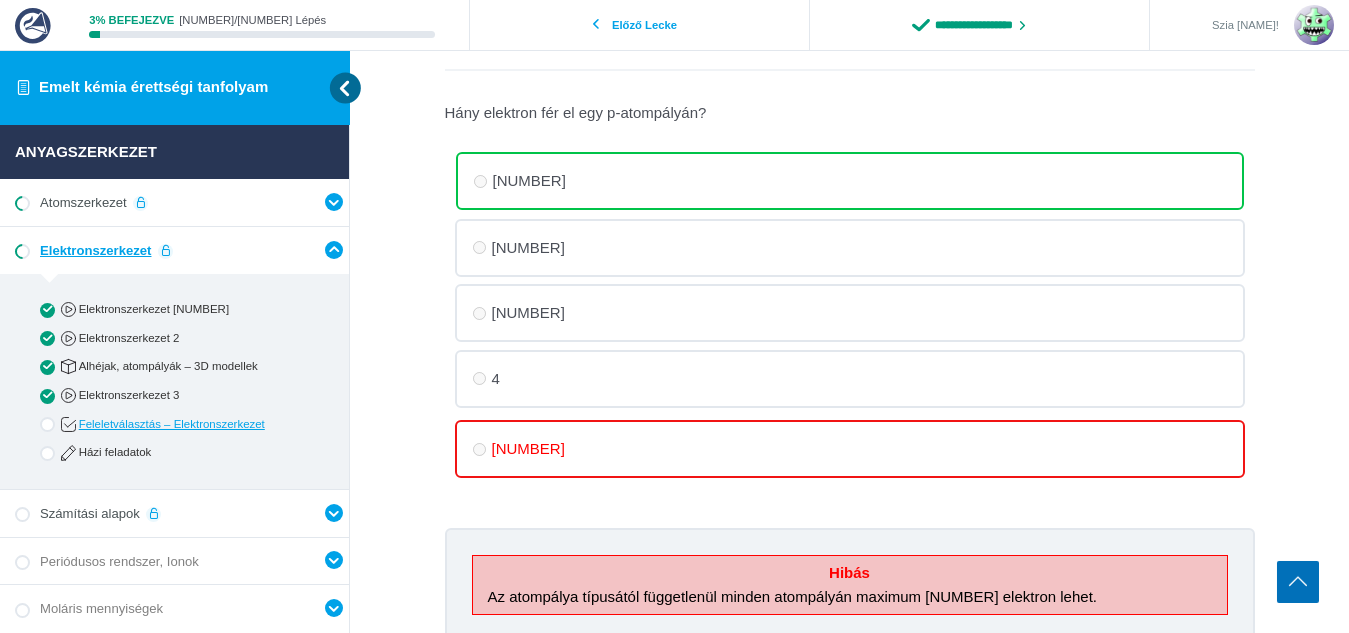 scroll, scrollTop: 545, scrollLeft: 0, axis: vertical 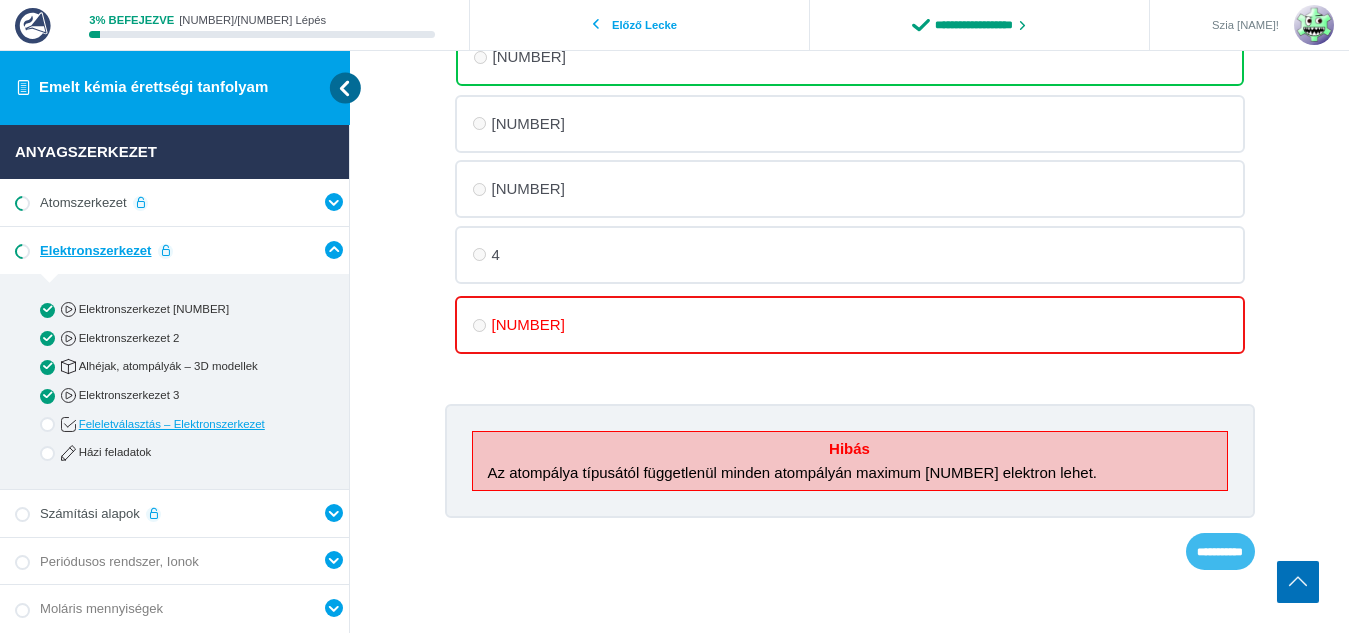 click on "**********" at bounding box center [0, 0] 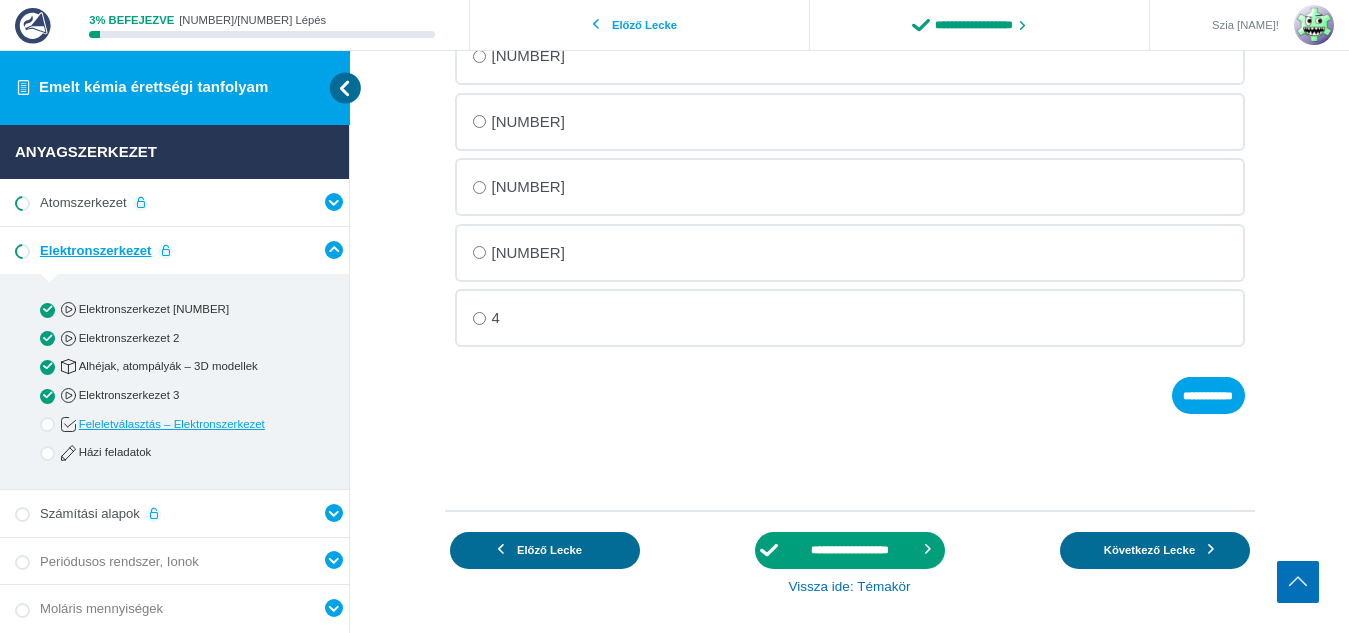 scroll, scrollTop: 422, scrollLeft: 0, axis: vertical 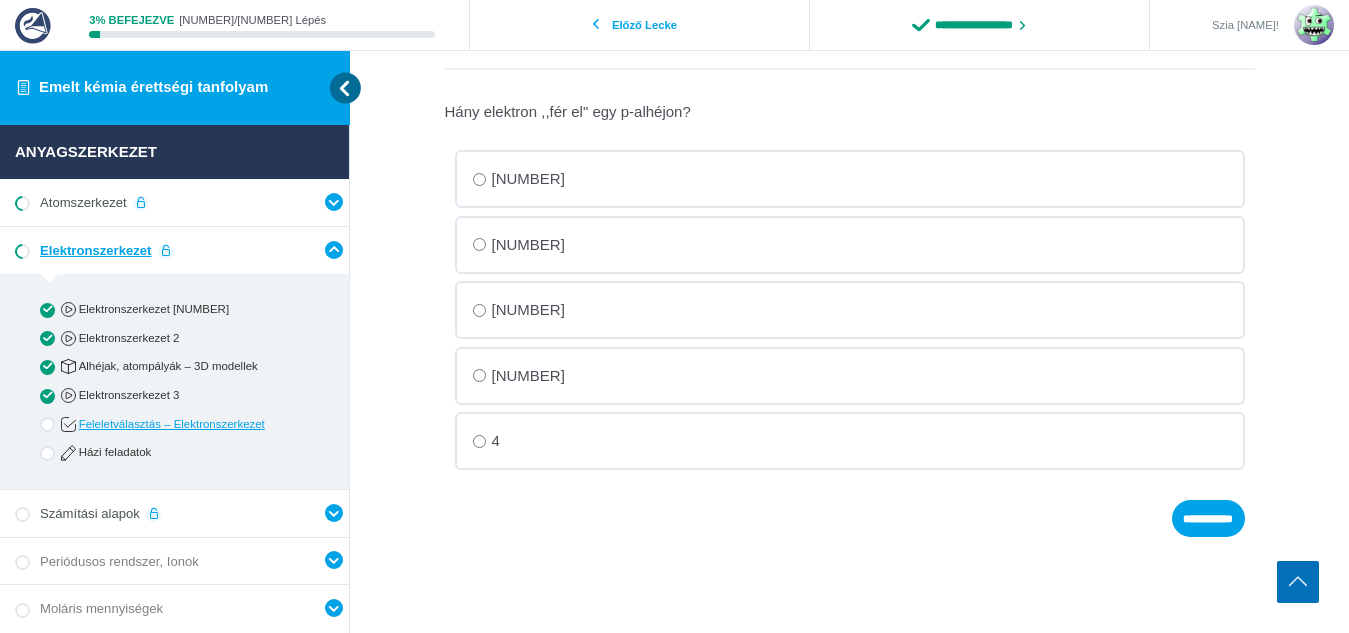 click on "6" at bounding box center [0, 0] 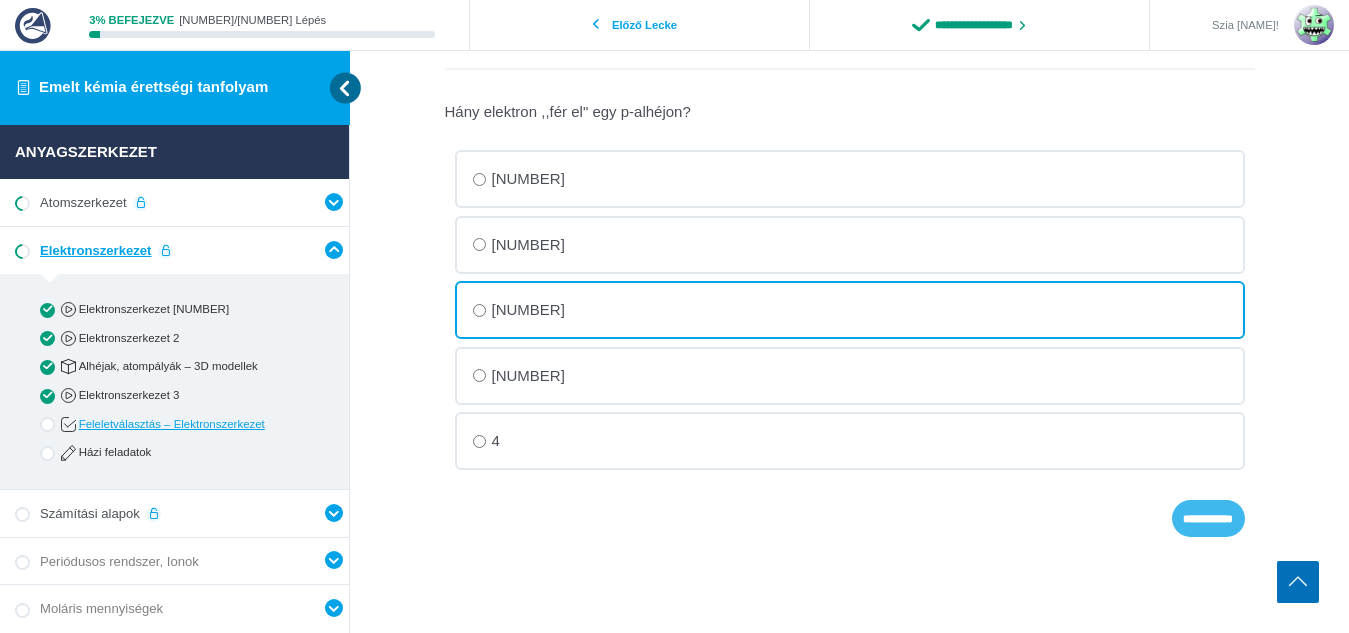 click on "**********" at bounding box center (0, 0) 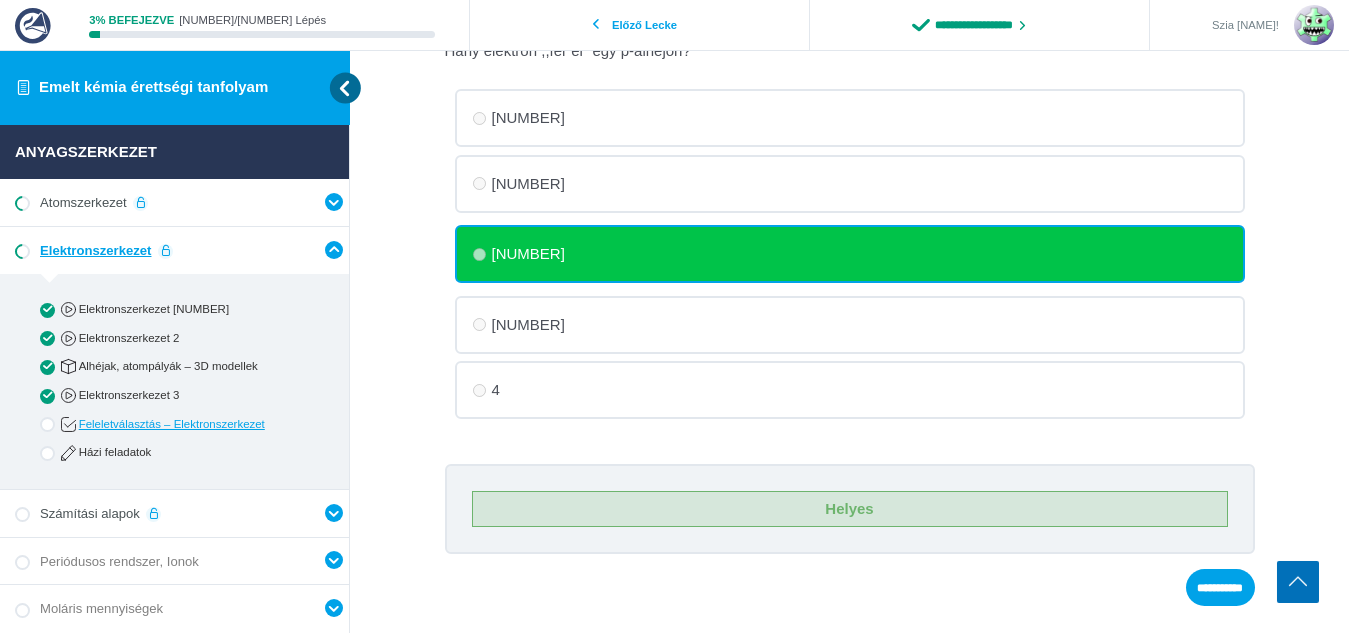 scroll, scrollTop: 477, scrollLeft: 0, axis: vertical 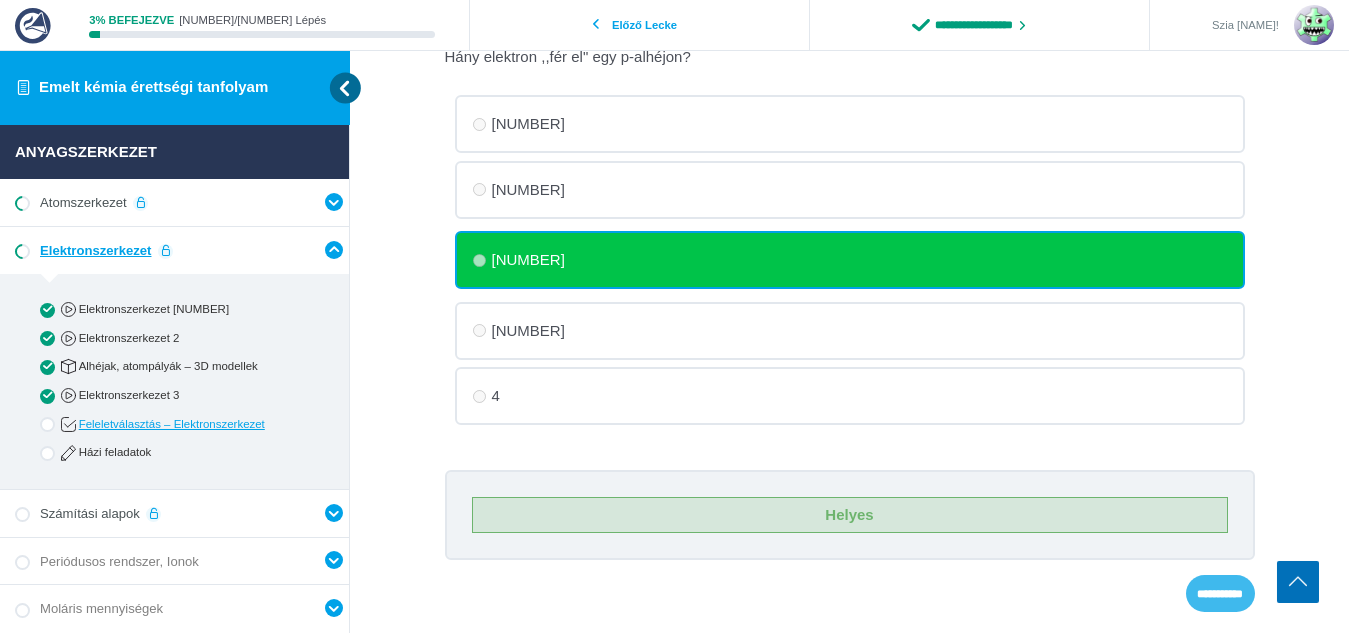 click on "**********" at bounding box center (0, 0) 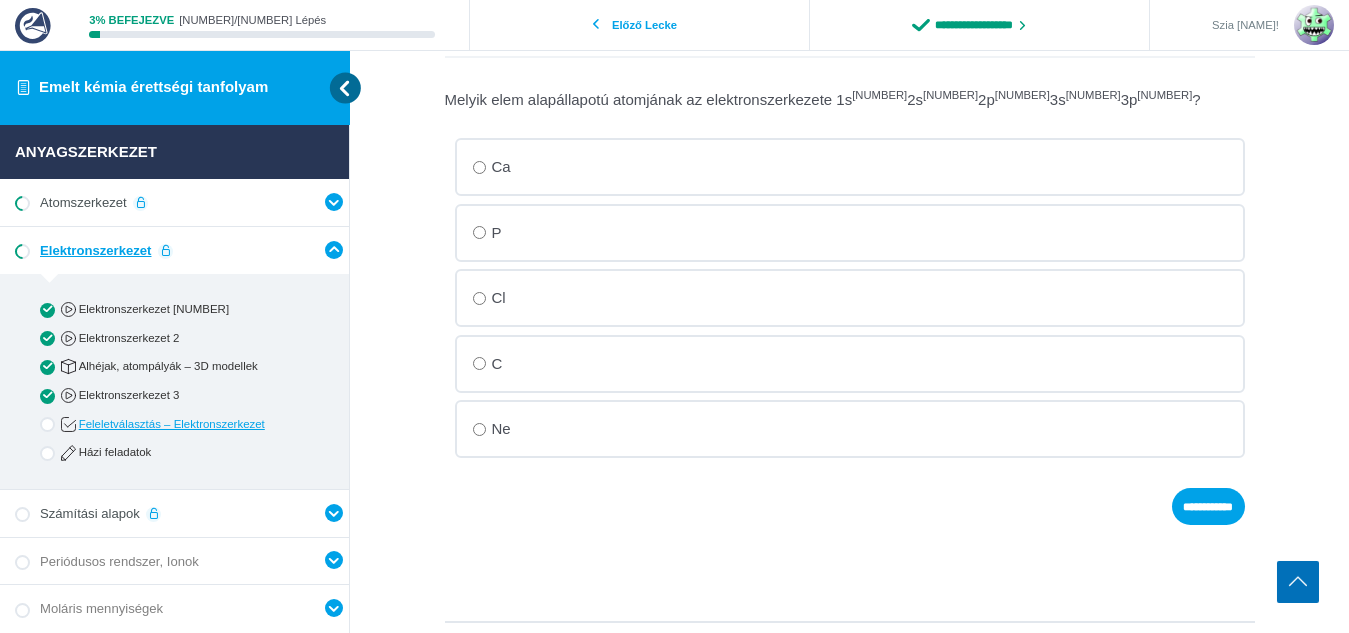 scroll, scrollTop: 435, scrollLeft: 0, axis: vertical 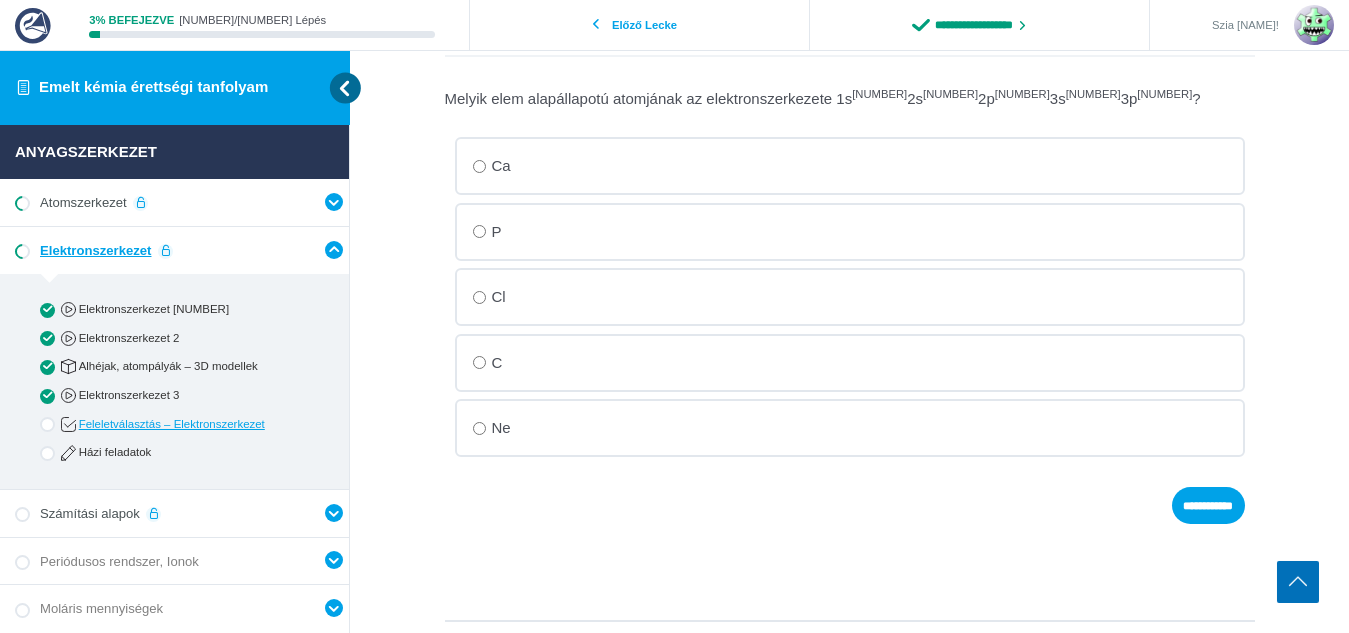 click on "P" at bounding box center (0, 0) 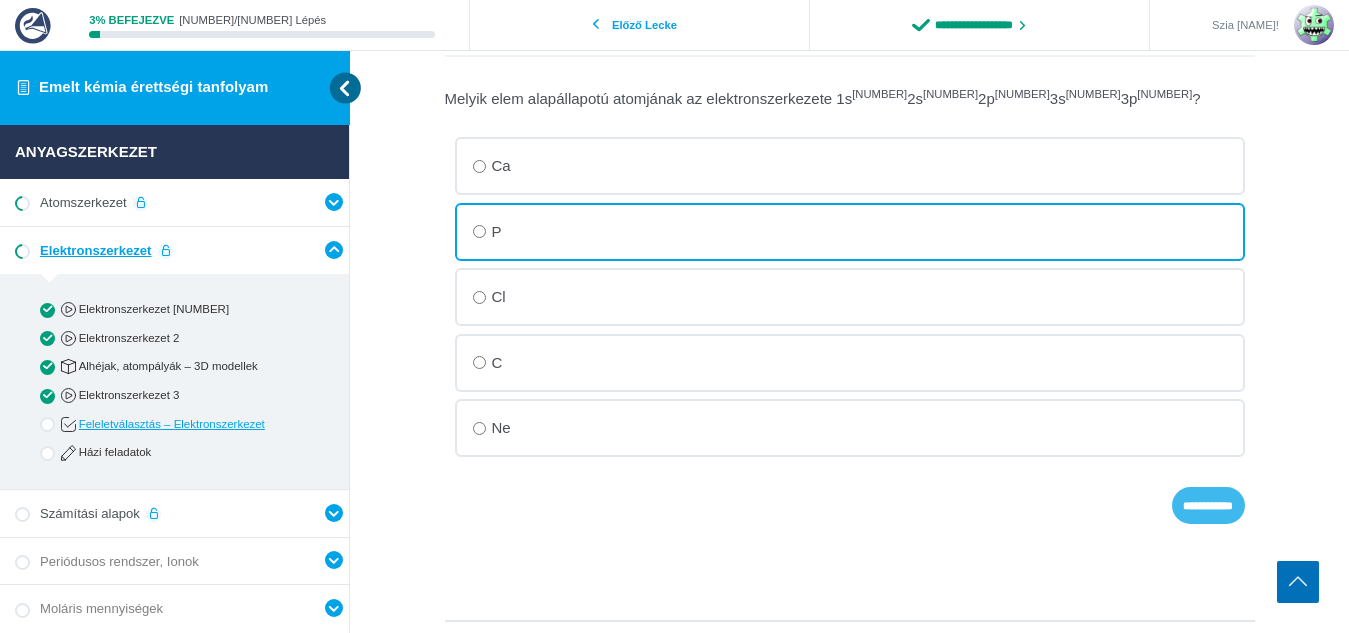 click on "**********" at bounding box center (0, 0) 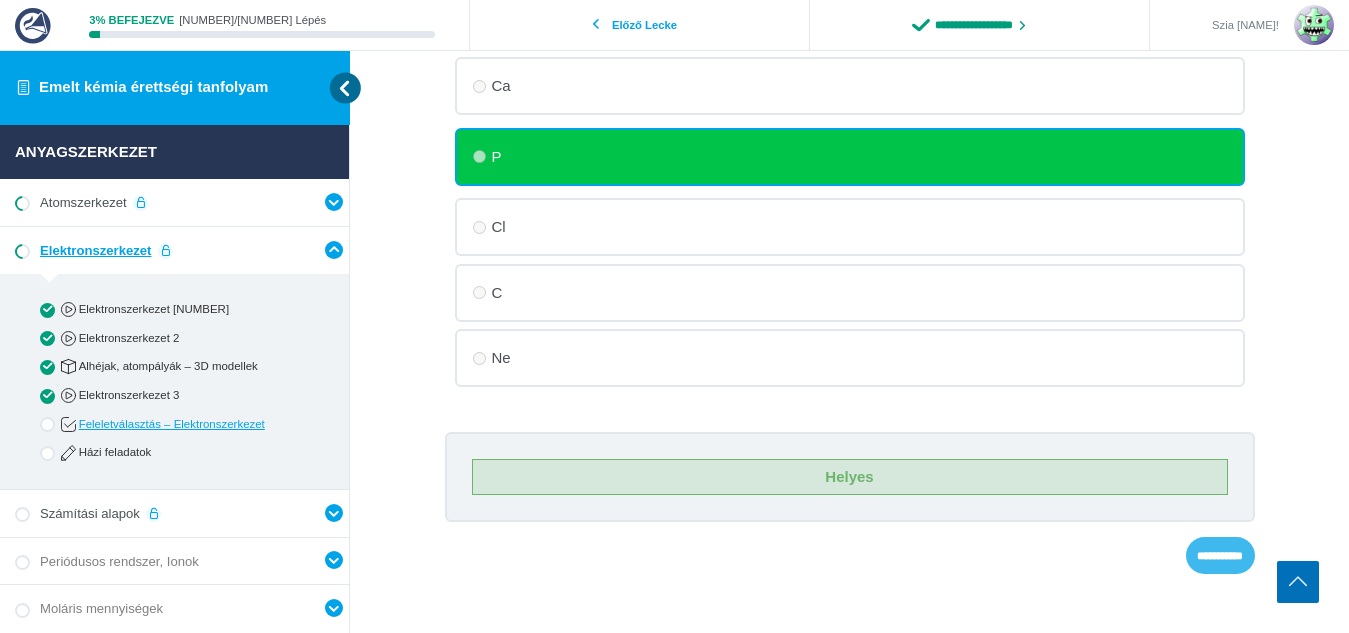 click on "**********" at bounding box center (0, 0) 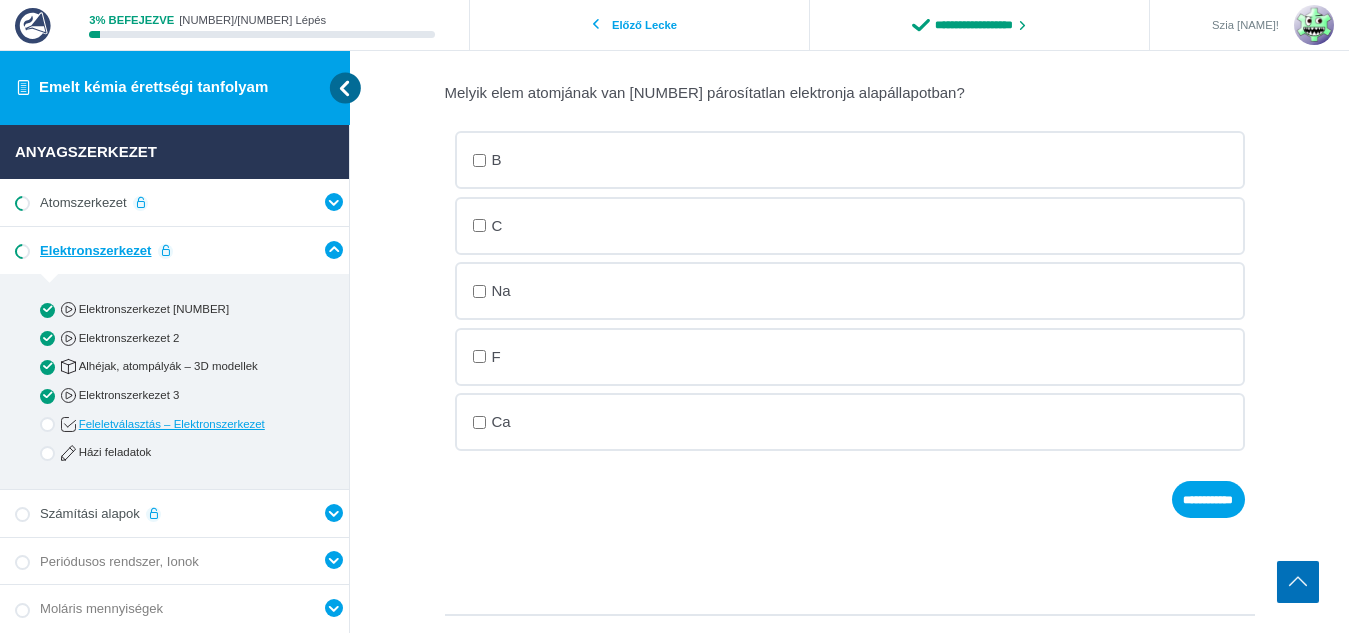 scroll, scrollTop: 422, scrollLeft: 0, axis: vertical 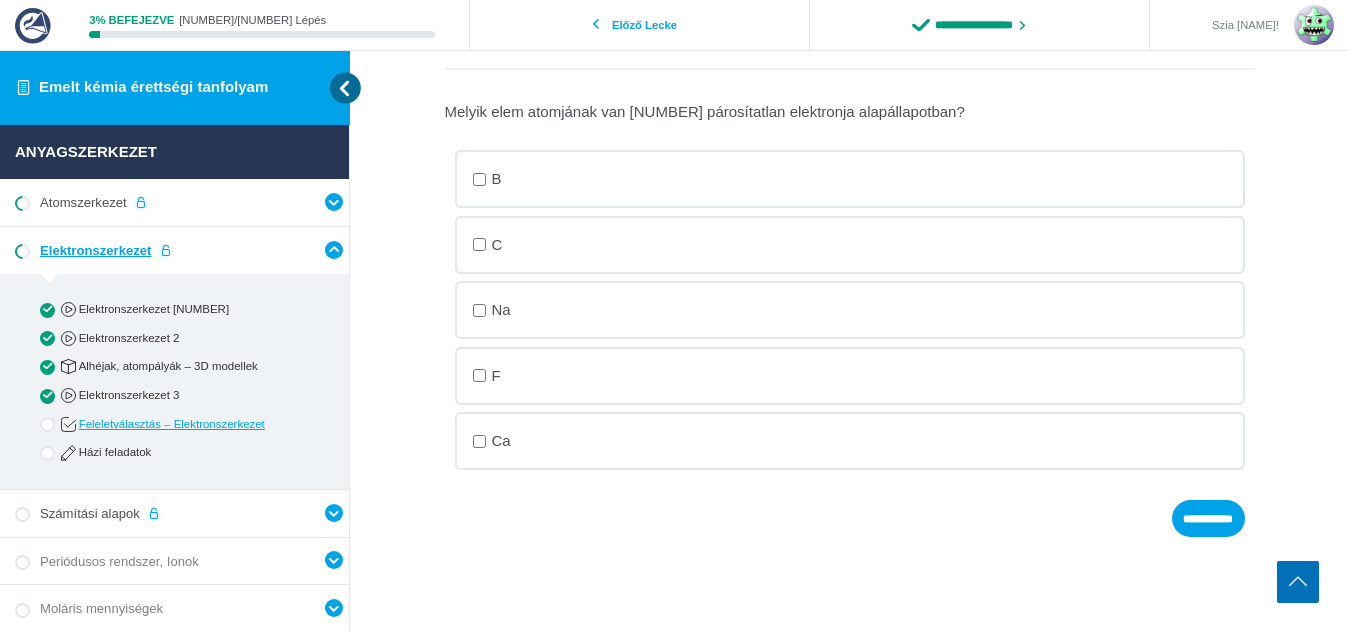click on "Na" at bounding box center [0, 0] 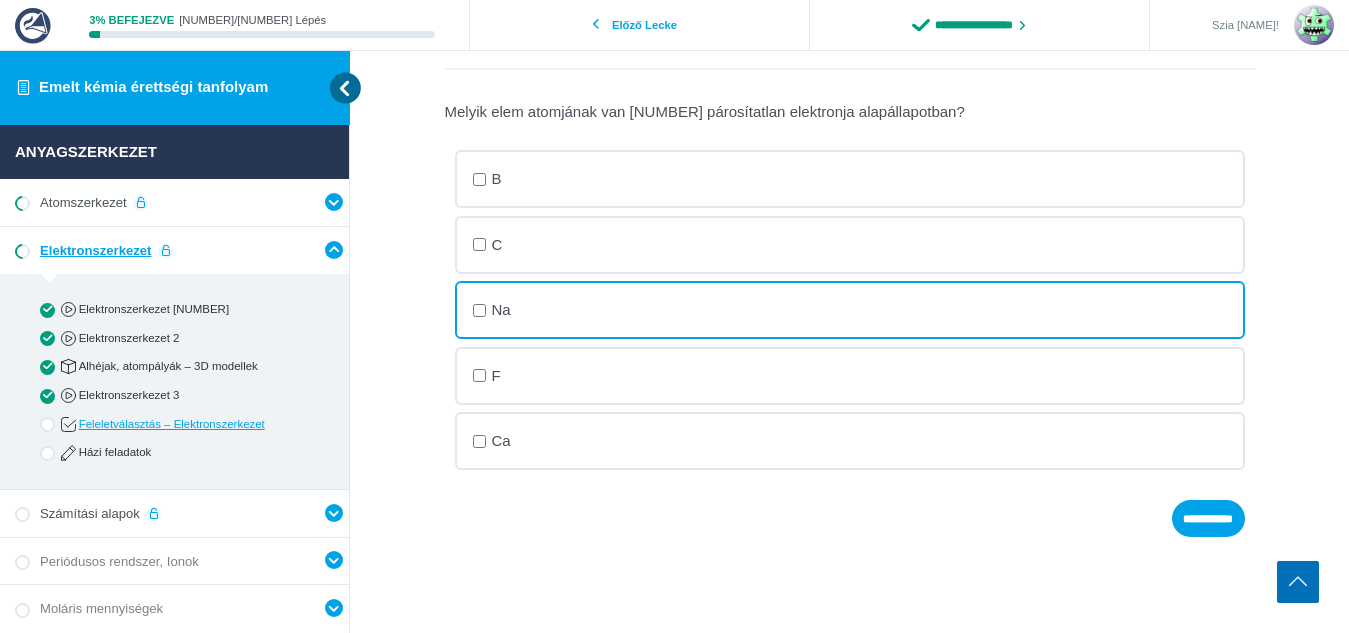 click on "F" at bounding box center [0, 0] 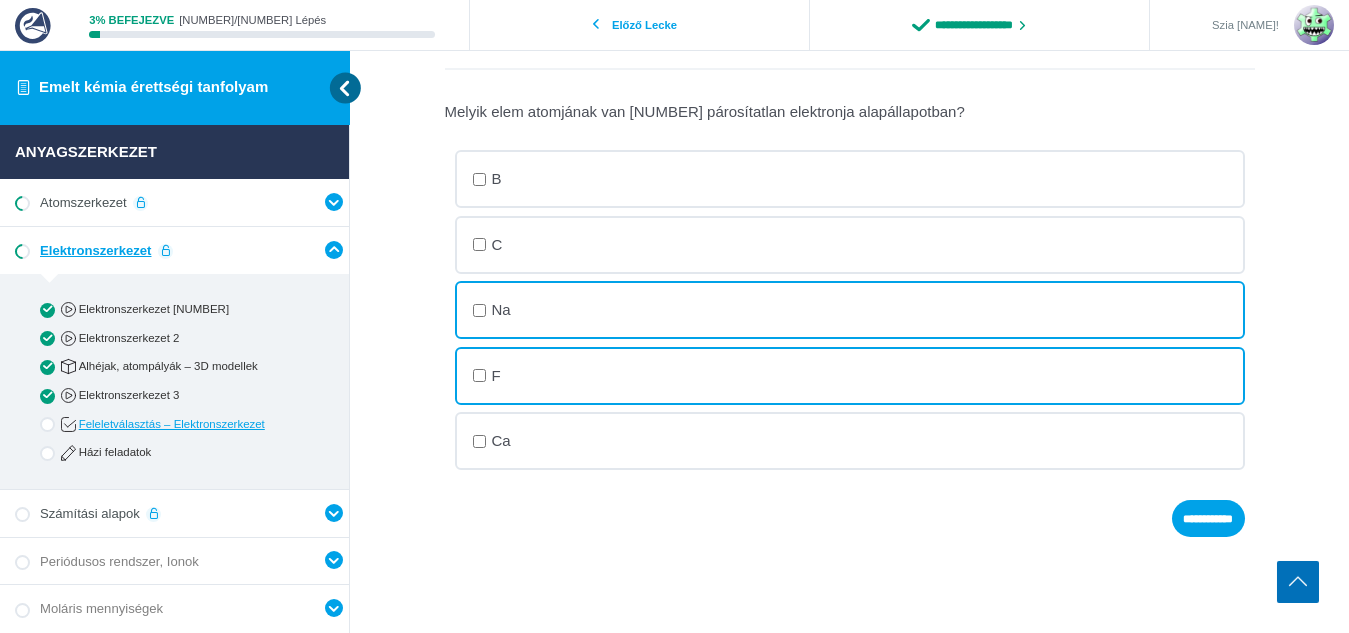 click on "B" at bounding box center [0, 0] 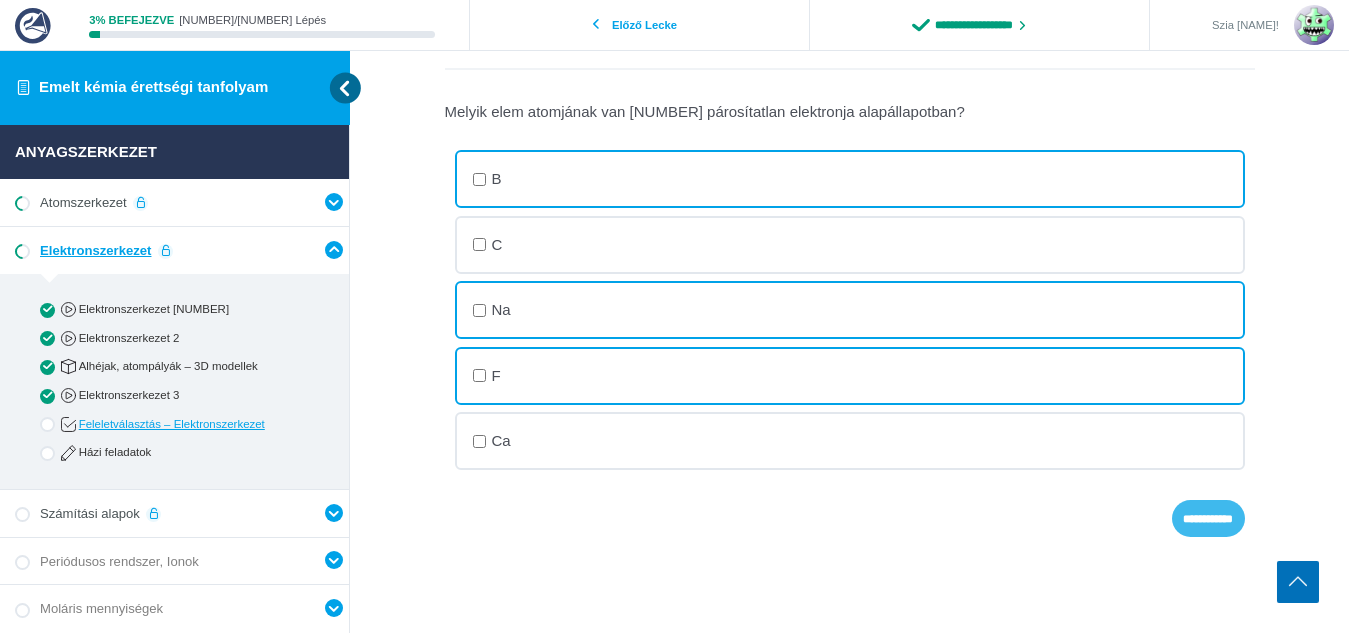 click on "**********" at bounding box center [0, 0] 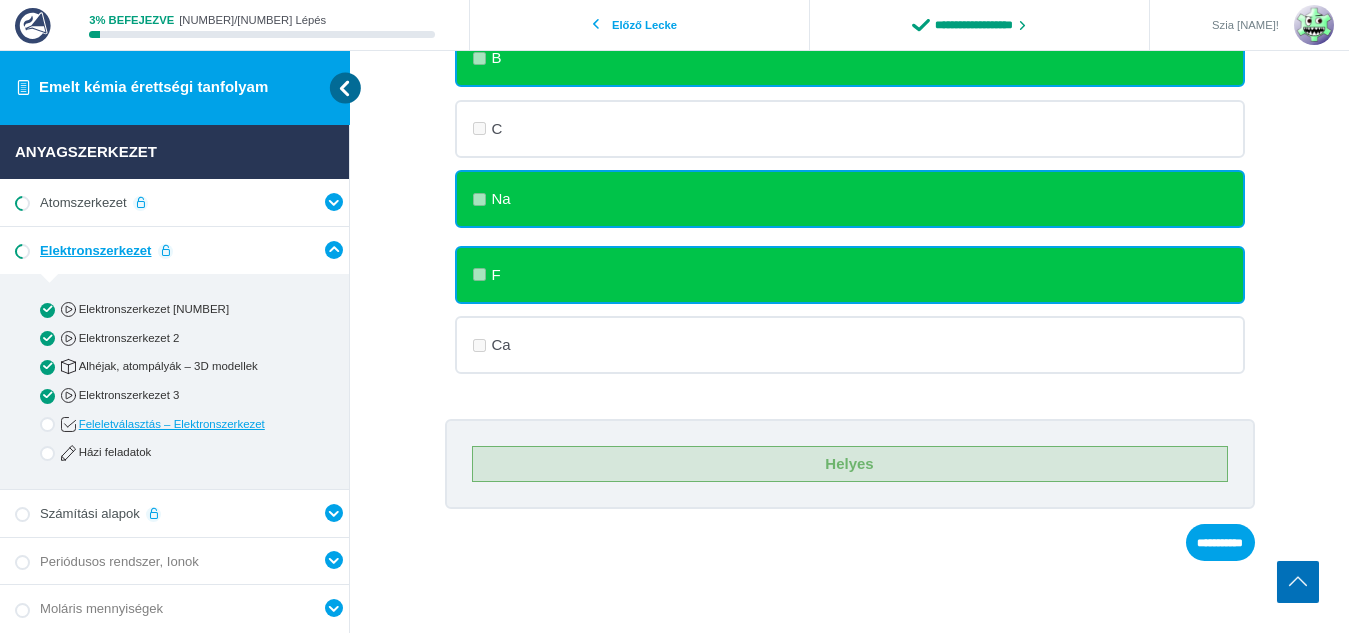 scroll, scrollTop: 565, scrollLeft: 0, axis: vertical 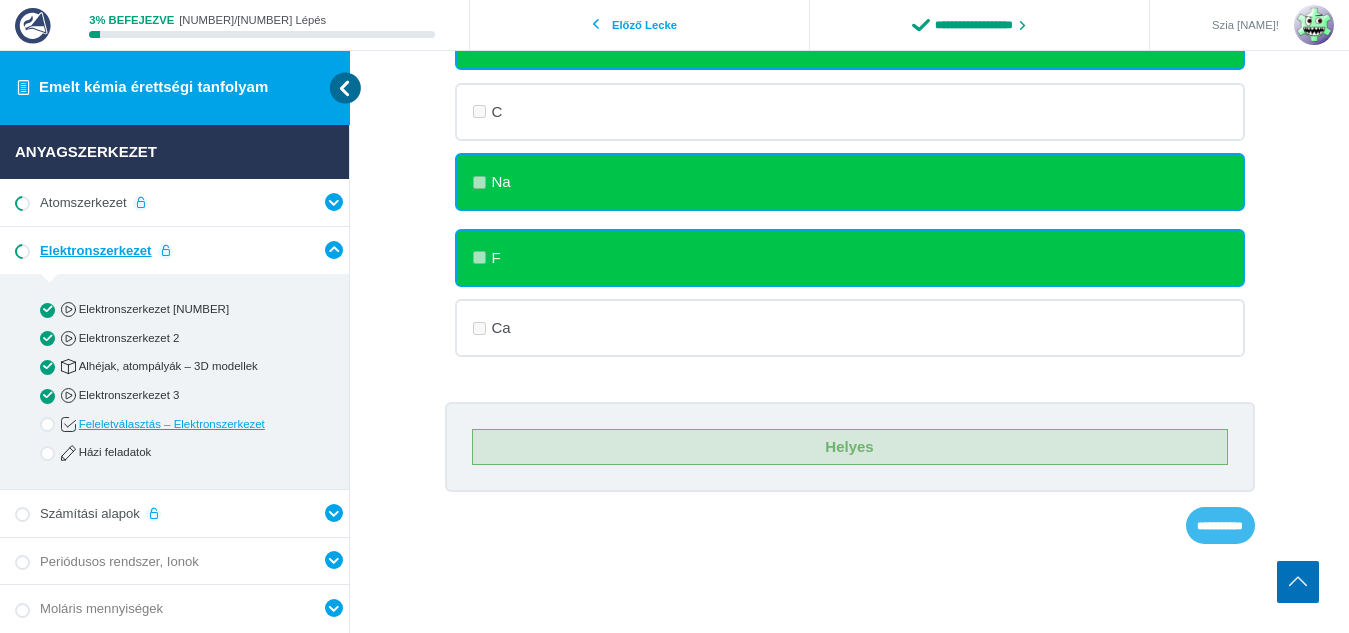click on "**********" at bounding box center (0, 0) 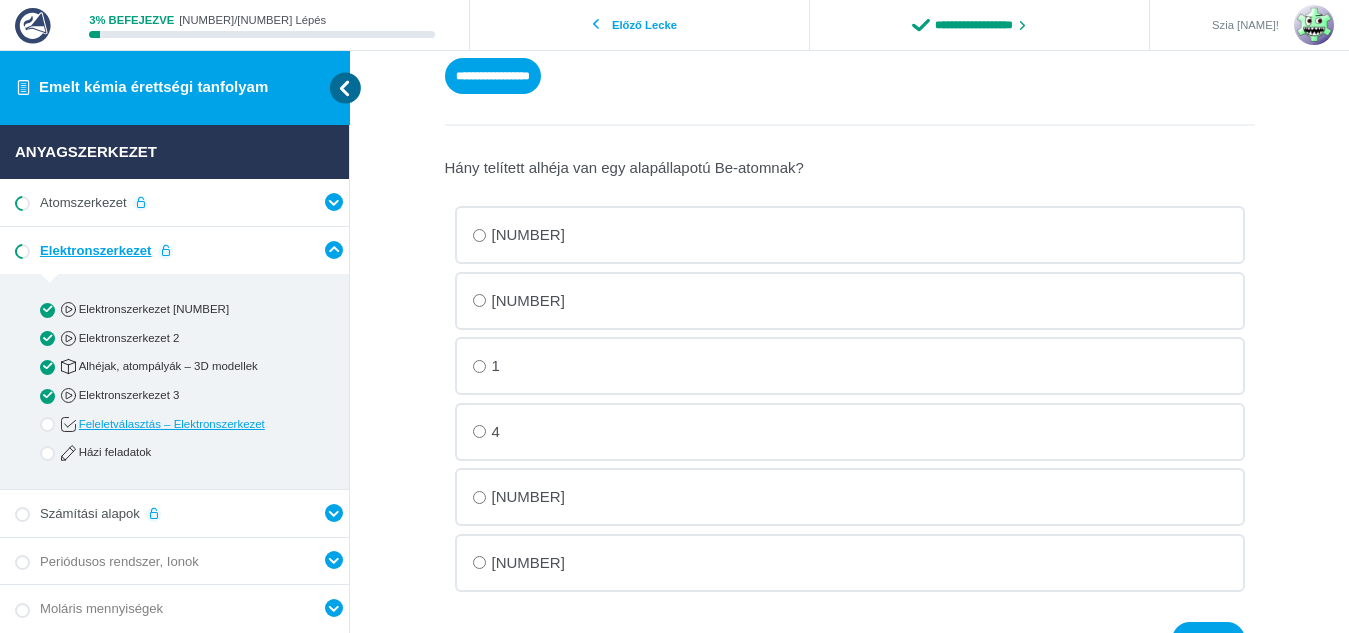 scroll, scrollTop: 369, scrollLeft: 0, axis: vertical 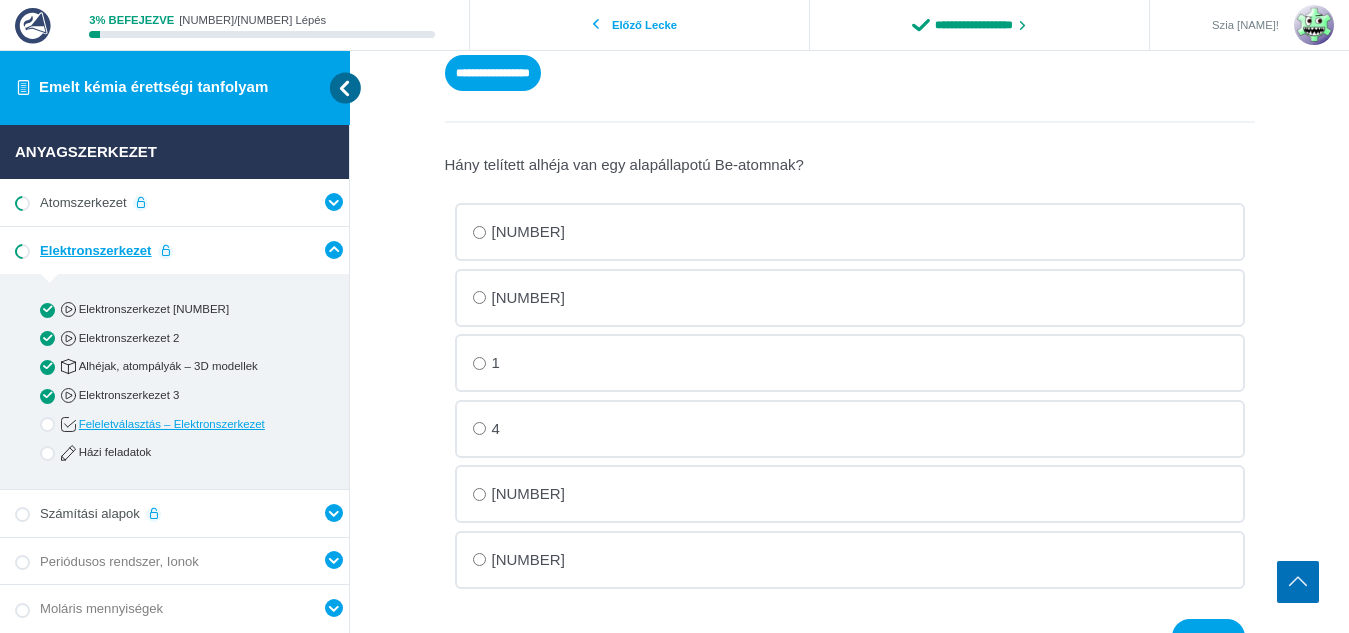 click on "2" at bounding box center (0, 0) 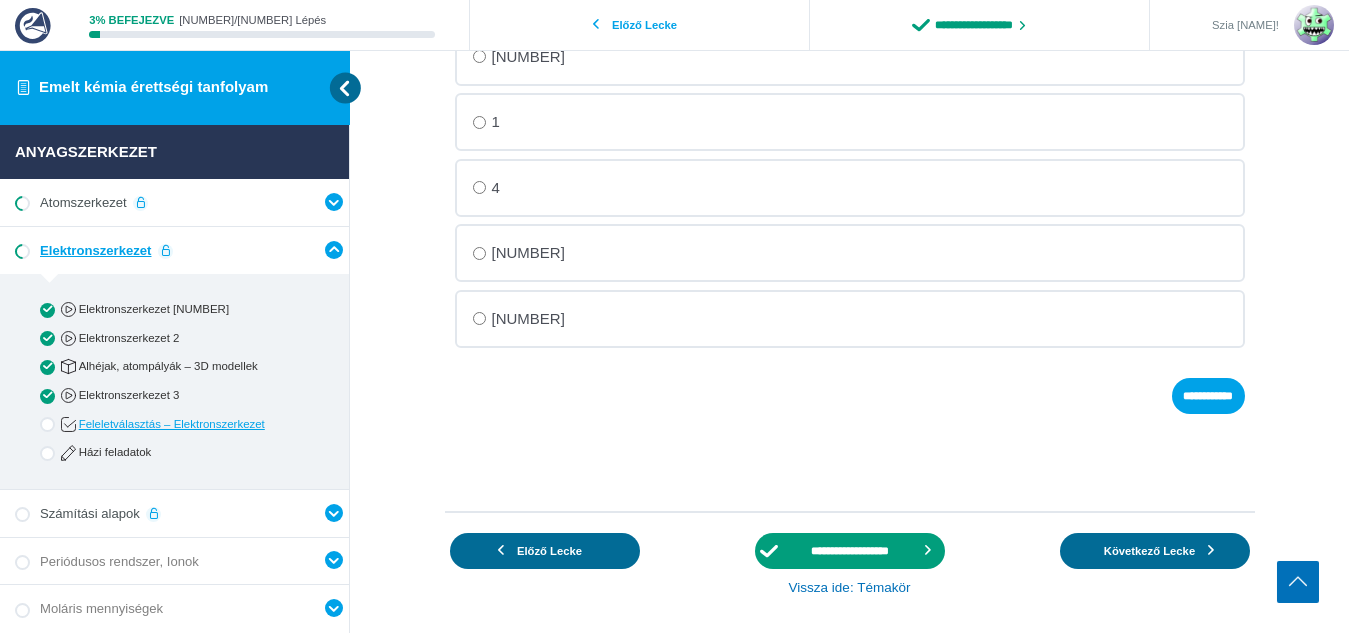 scroll, scrollTop: 611, scrollLeft: 0, axis: vertical 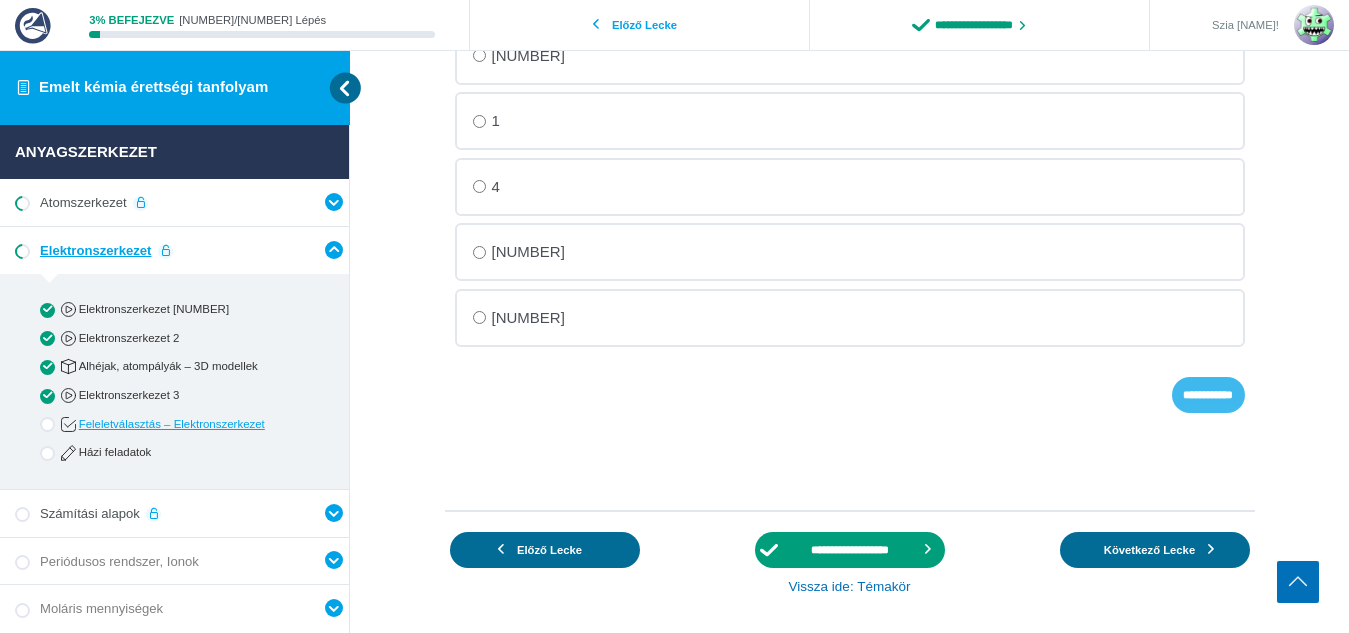 click on "**********" at bounding box center (0, 0) 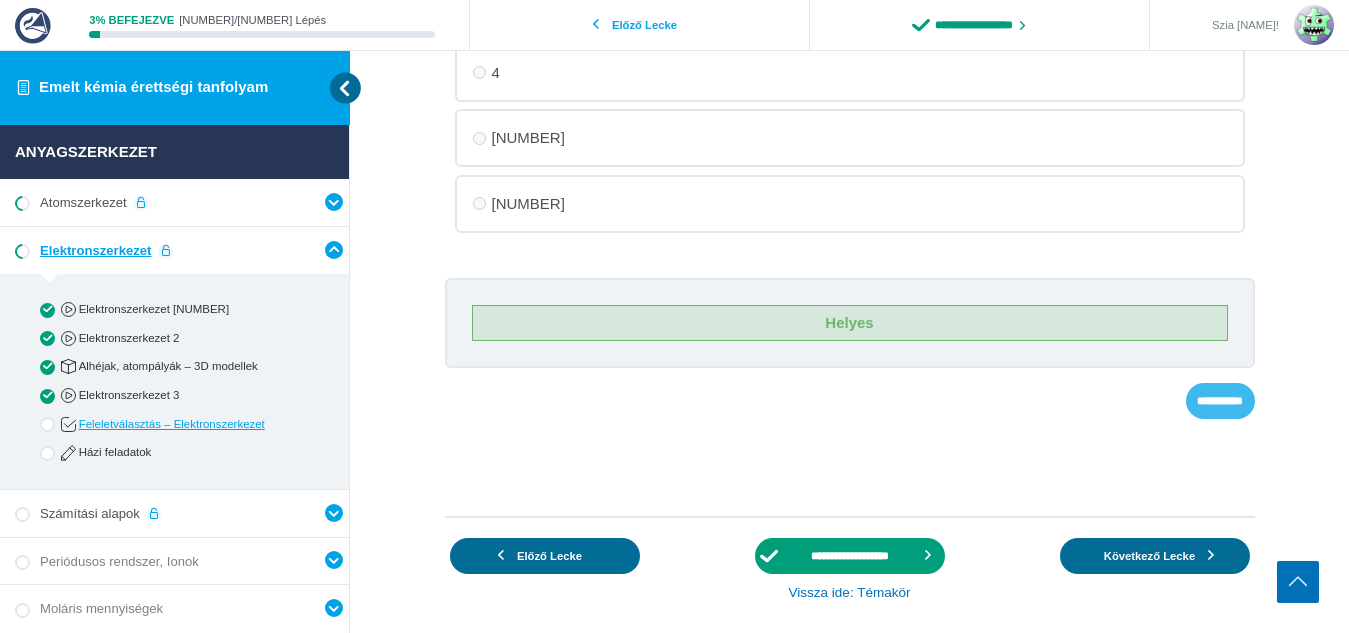 click on "**********" at bounding box center (0, 0) 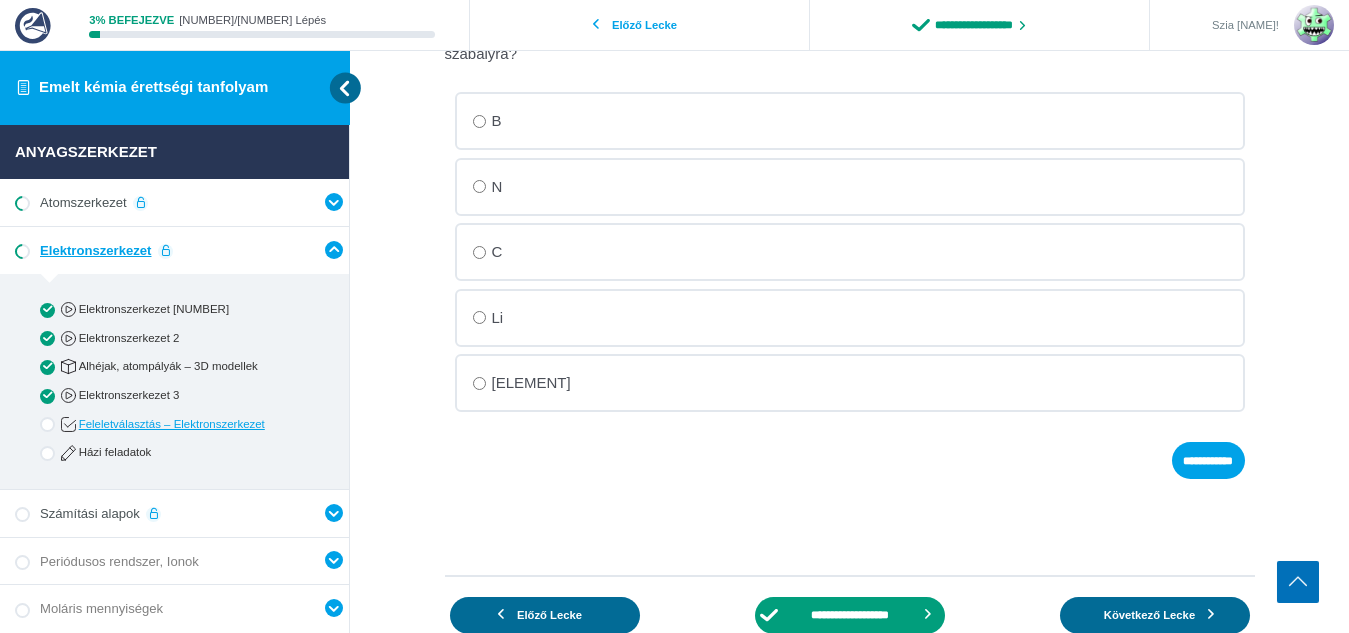 scroll, scrollTop: 422, scrollLeft: 0, axis: vertical 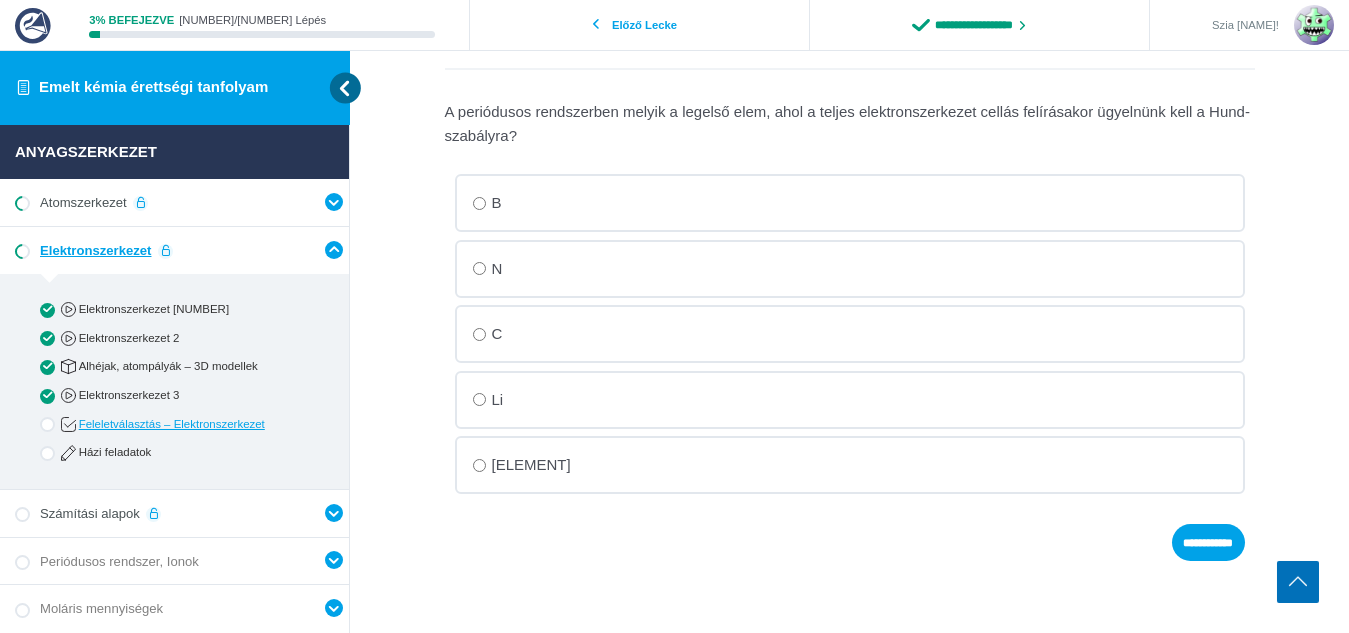 click on "N" at bounding box center (0, 0) 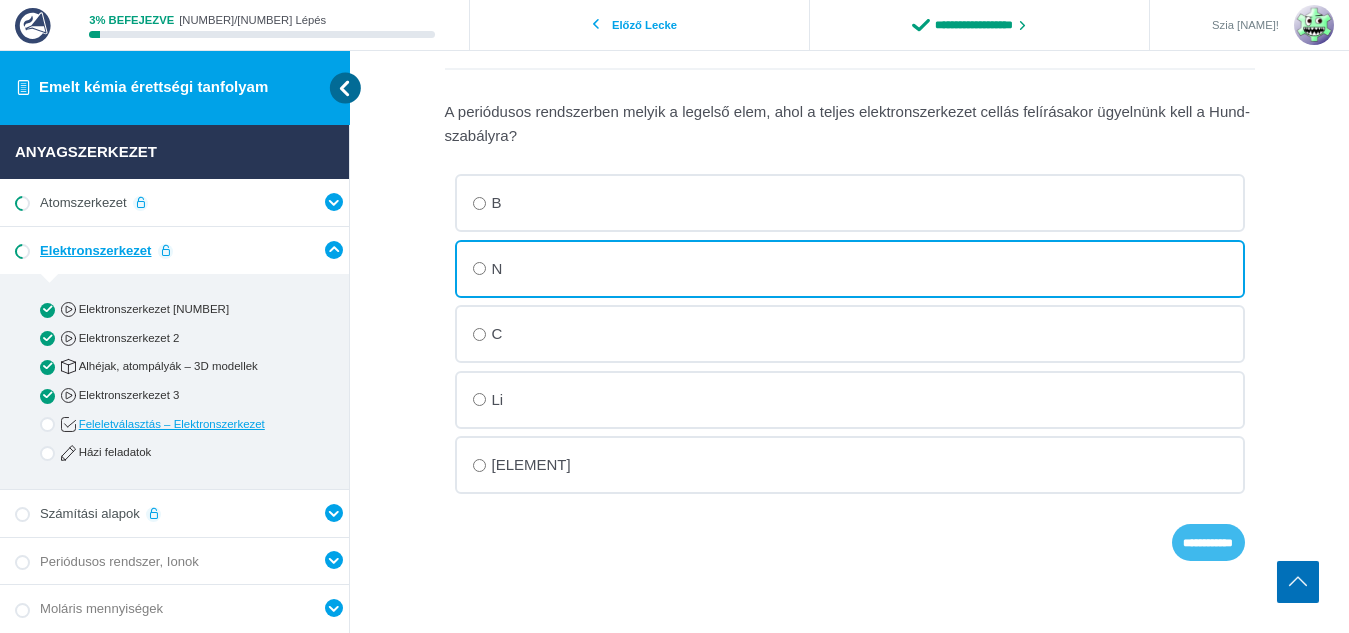 click on "**********" at bounding box center (0, 0) 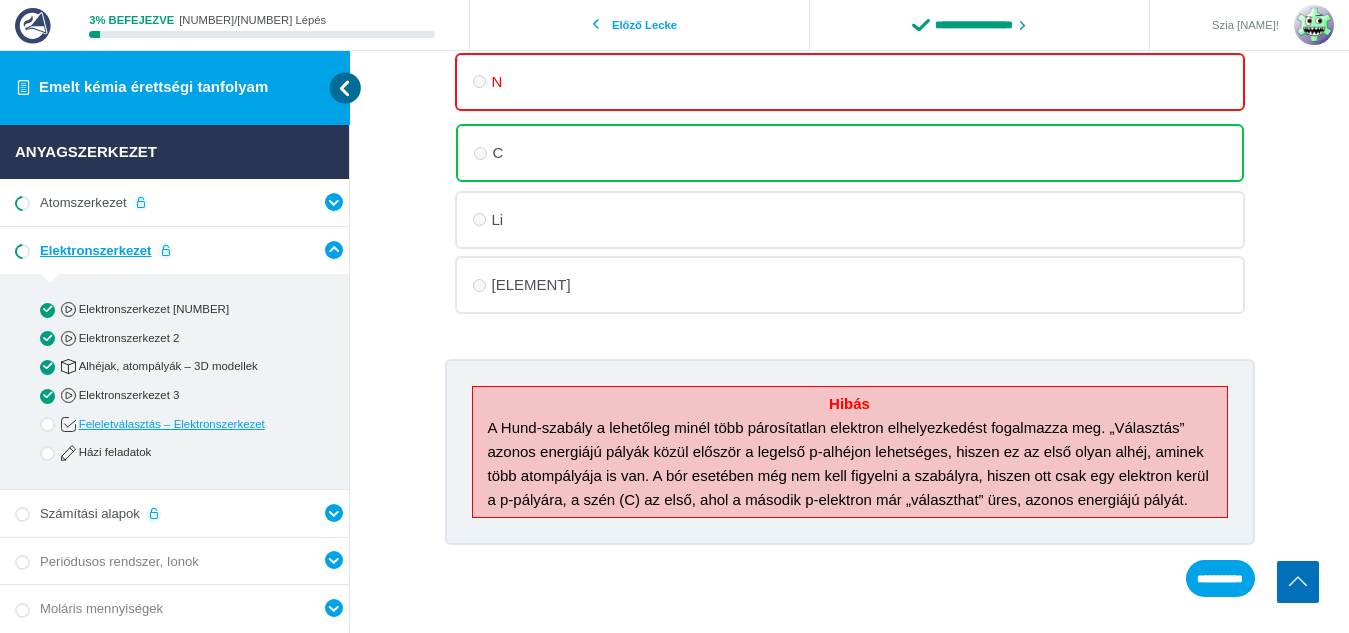 scroll, scrollTop: 617, scrollLeft: 0, axis: vertical 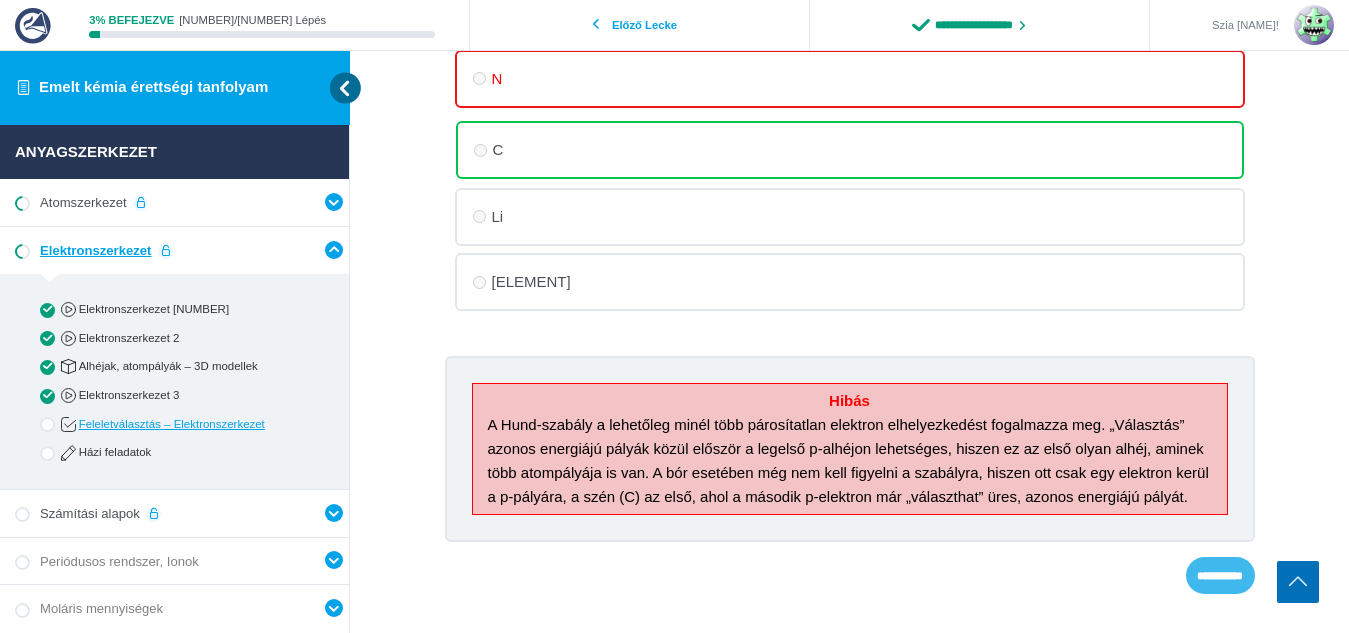 click on "**********" at bounding box center (0, 0) 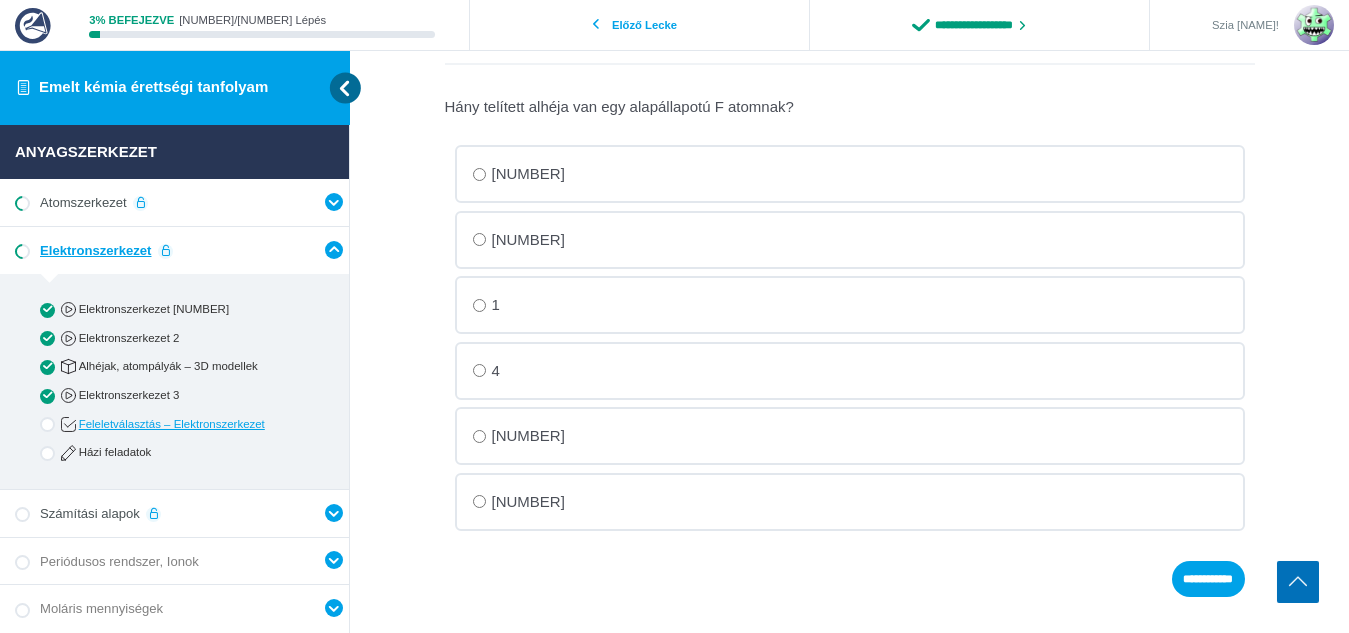 scroll, scrollTop: 422, scrollLeft: 0, axis: vertical 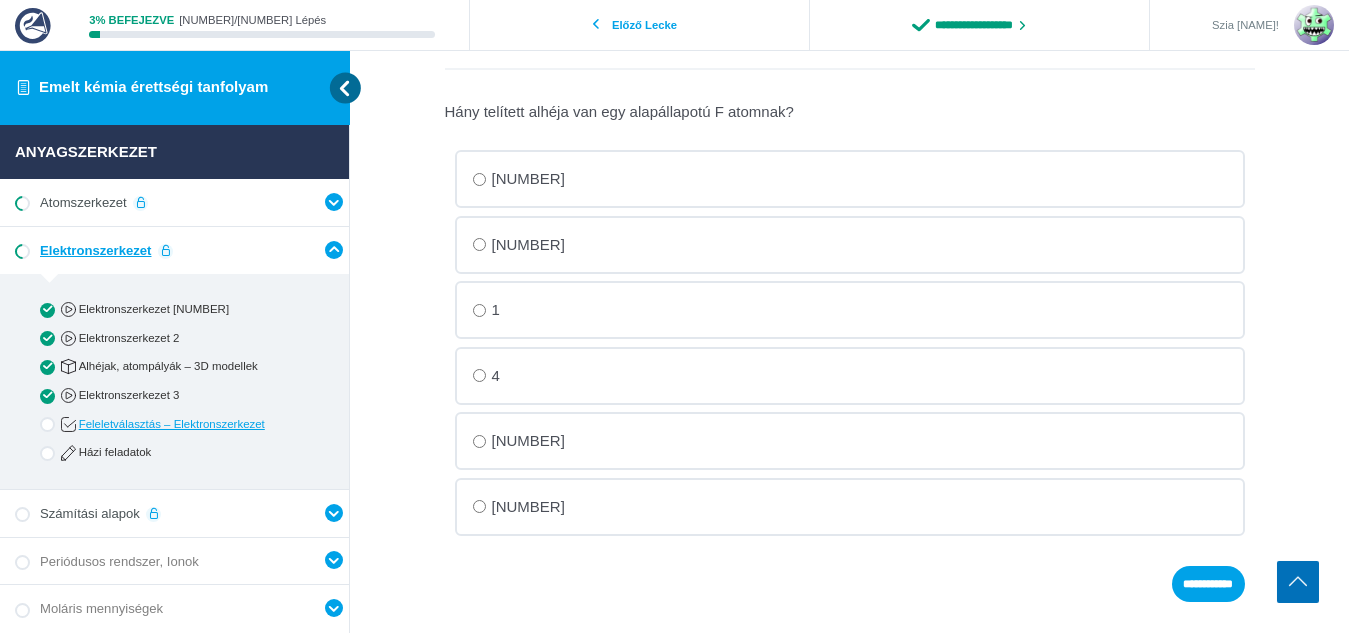 click on "2" at bounding box center (0, 0) 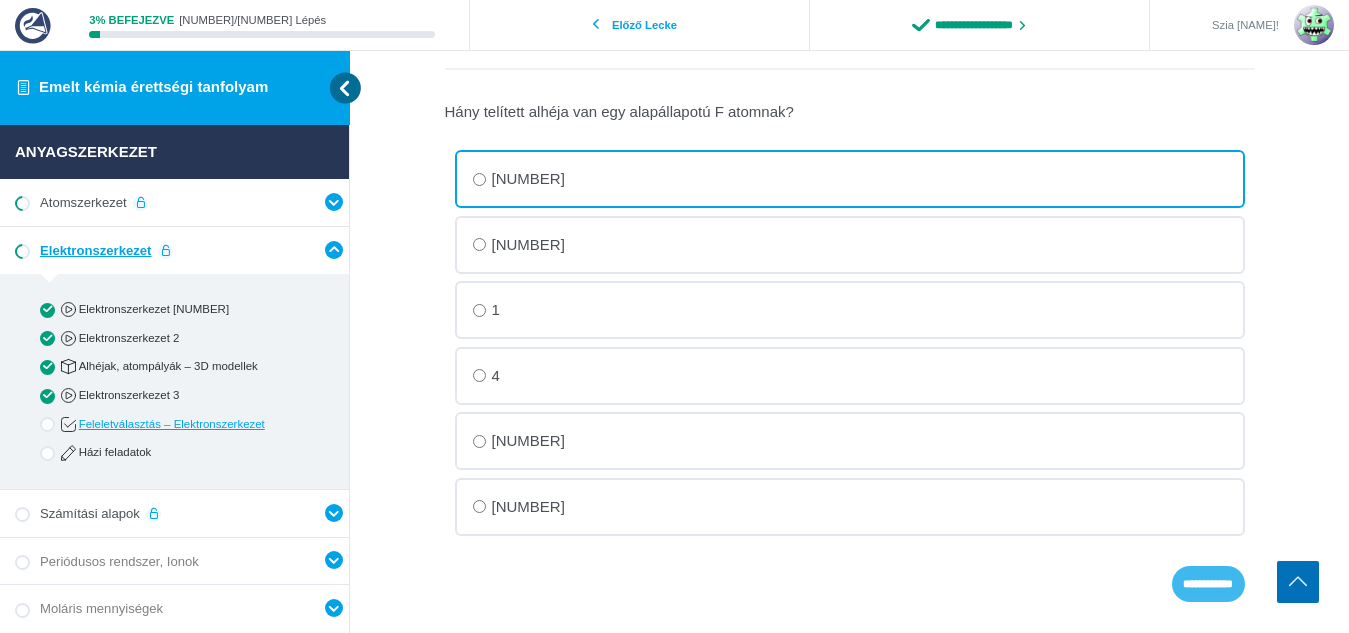 click on "**********" at bounding box center (0, 0) 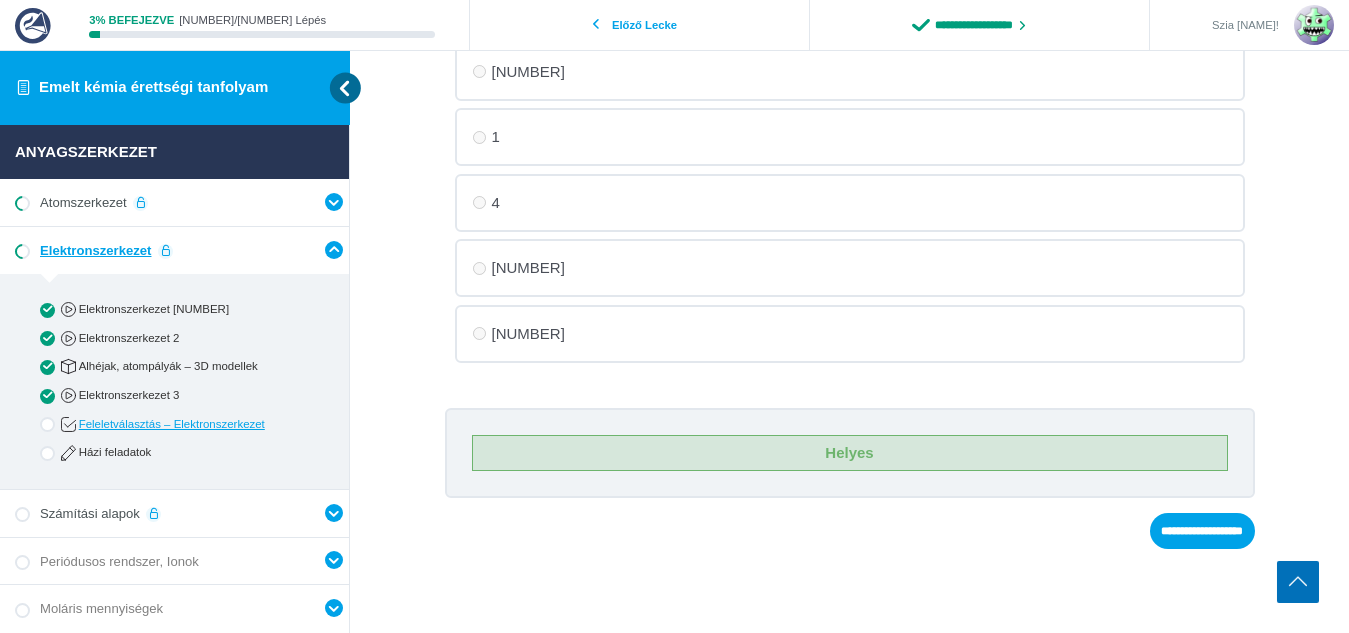 scroll, scrollTop: 606, scrollLeft: 0, axis: vertical 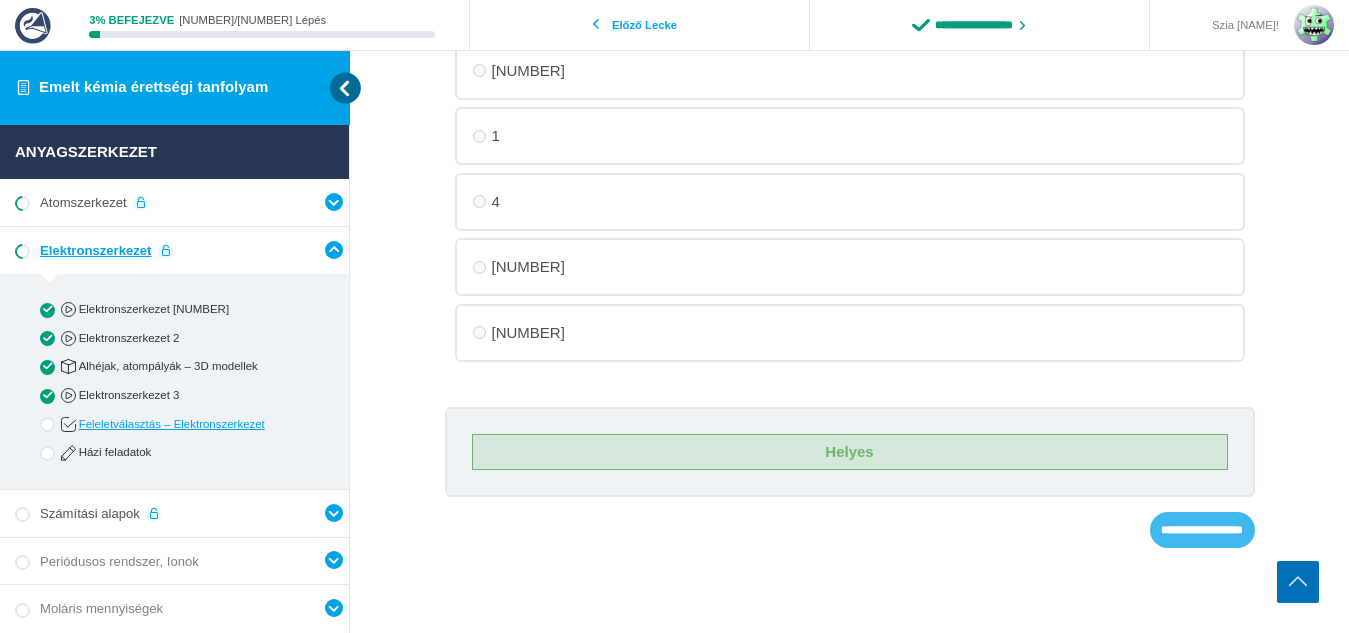 click on "**********" at bounding box center (0, 0) 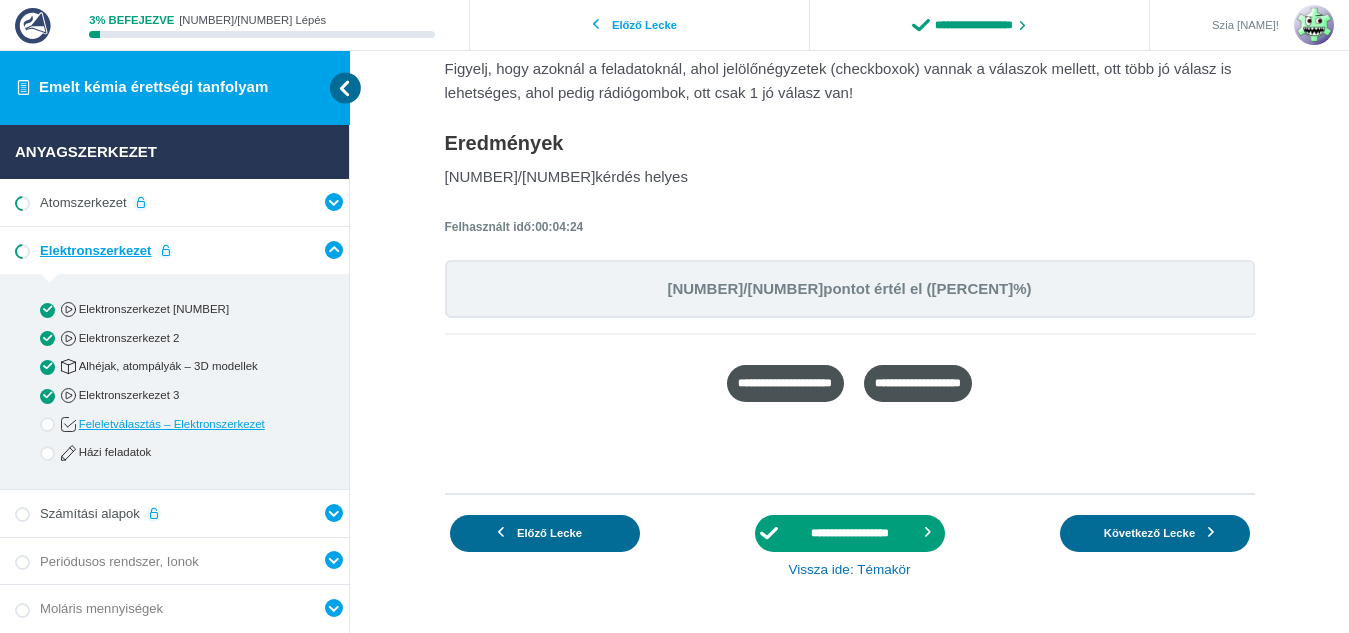 scroll, scrollTop: 93, scrollLeft: 0, axis: vertical 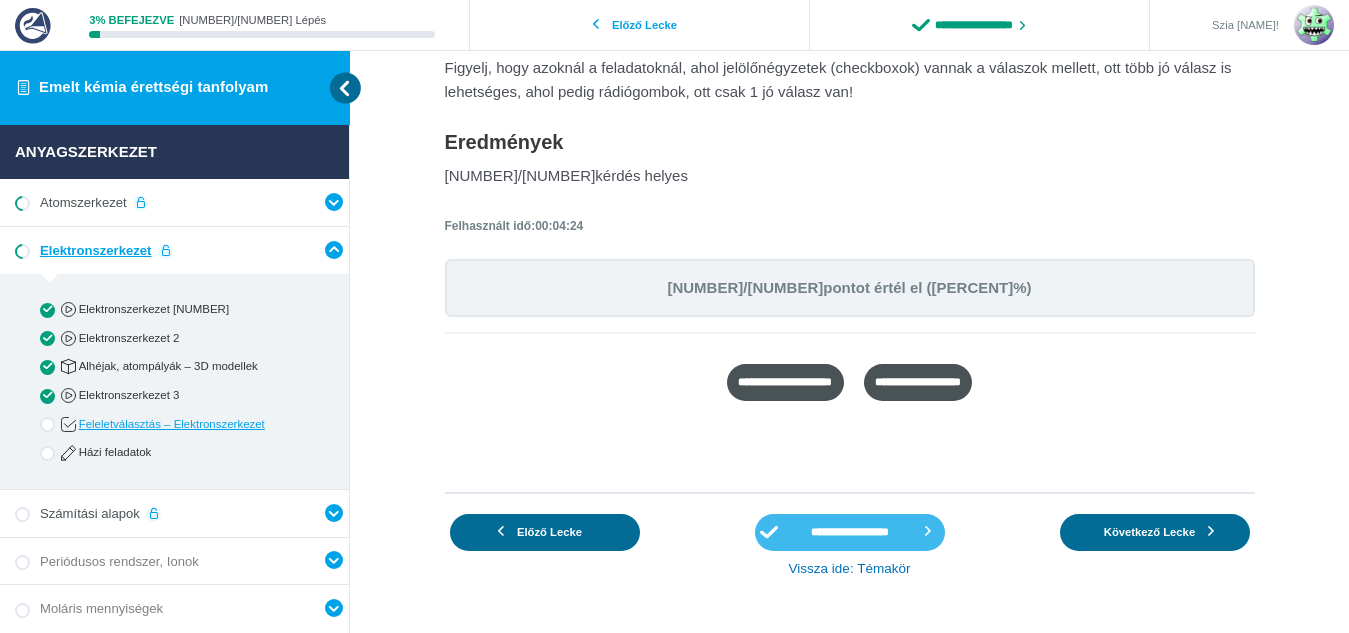 click on "**********" at bounding box center [850, 532] 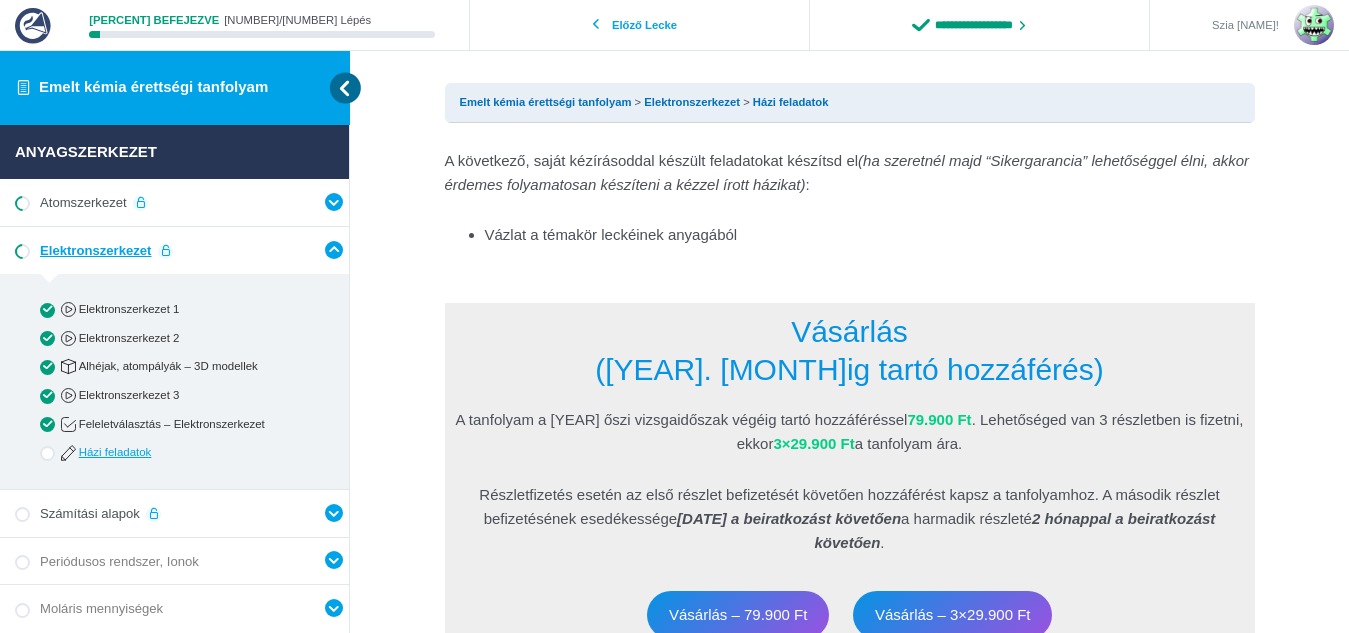 scroll, scrollTop: 0, scrollLeft: 0, axis: both 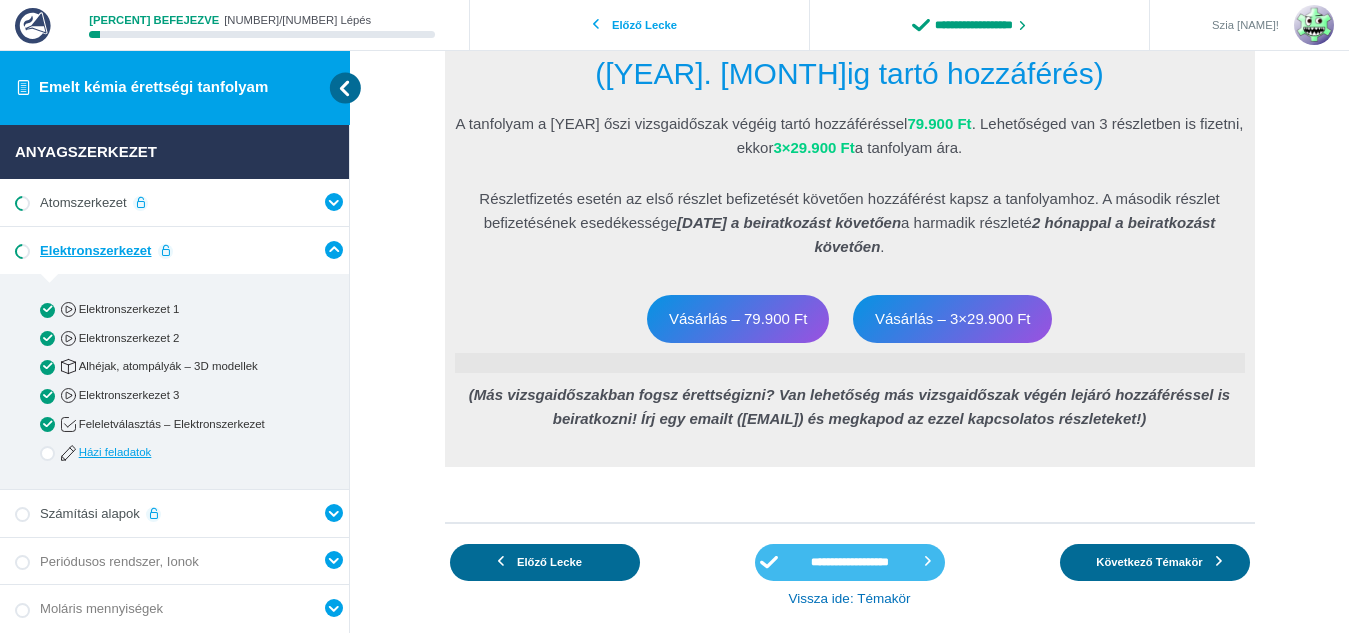 click on "**********" at bounding box center (850, 562) 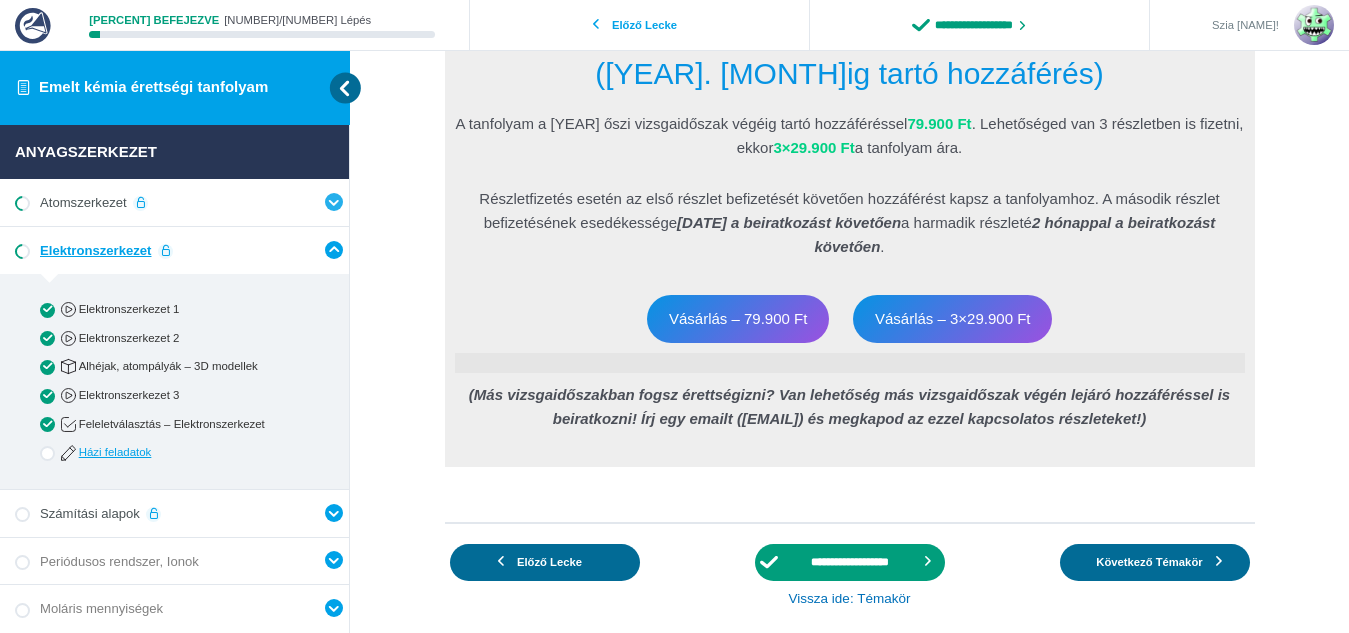 click at bounding box center [334, 202] 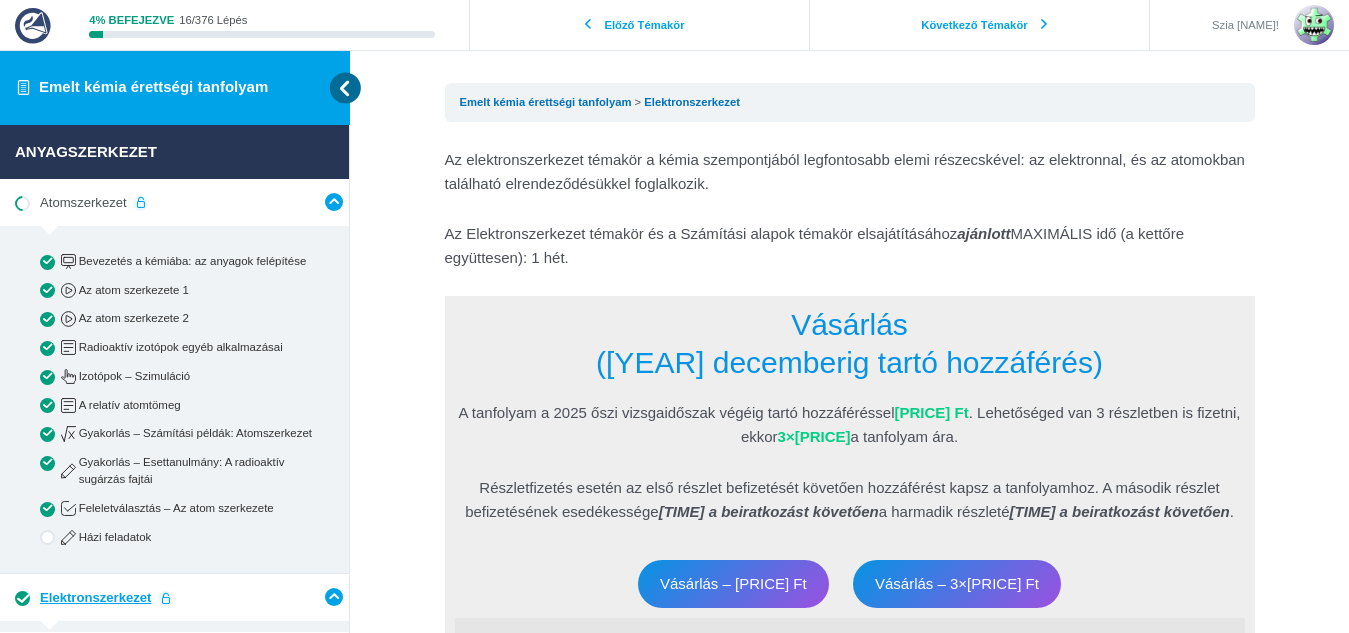 scroll, scrollTop: 0, scrollLeft: 0, axis: both 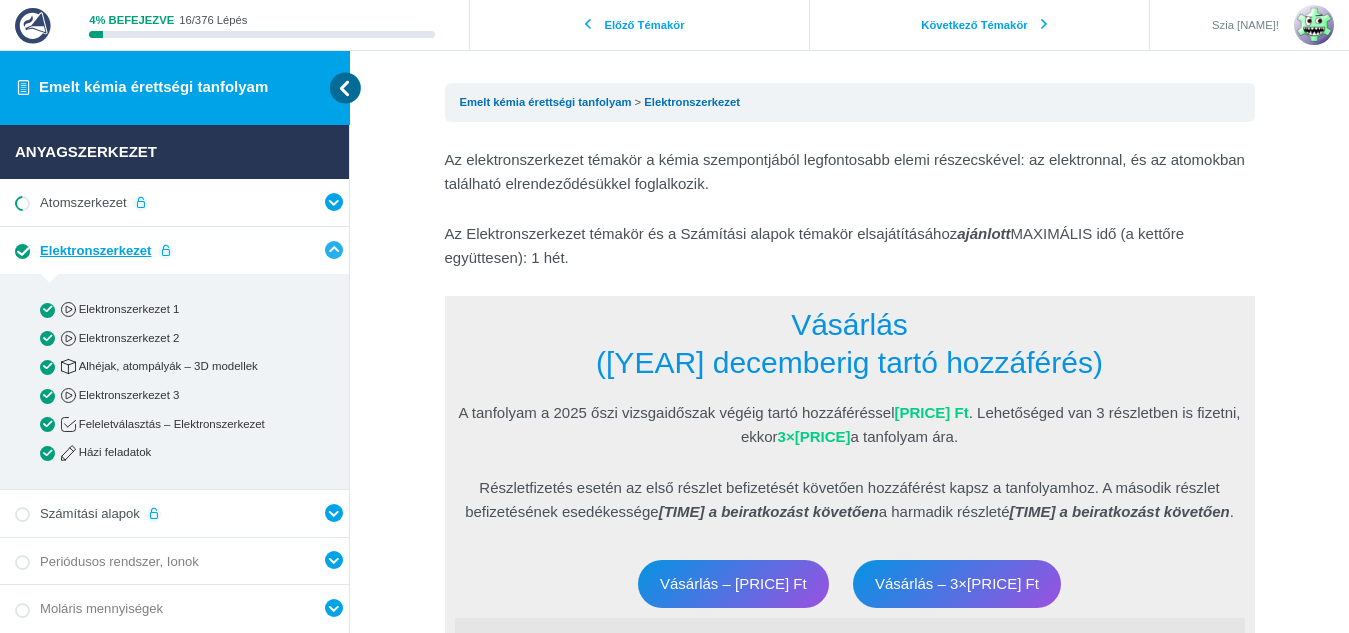click at bounding box center [334, 250] 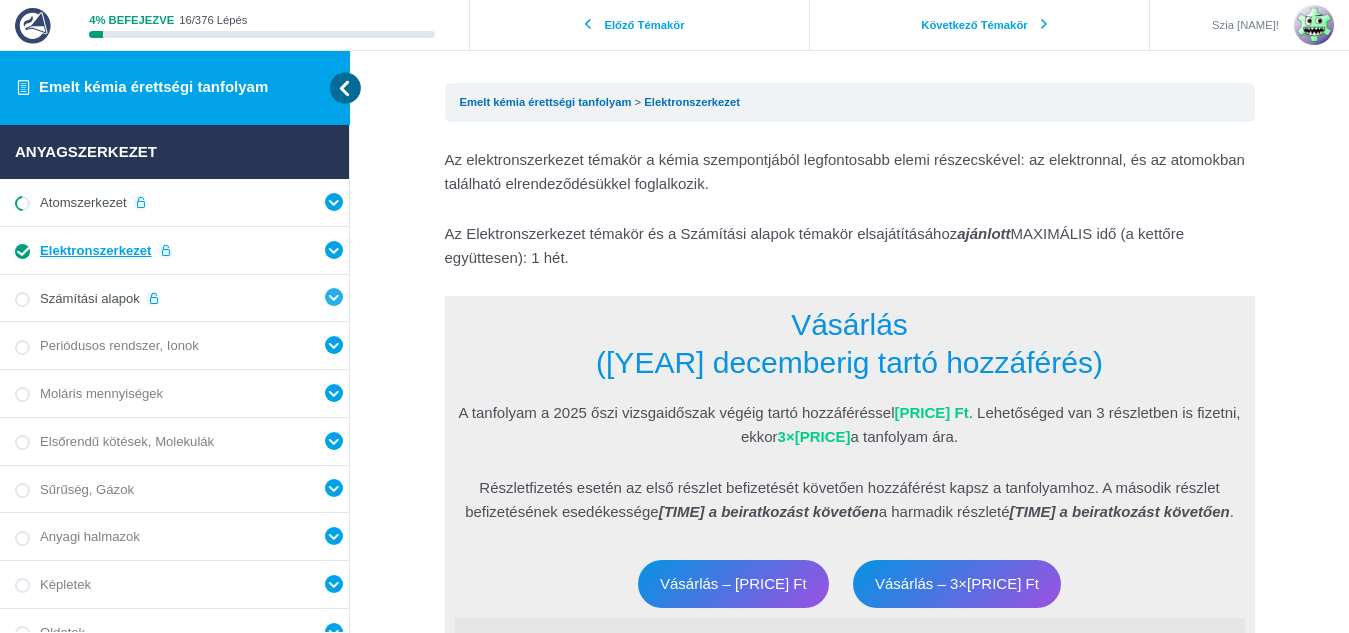 click at bounding box center (334, 202) 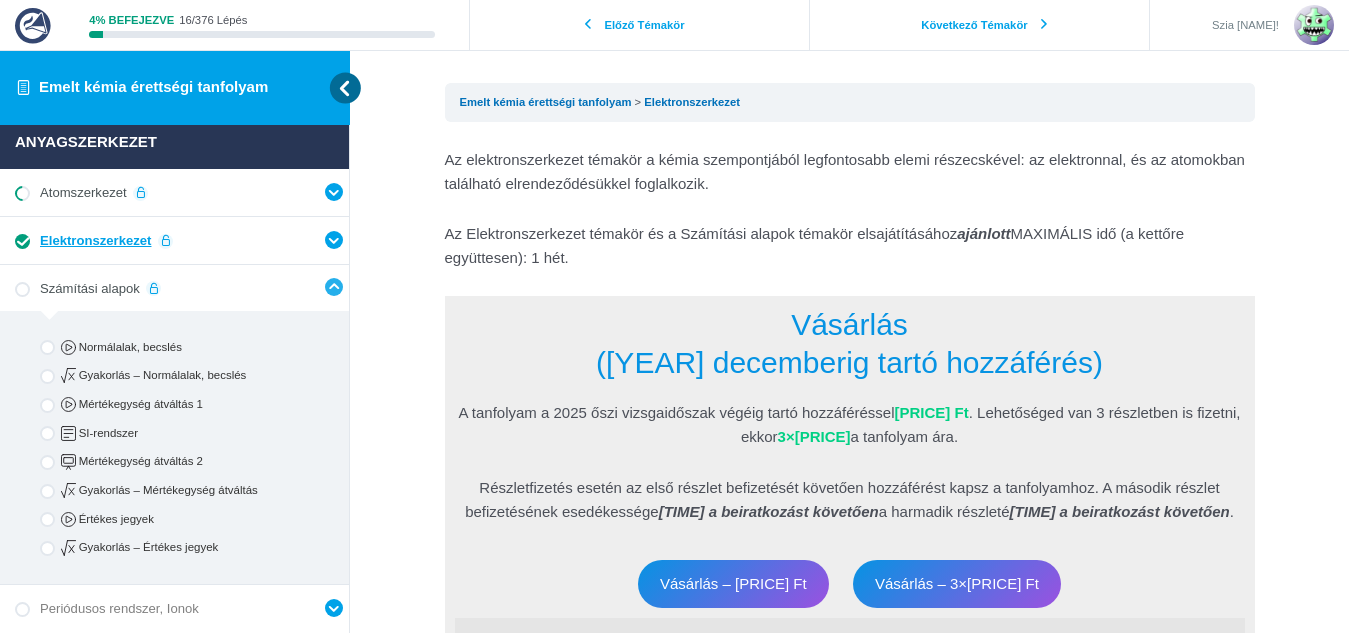 scroll, scrollTop: 0, scrollLeft: 0, axis: both 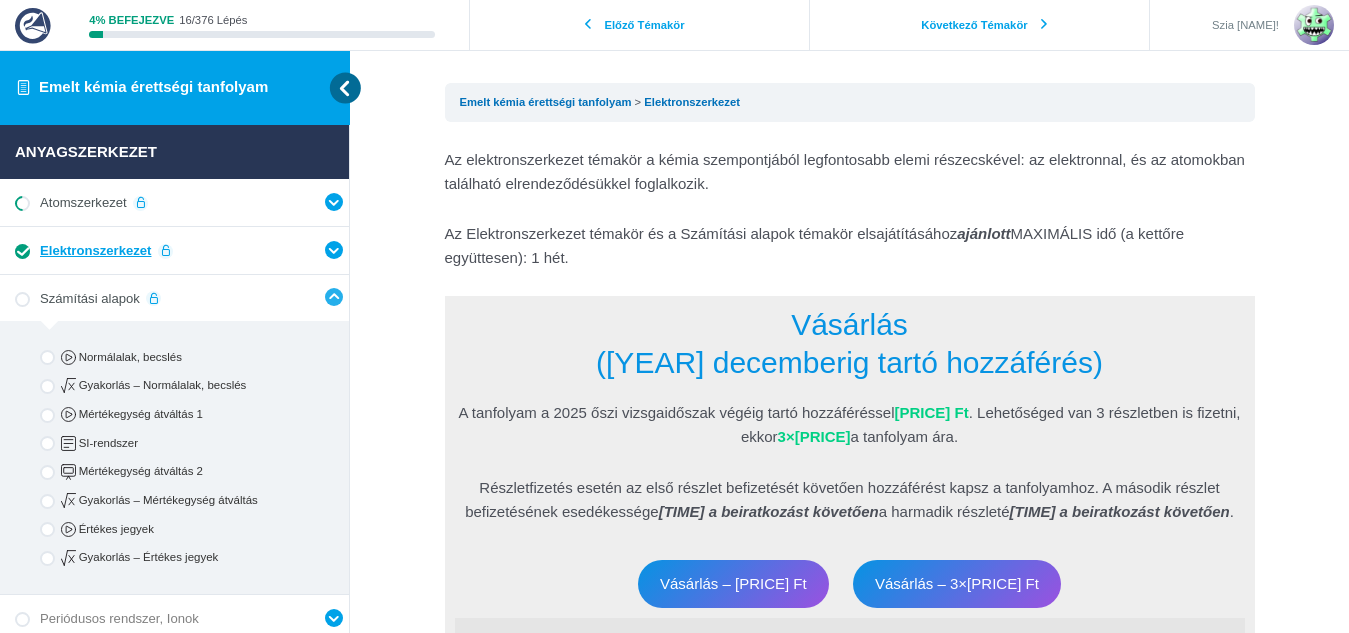 click at bounding box center [334, 297] 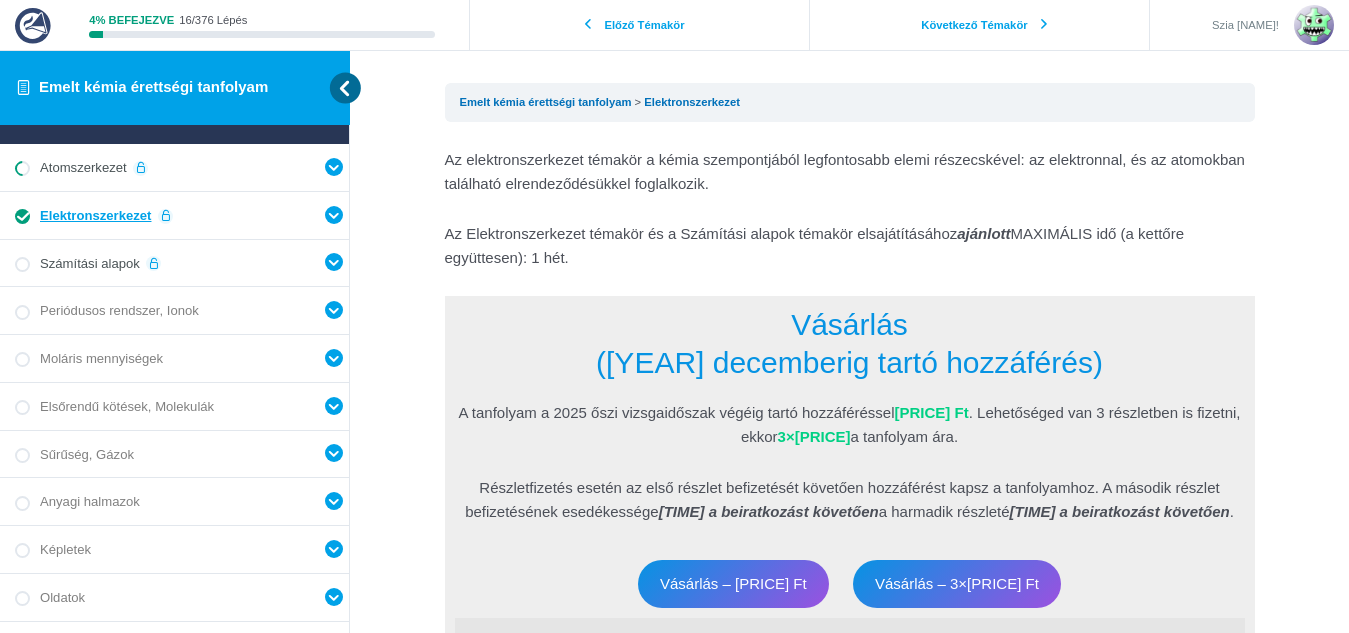scroll, scrollTop: 0, scrollLeft: 0, axis: both 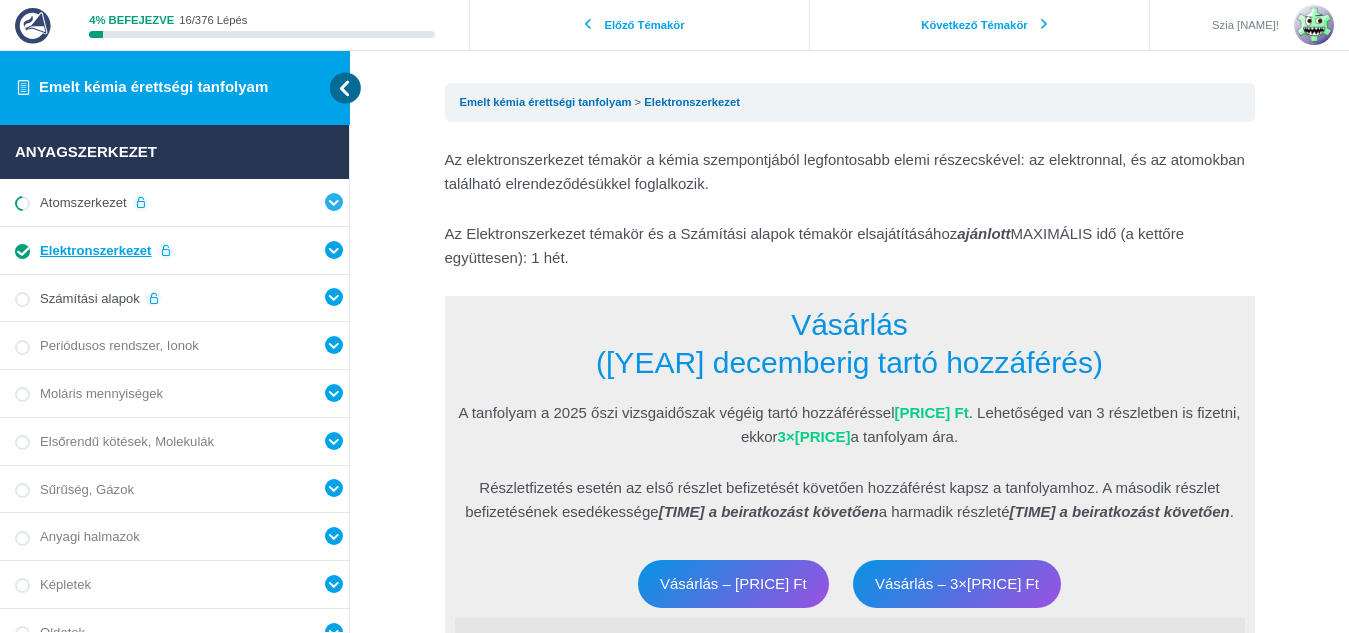 click at bounding box center (334, 202) 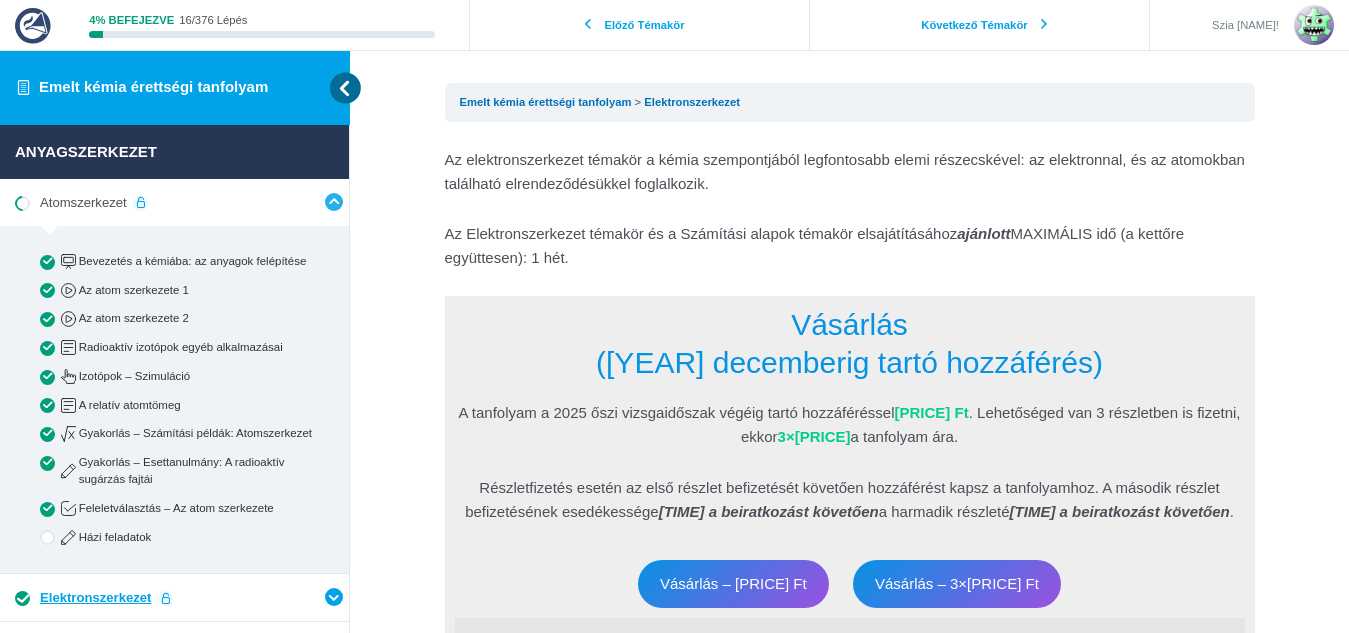 click at bounding box center [334, 202] 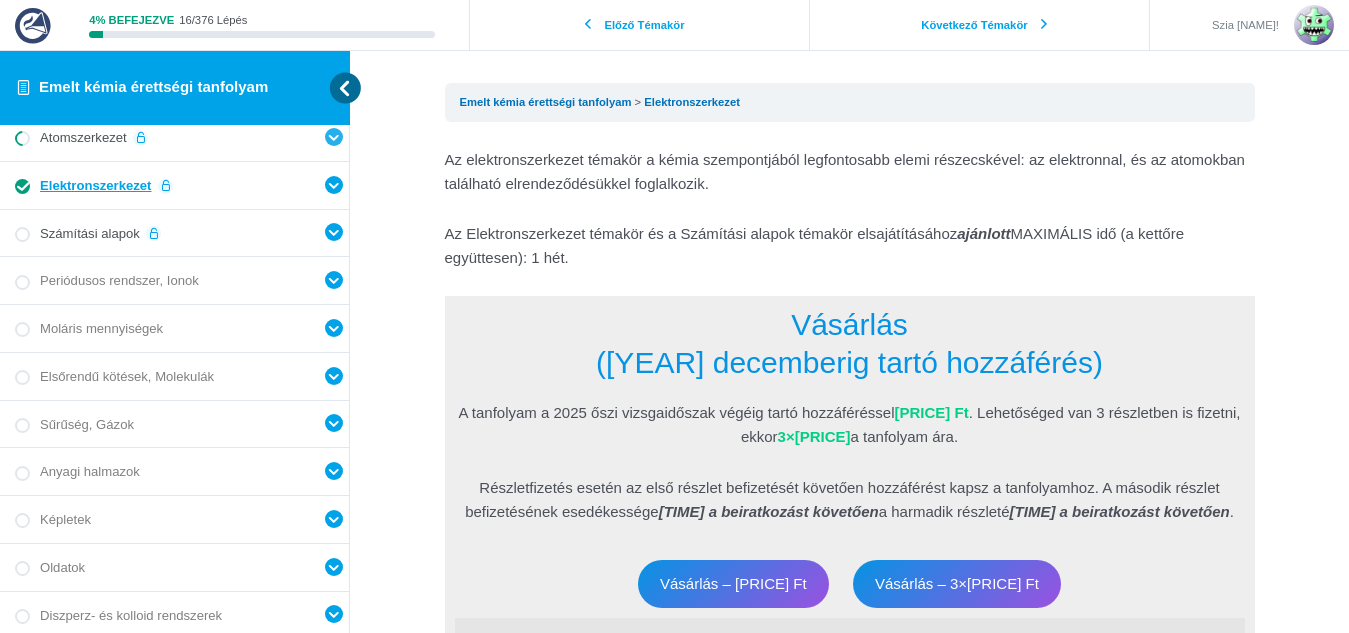scroll, scrollTop: 0, scrollLeft: 0, axis: both 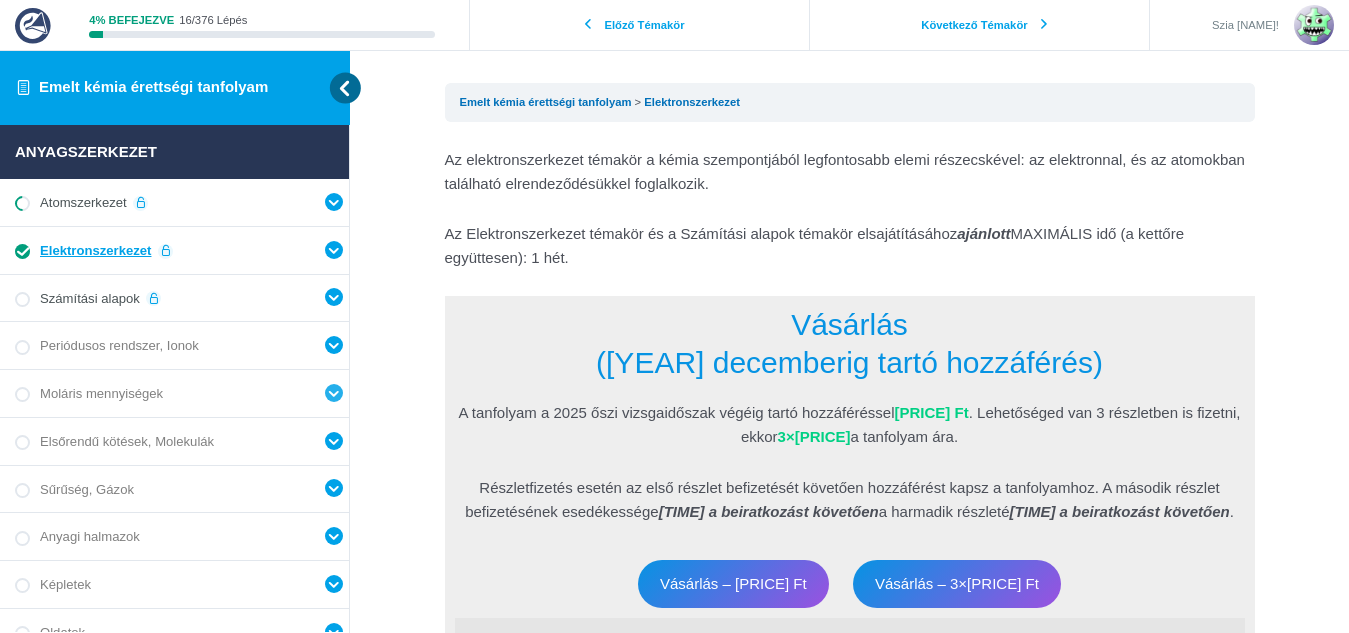 click on "4 Lecke" at bounding box center (322, 345) 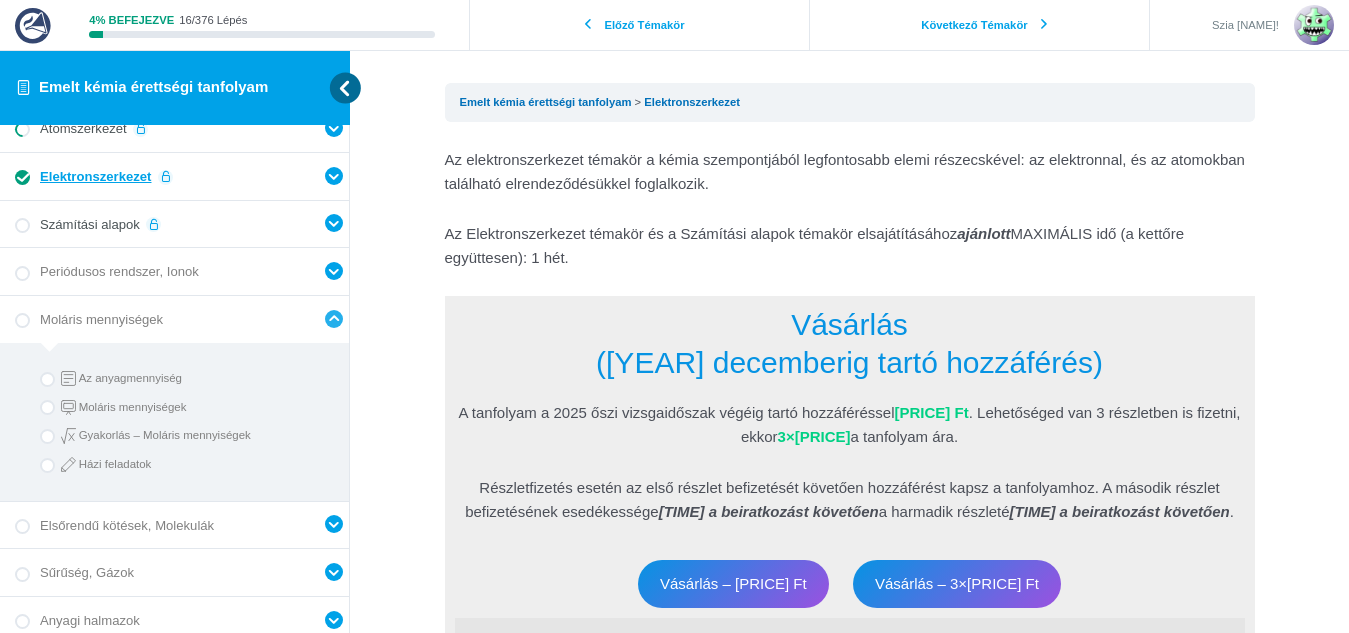 scroll, scrollTop: 75, scrollLeft: 0, axis: vertical 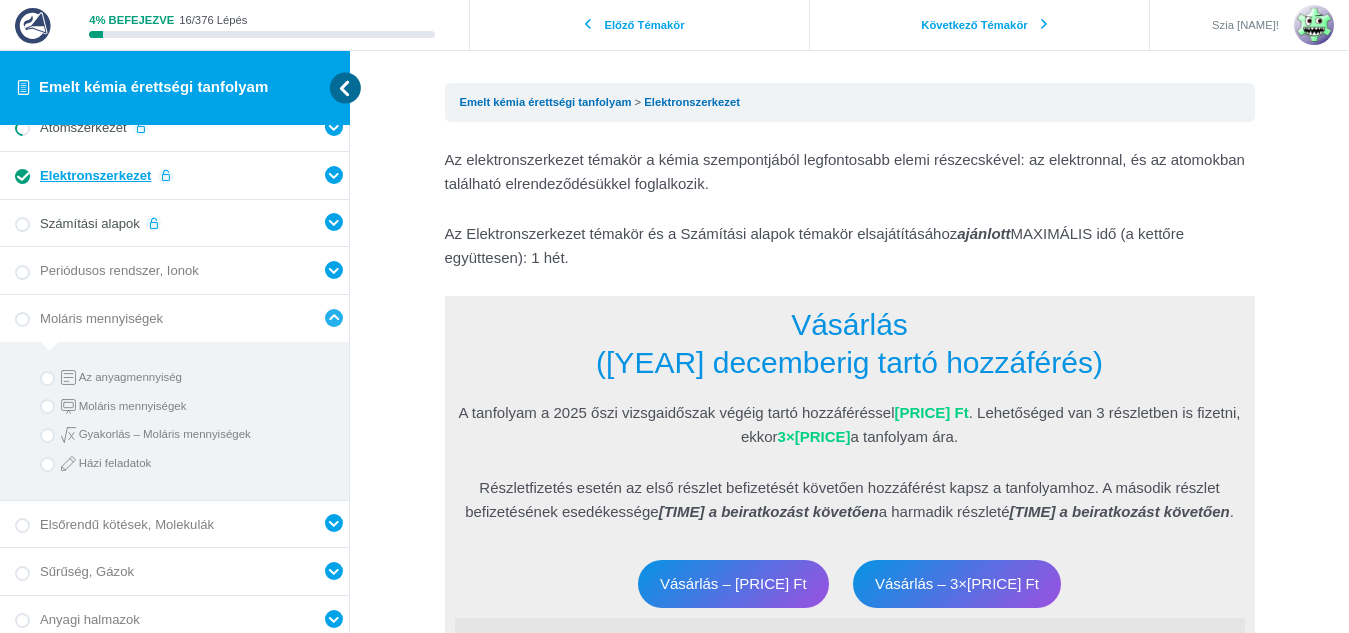 click at bounding box center (334, 318) 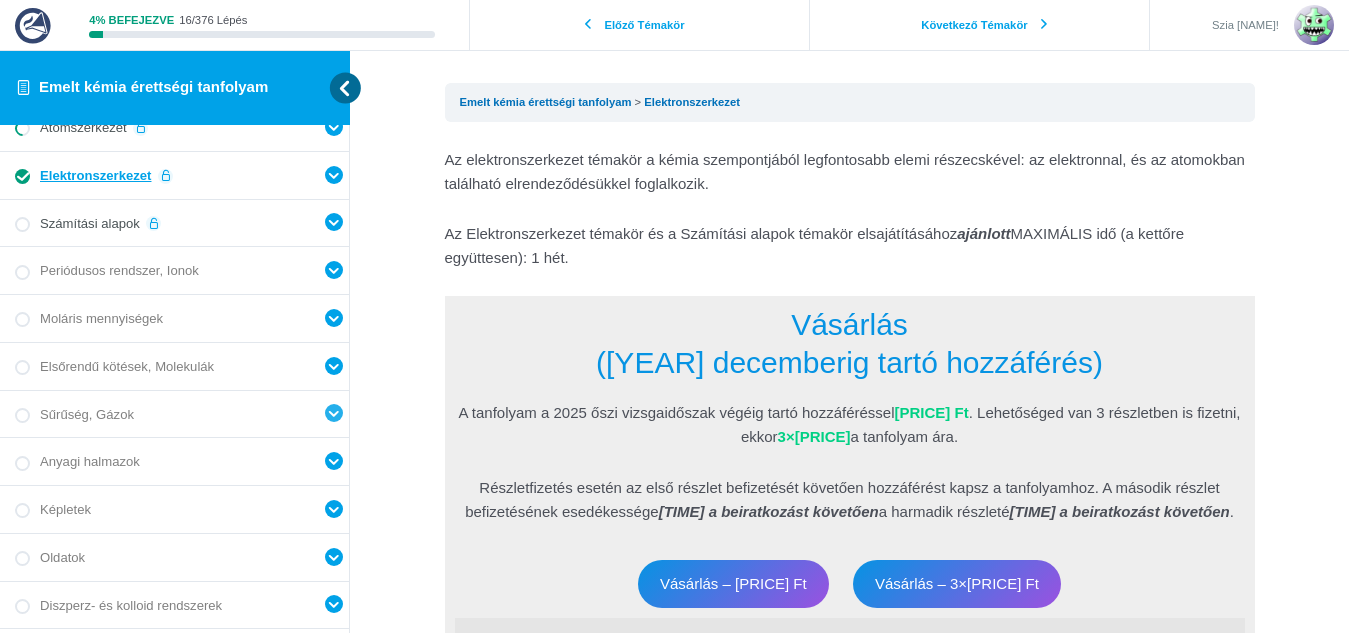 click at bounding box center (334, 270) 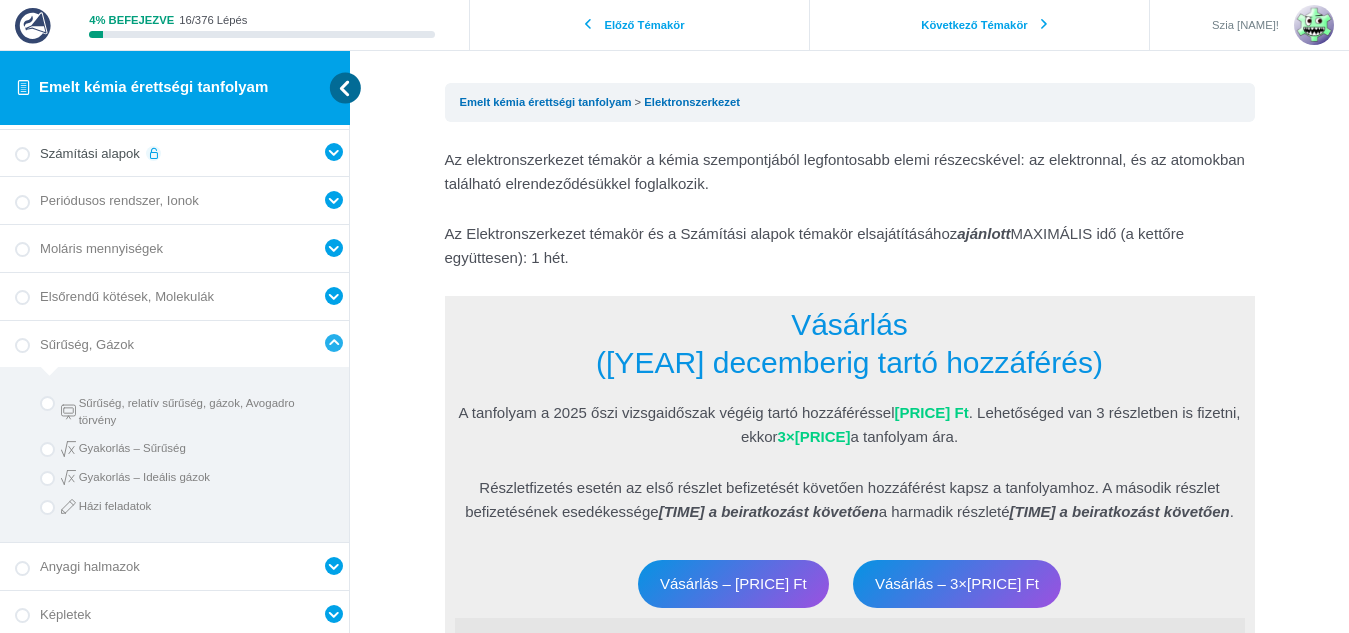 scroll, scrollTop: 149, scrollLeft: 0, axis: vertical 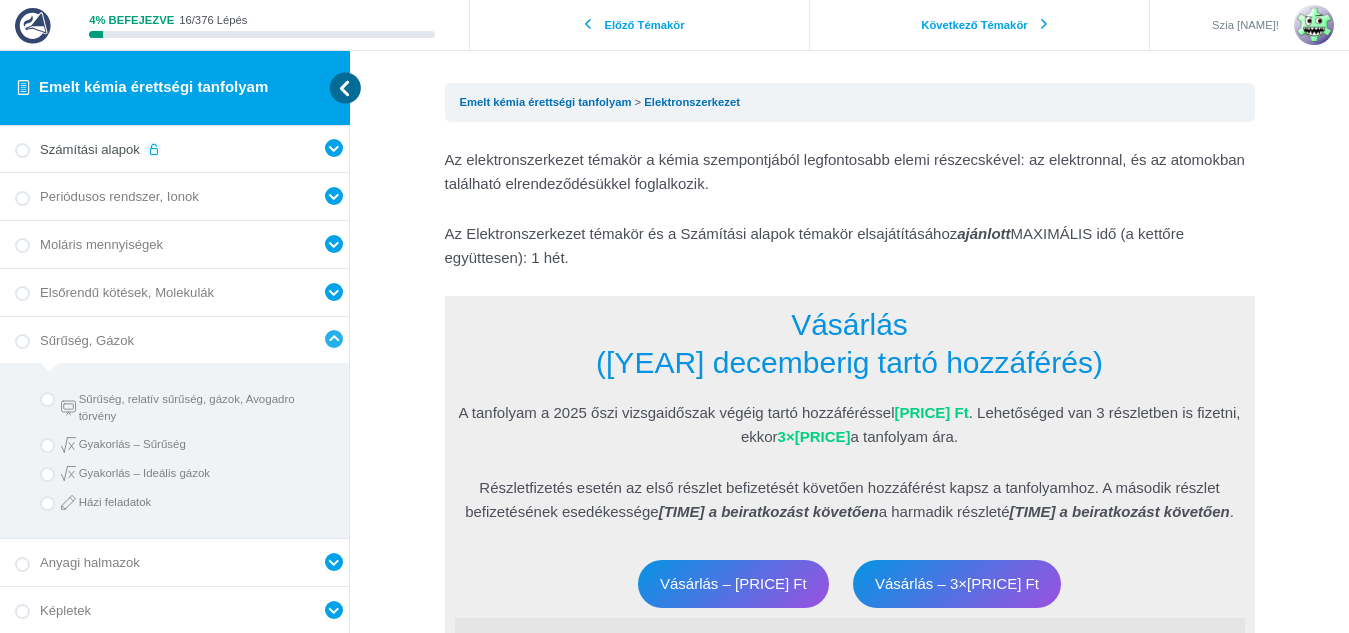 click at bounding box center [334, 339] 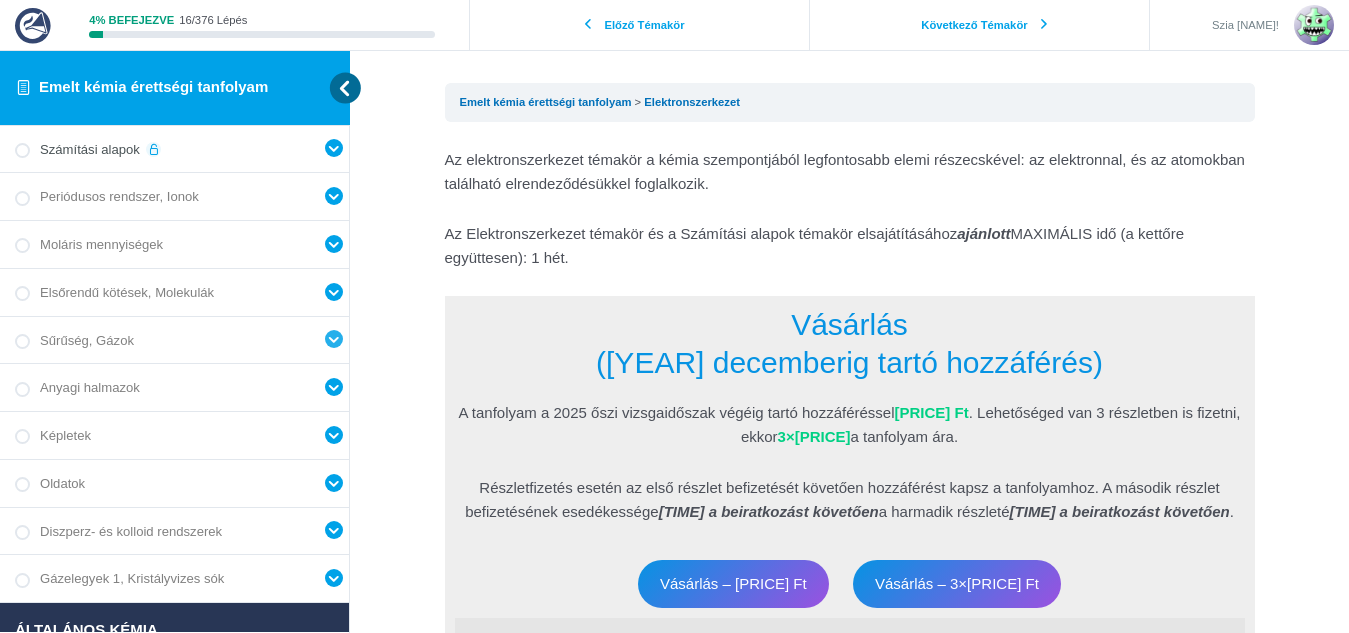 scroll, scrollTop: 0, scrollLeft: 0, axis: both 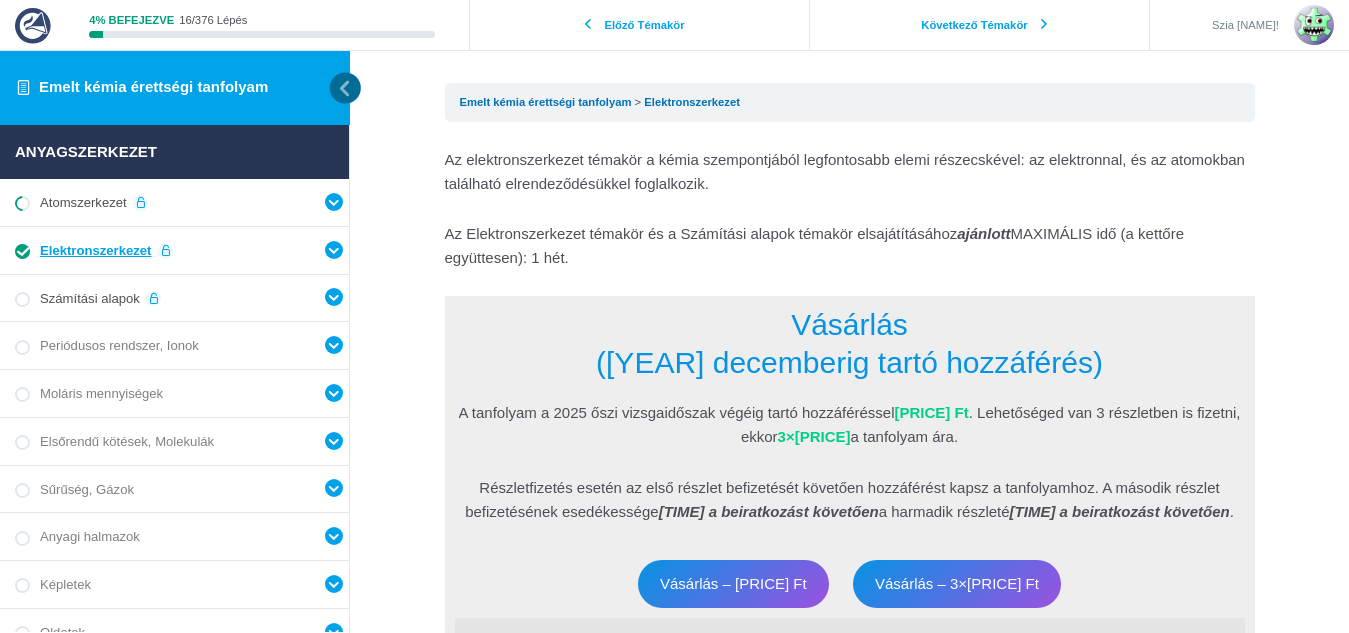 click at bounding box center (345, 87) 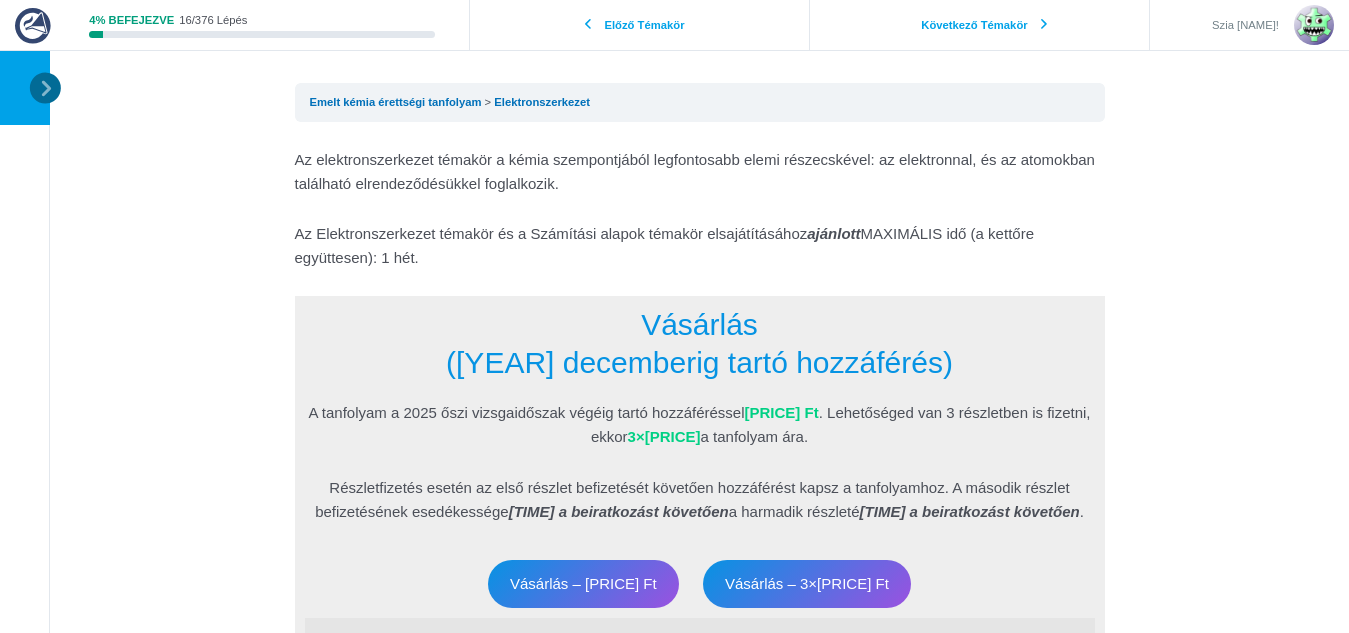 click at bounding box center [45, 87] 